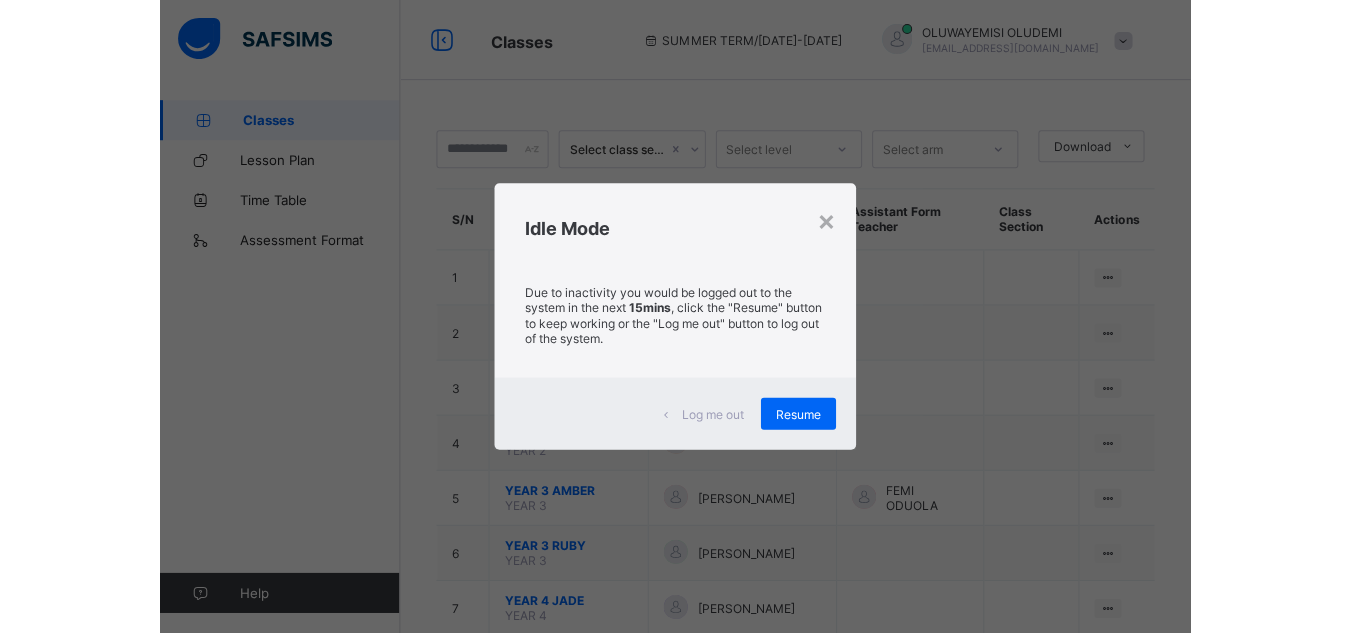 scroll, scrollTop: 0, scrollLeft: 0, axis: both 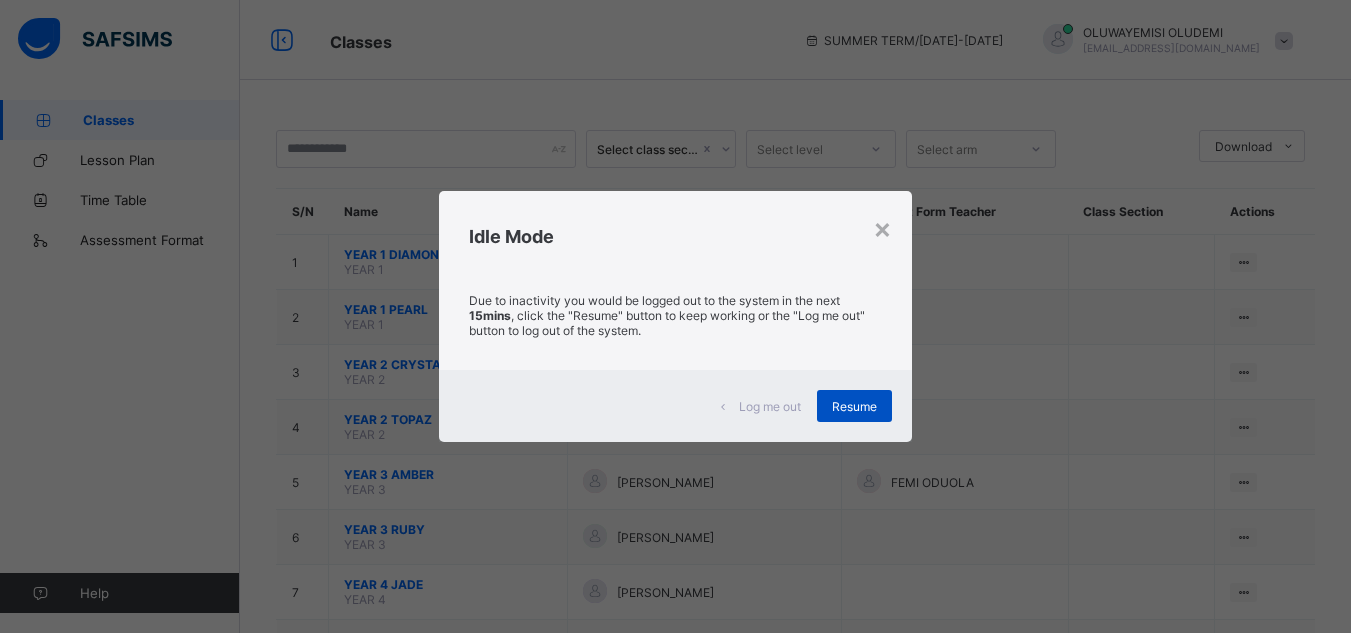 click on "Resume" at bounding box center [854, 406] 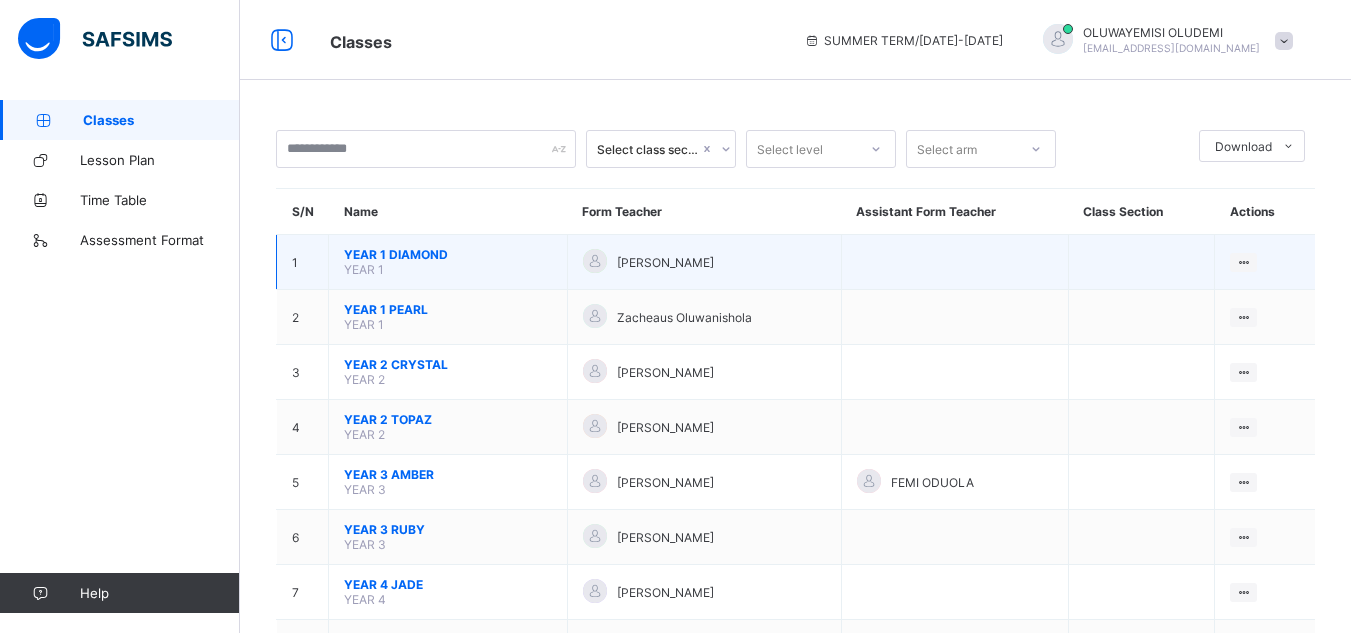 click on "YEAR 1   DIAMOND" at bounding box center [448, 254] 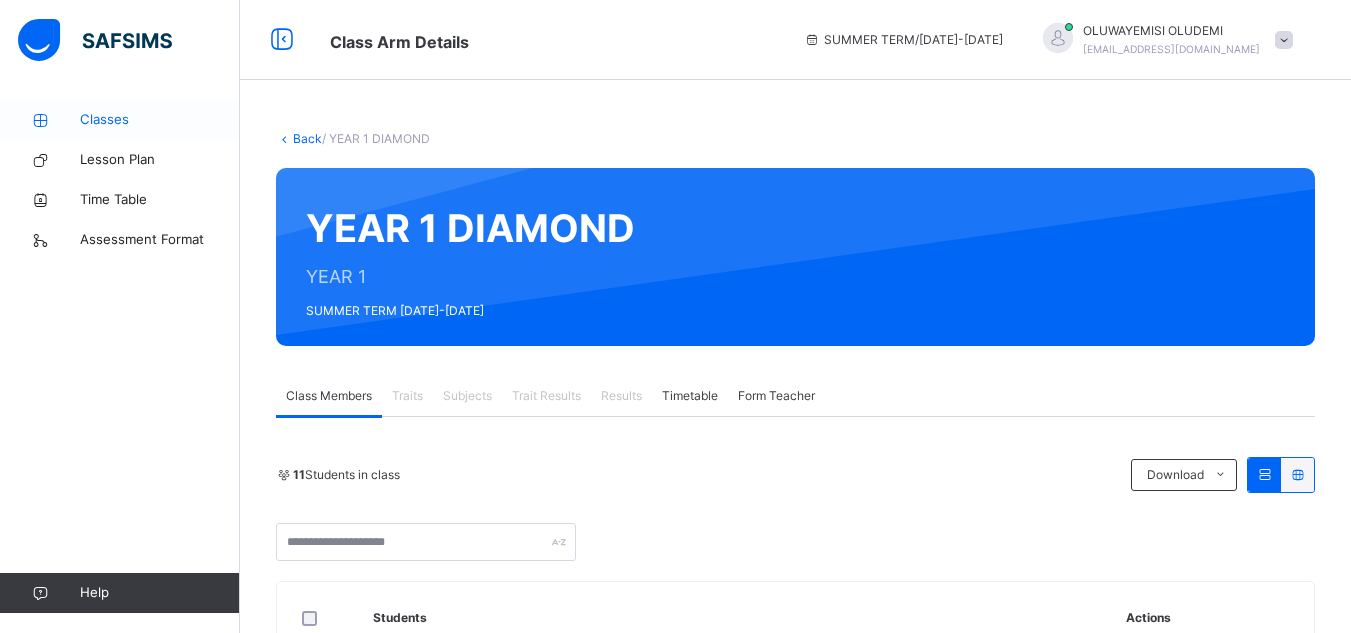 click on "Classes" at bounding box center [160, 120] 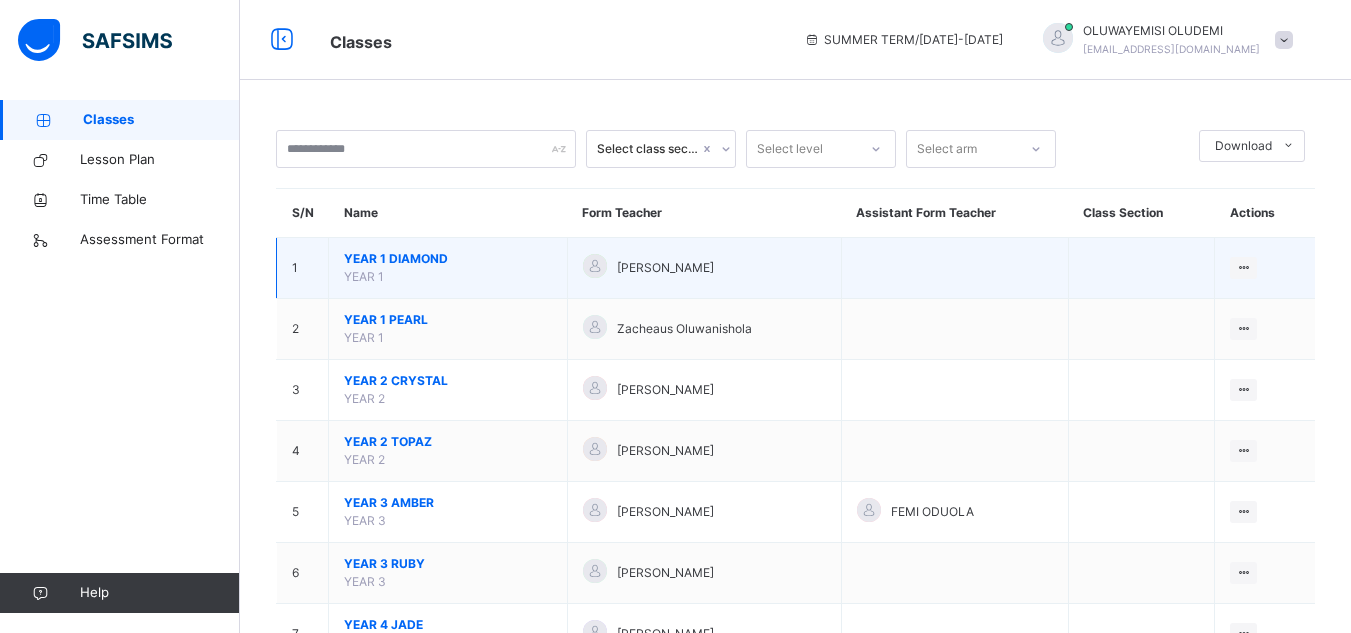 click on "YEAR 1   DIAMOND" at bounding box center [448, 259] 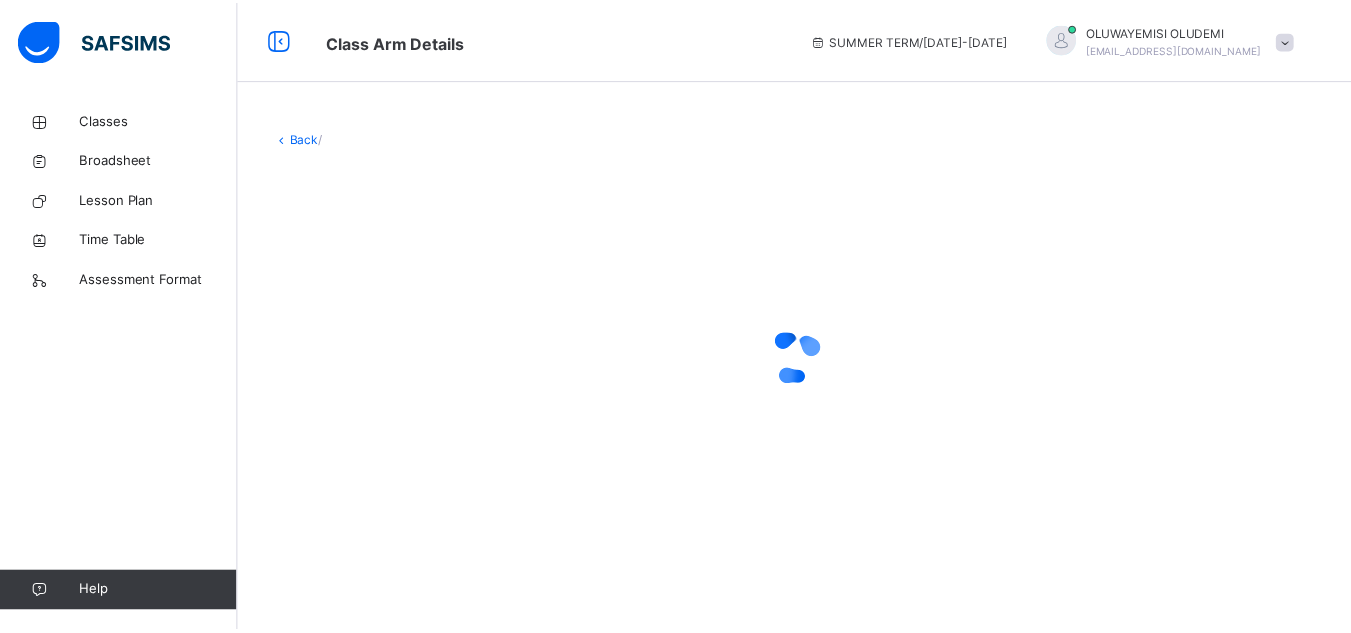 scroll, scrollTop: 0, scrollLeft: 0, axis: both 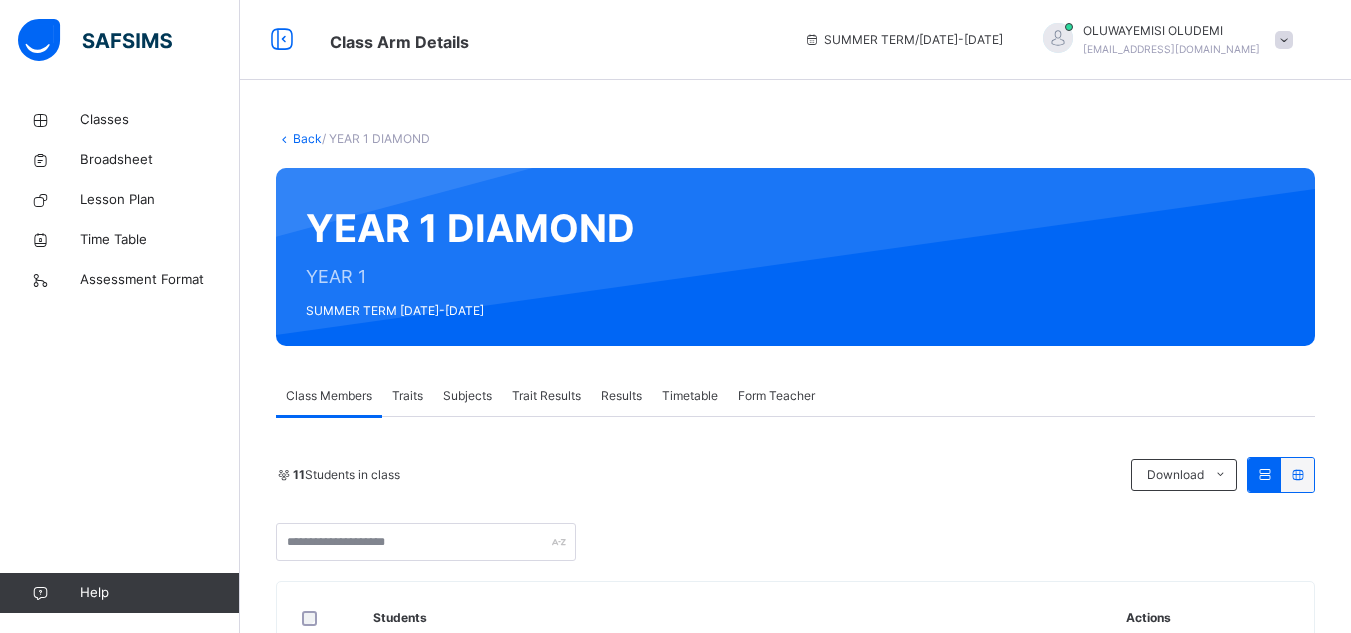 click on "Subjects" at bounding box center (467, 396) 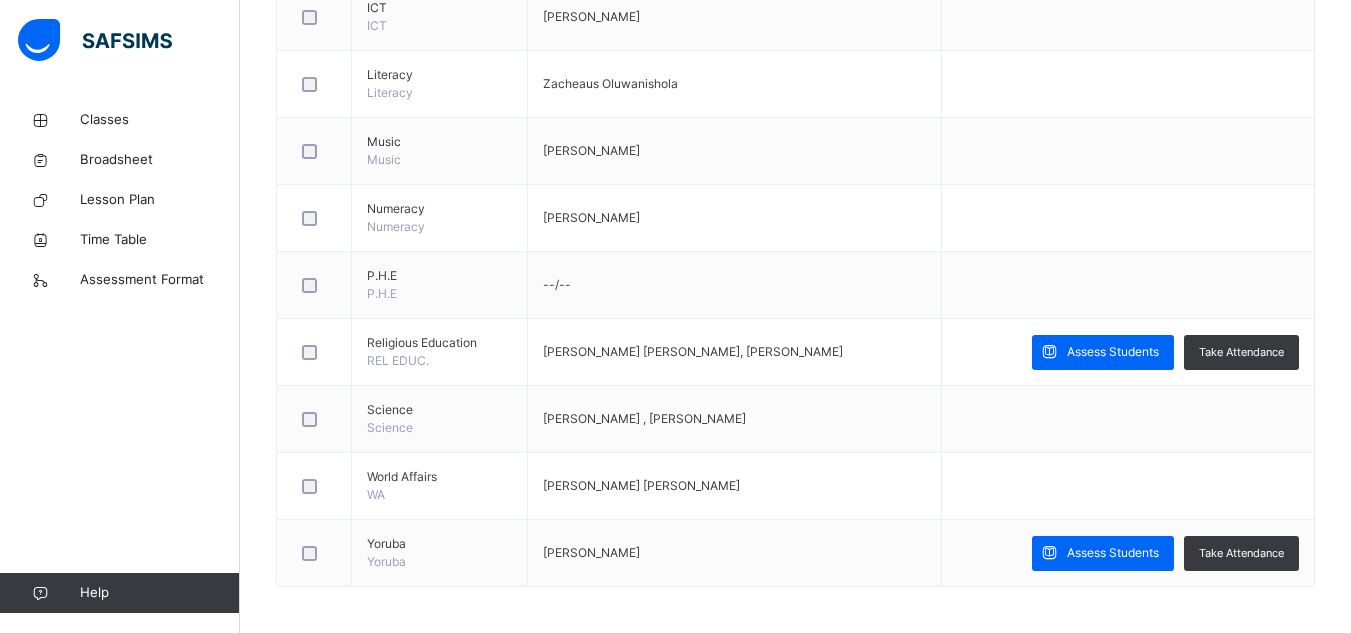 scroll, scrollTop: 928, scrollLeft: 0, axis: vertical 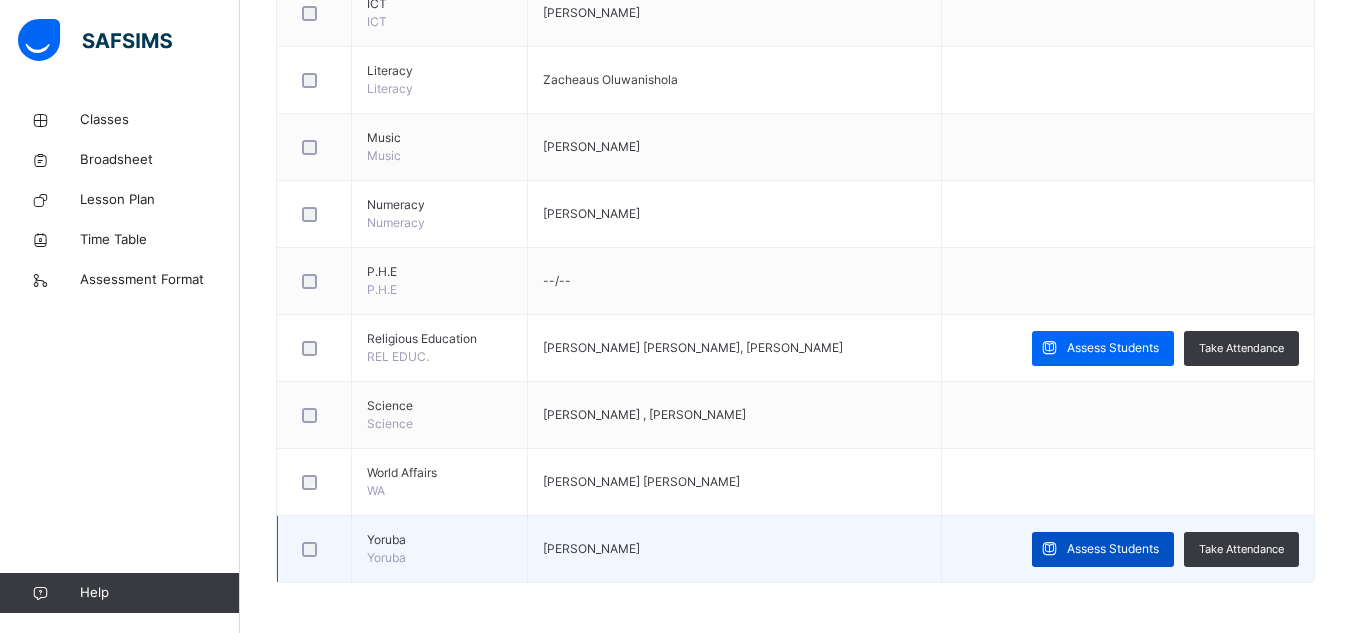 click on "Assess Students" at bounding box center (1113, 549) 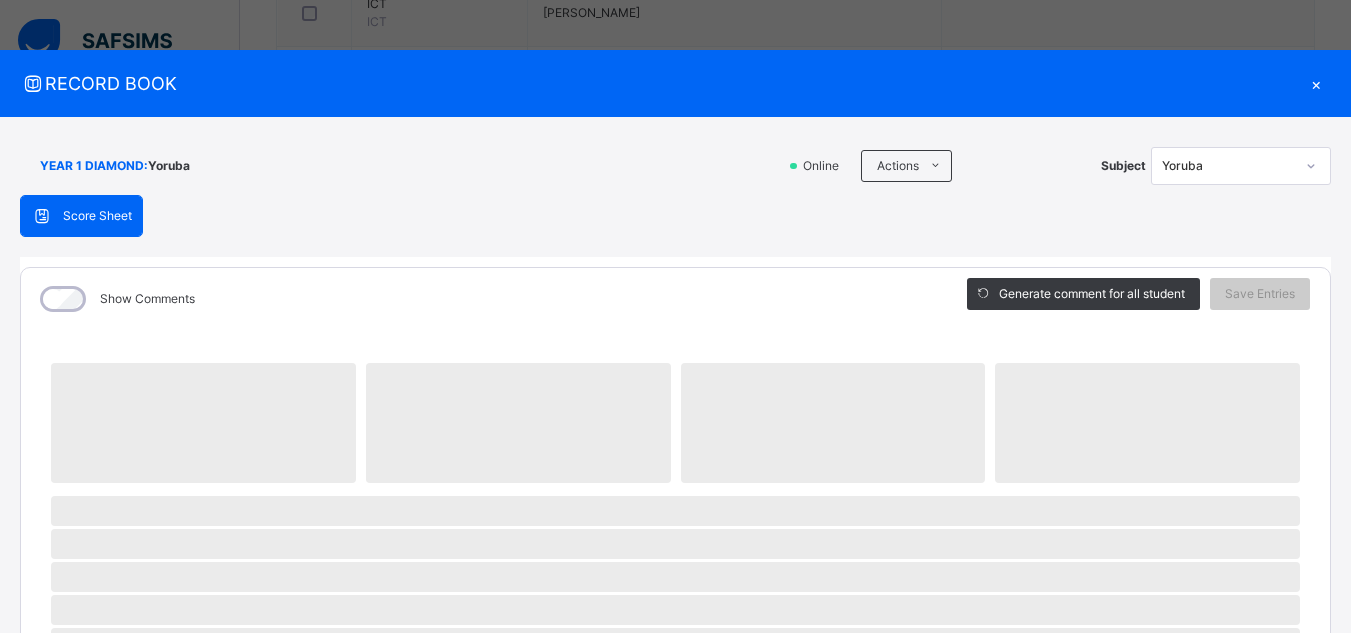 click on "YEAR 1   DIAMOND :   Yoruba Online Actions  Download Empty Score Sheet  Upload/map score sheet Subject  Yoruba De Beautiful Beginning School Date: 16th Jul 2025, 11:49:41 am Score Sheet Score Sheet Show Comments   Generate comment for all student   Save Entries Class Level:  YEAR 1   DIAMOND Subject:  Yoruba Session:  2024/2025 Session Session:  SUMMER TERM ‌ ‌ ‌ ‌ ‌ ‌ ‌ ‌ ‌ ‌ ‌ ‌ ‌ ‌ ‌ ‌ ‌ ‌ ‌ ‌ ‌ ‌ ‌ ‌ ‌ ‌ ‌ ‌ ‌   ×   Subject Teacher’s Comment Generate and see in full the comment developed by the AI with an option to regenerate the comment Sims Bot Please wait while the Sims Bot generates comments for all your students" at bounding box center [675, 748] 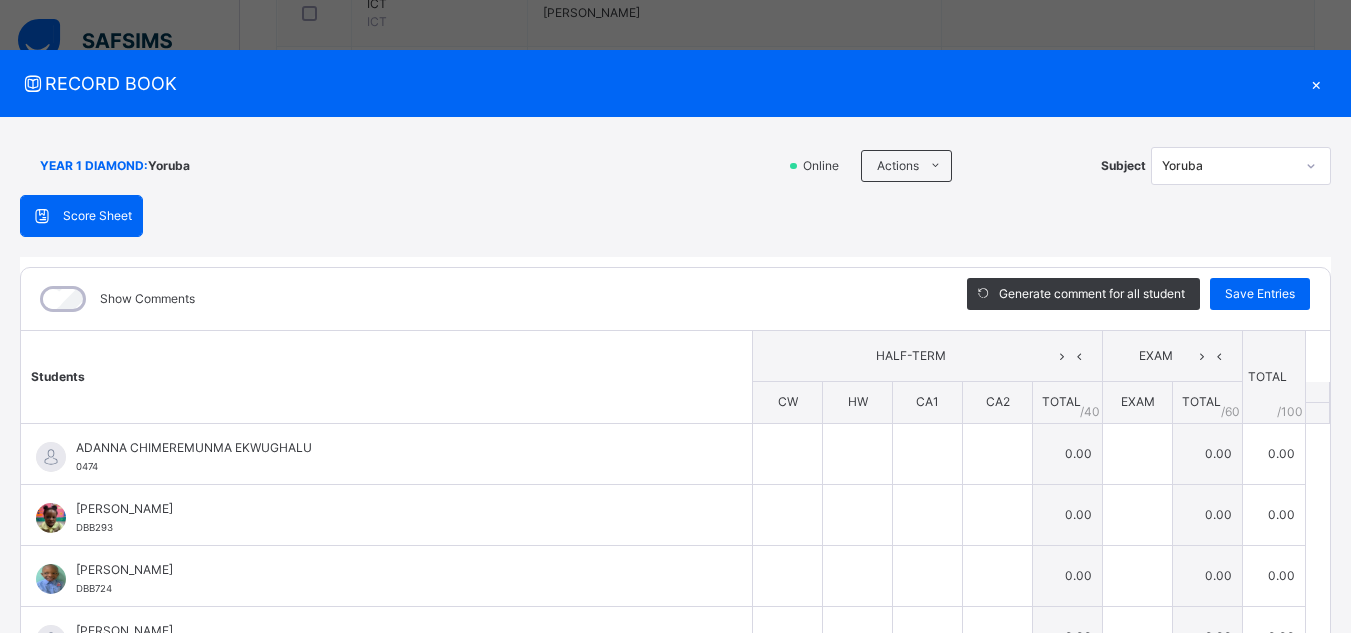 scroll, scrollTop: 278, scrollLeft: 0, axis: vertical 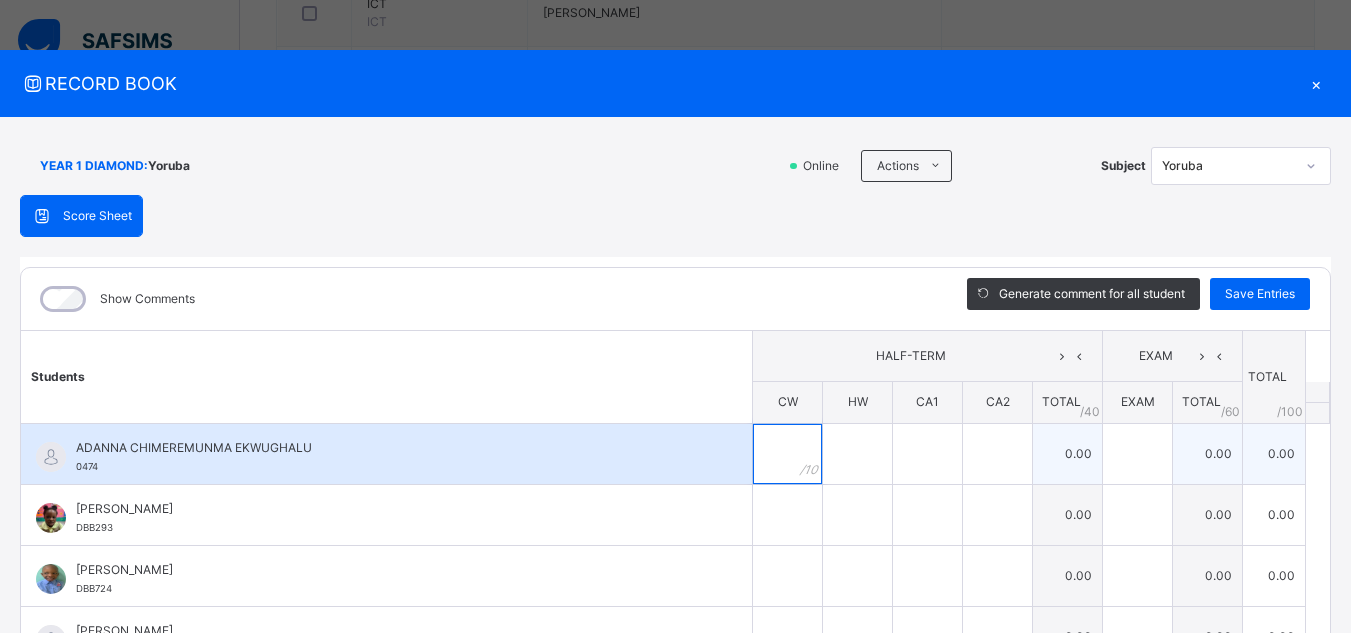 click at bounding box center [787, 454] 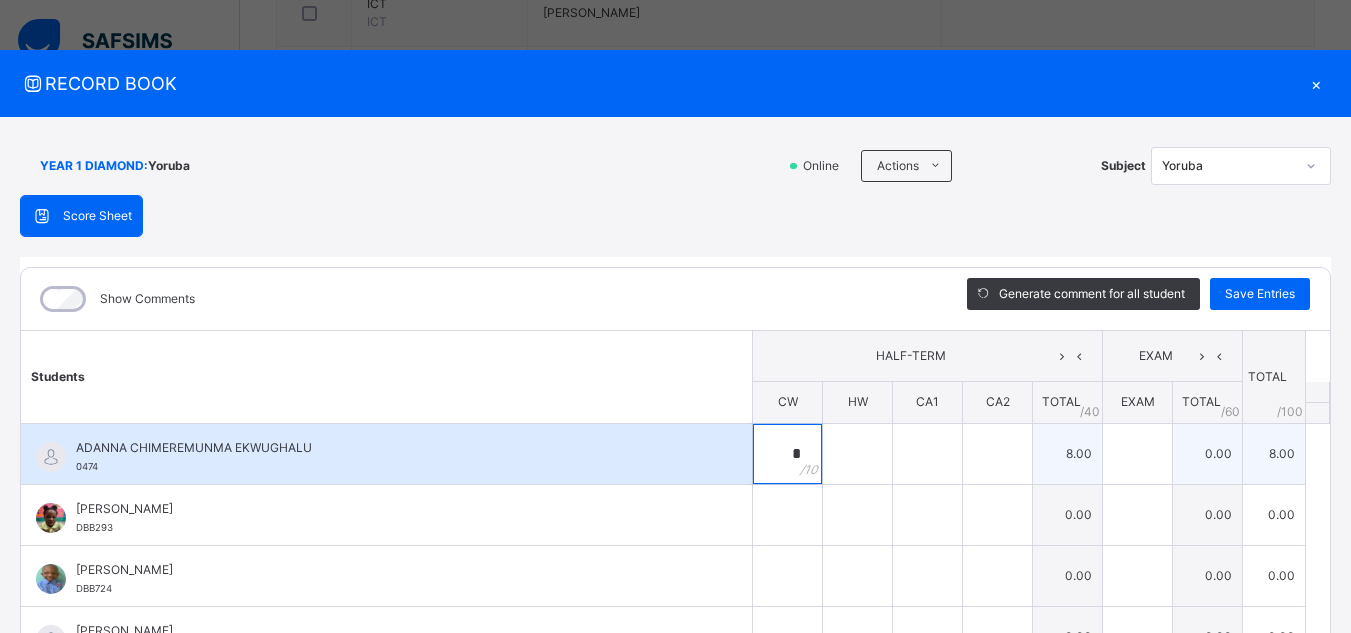 type on "*" 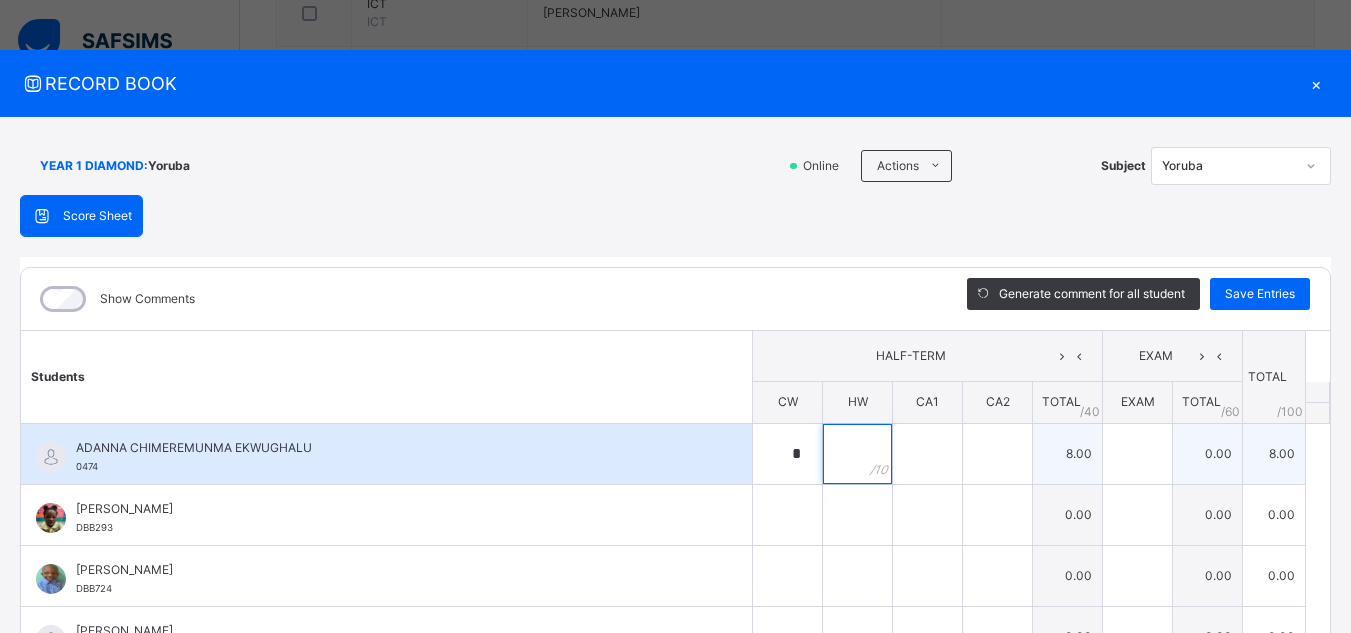 click at bounding box center (857, 454) 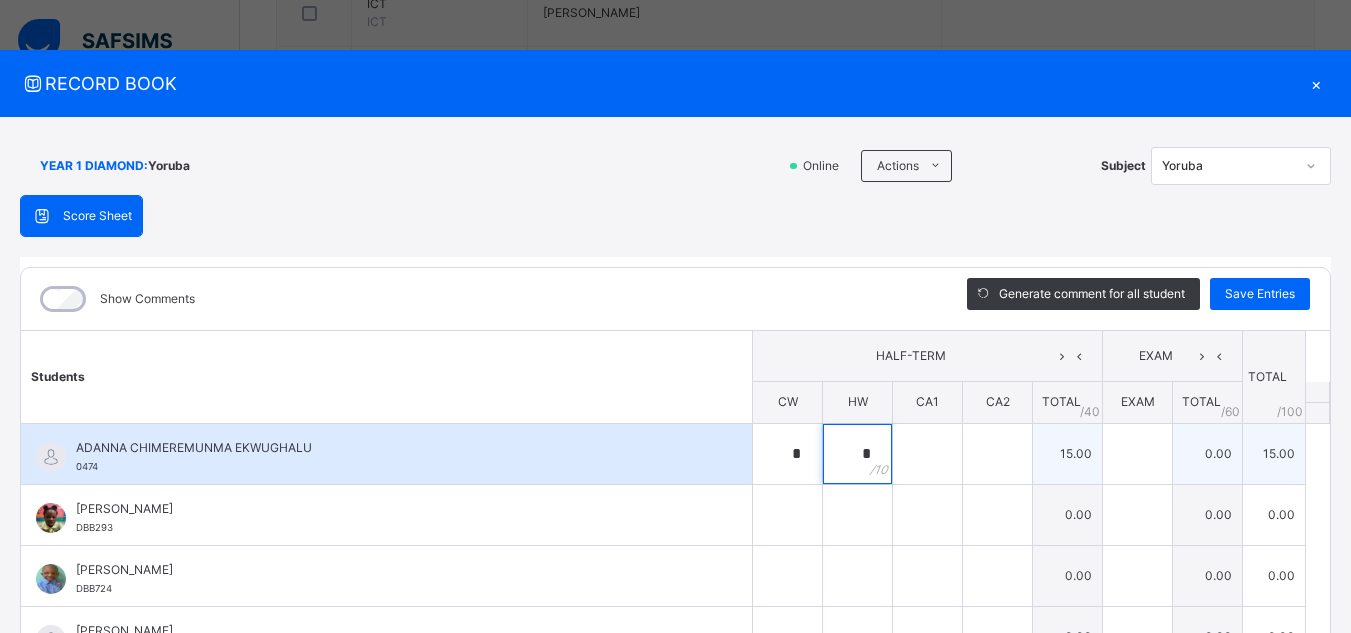 type on "*" 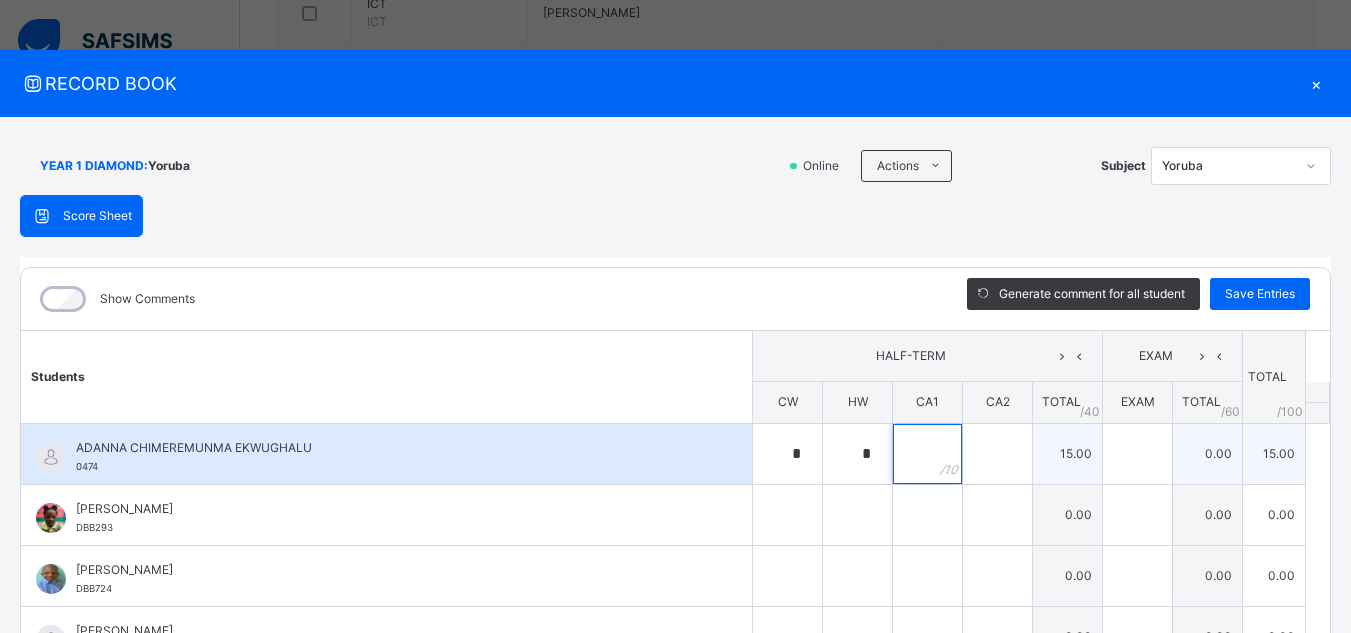 click at bounding box center (927, 454) 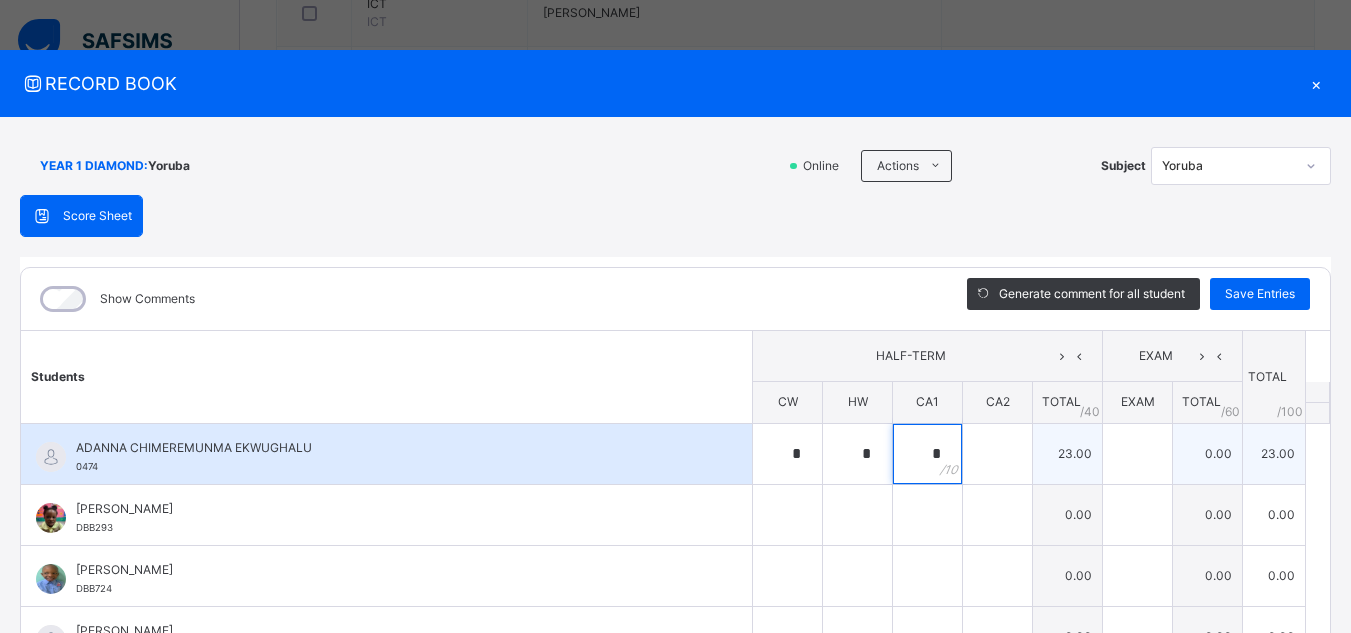 type on "*" 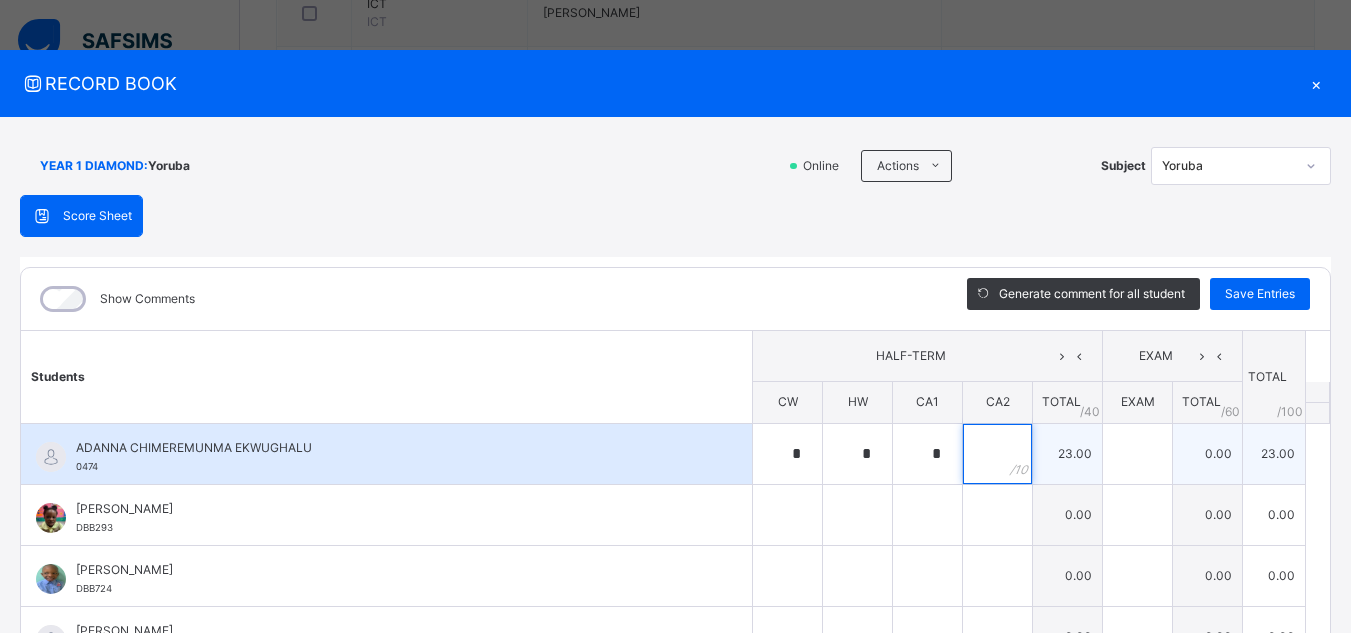 click at bounding box center (997, 454) 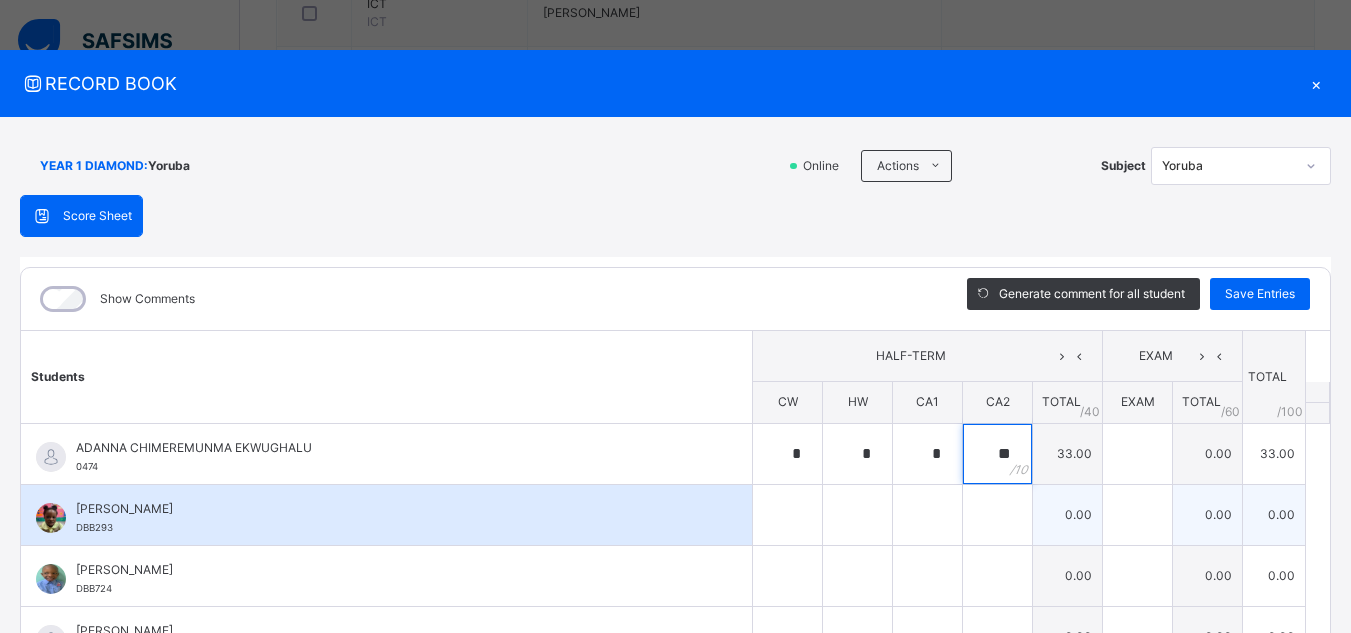 type on "**" 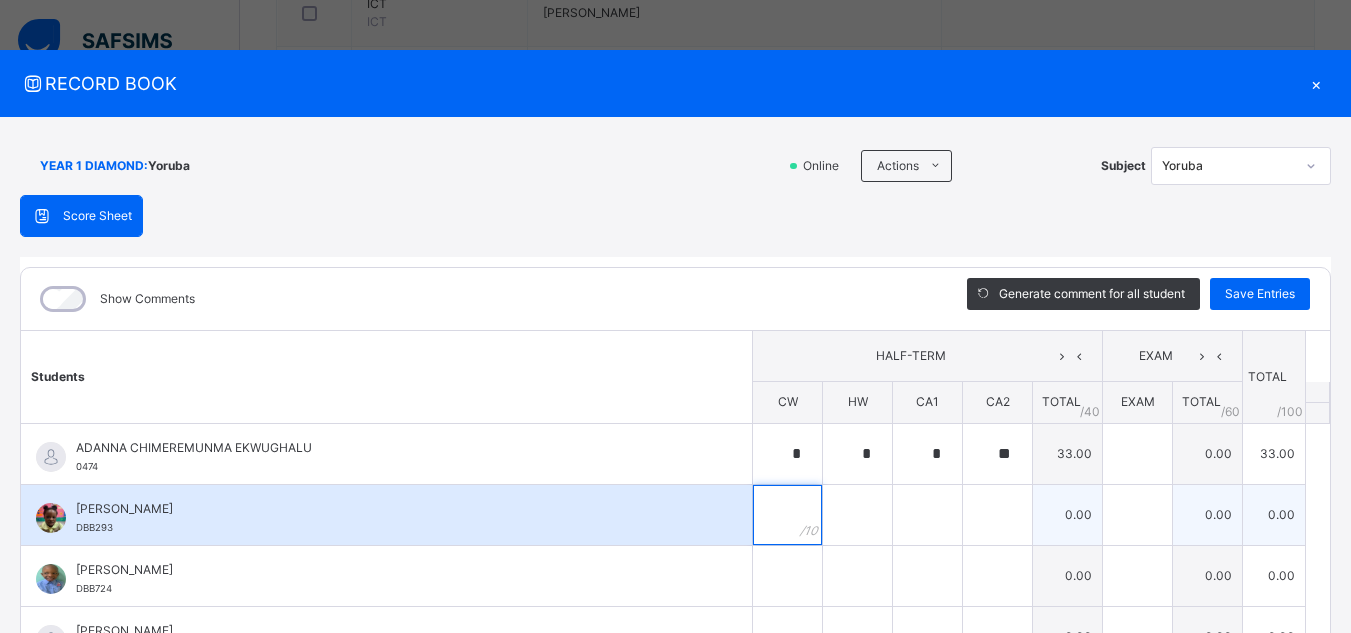 click at bounding box center (787, 515) 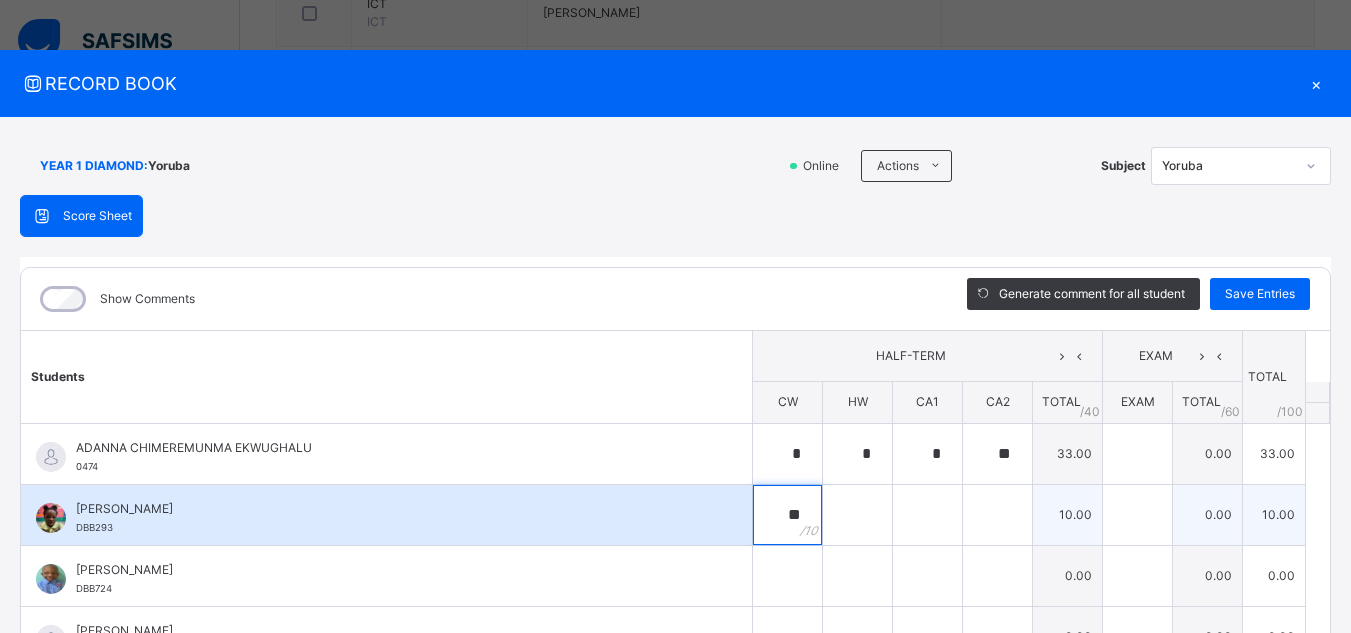 type on "**" 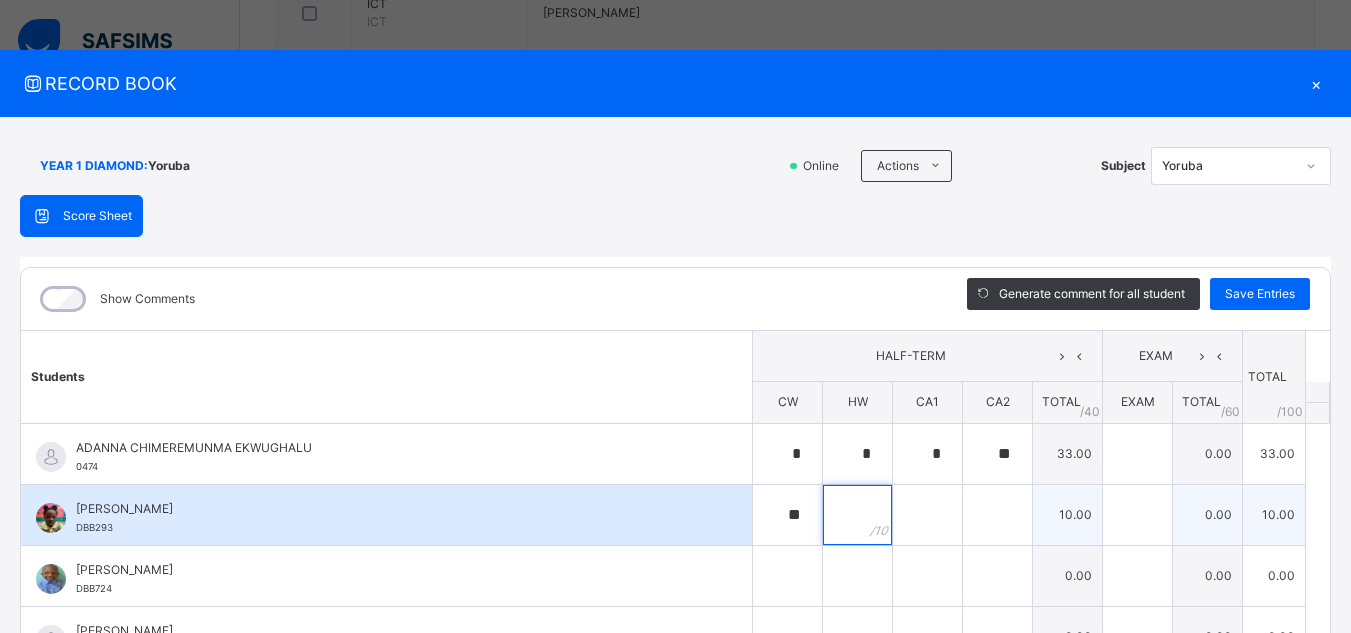 click at bounding box center (857, 515) 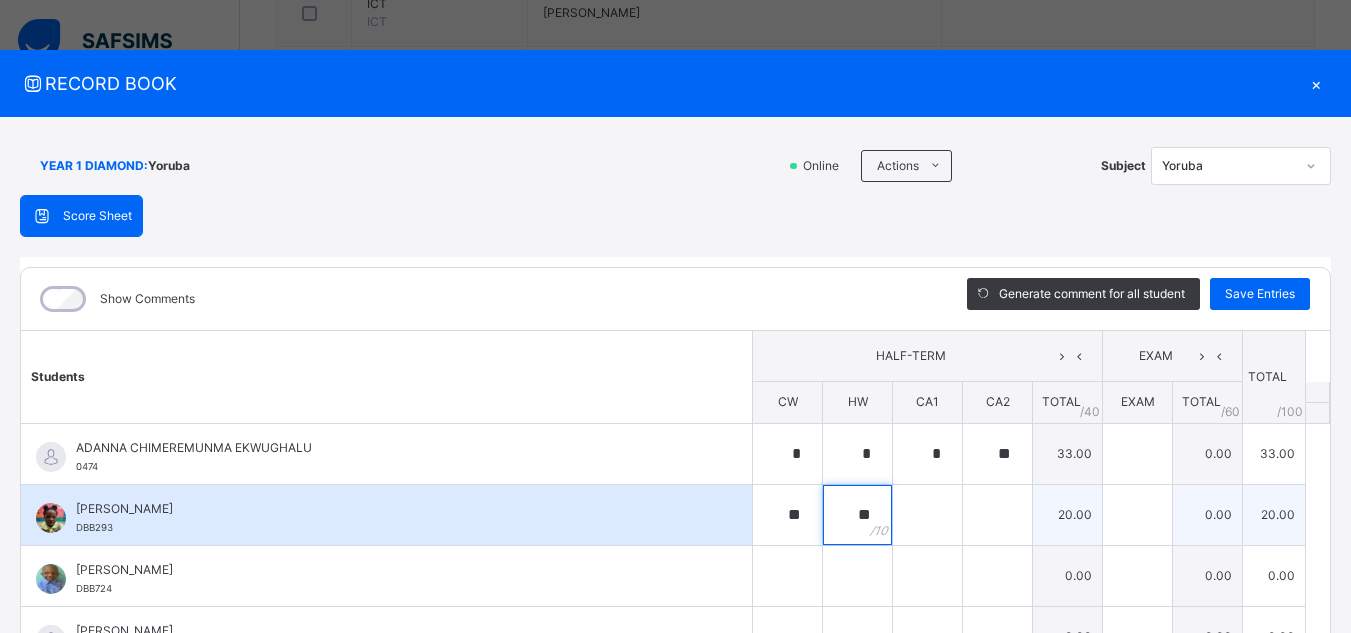 type on "**" 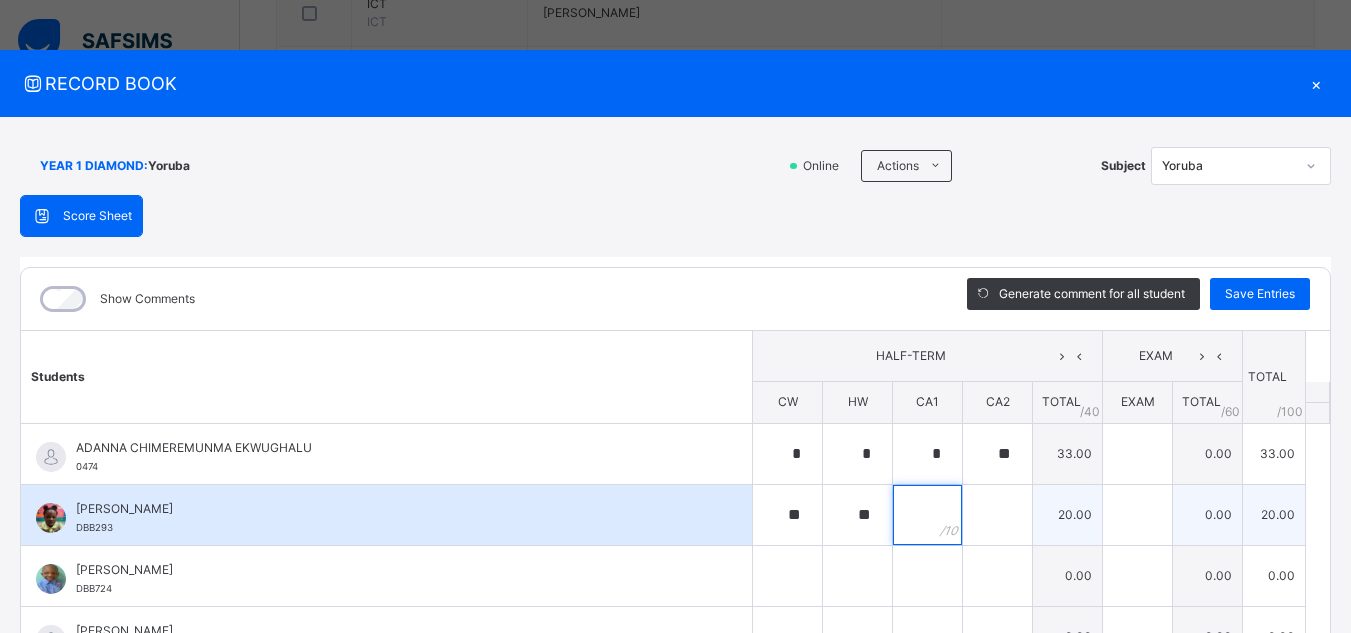 click at bounding box center [927, 515] 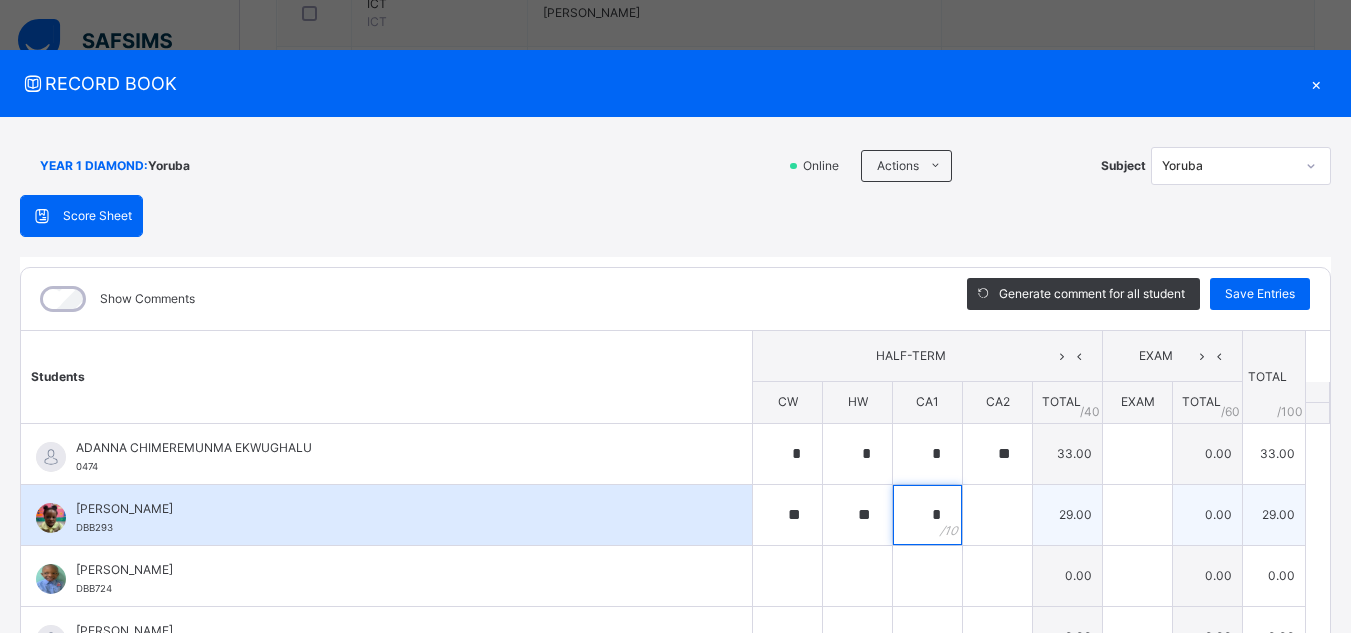 type on "*" 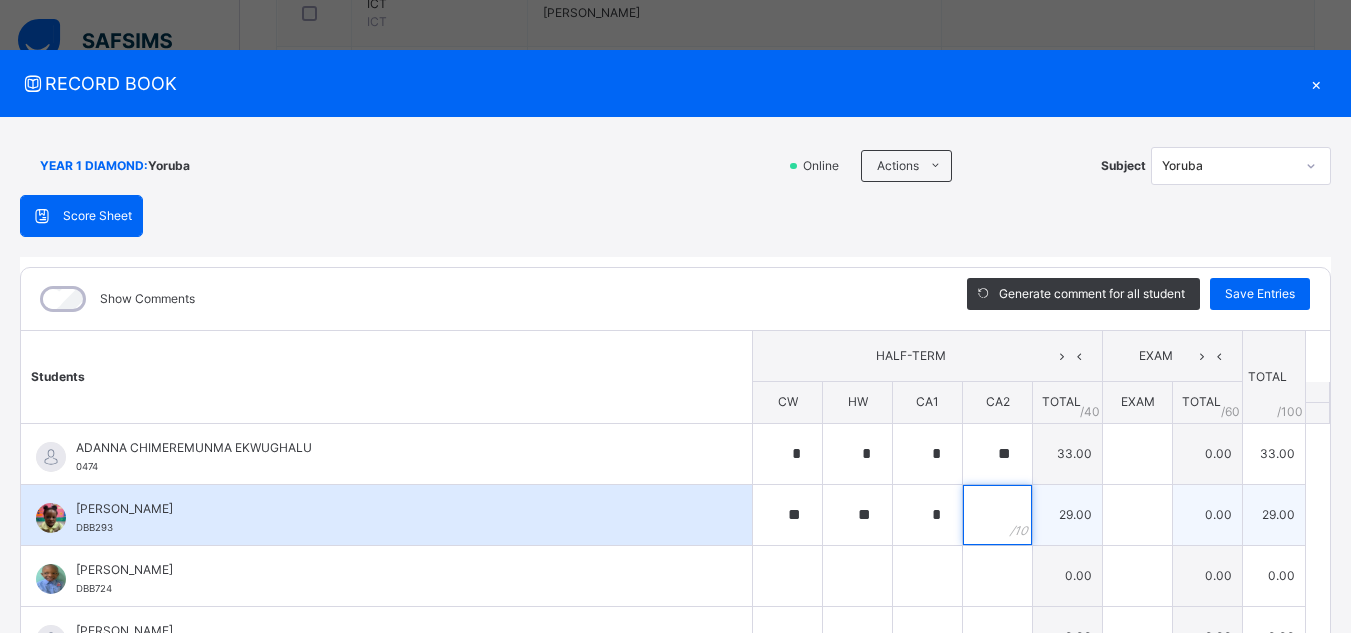 click at bounding box center (997, 515) 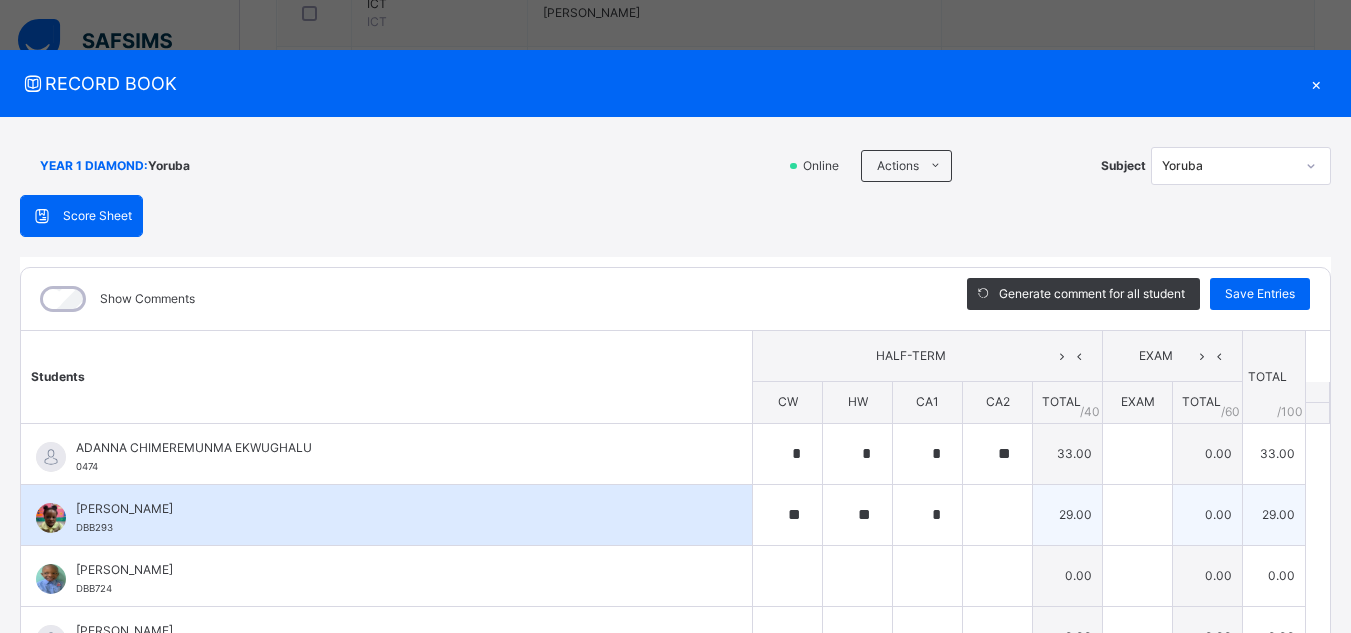 click at bounding box center (997, 515) 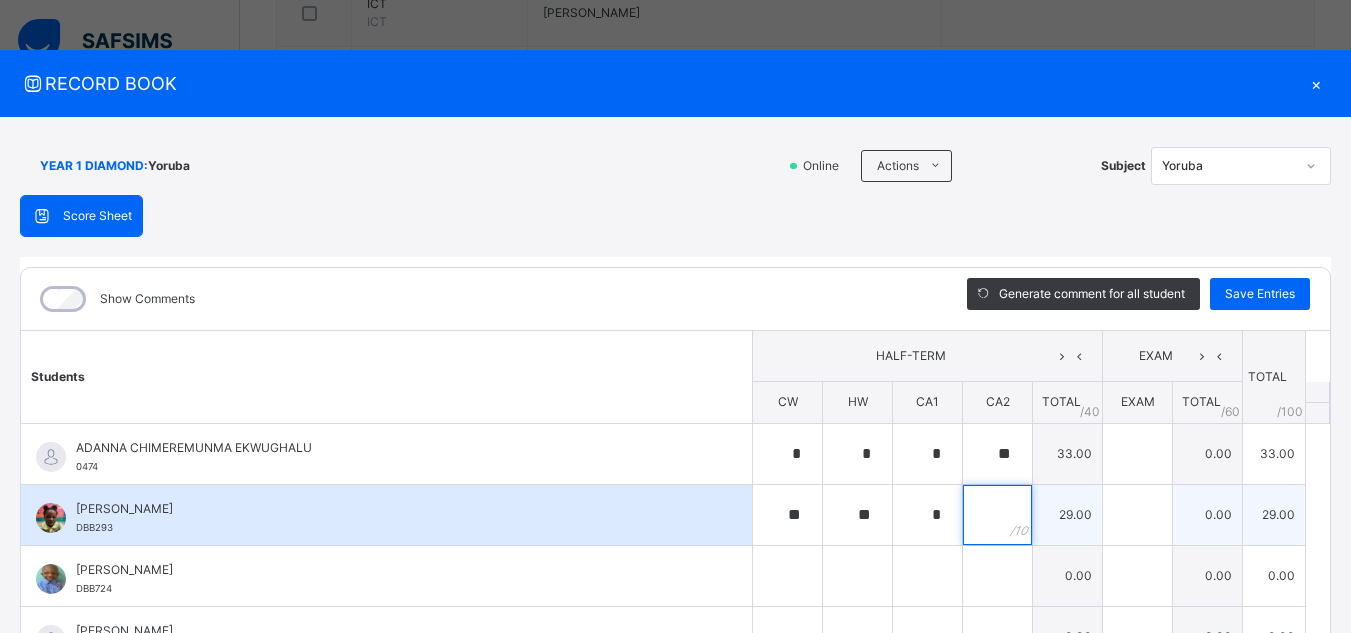 click at bounding box center [997, 515] 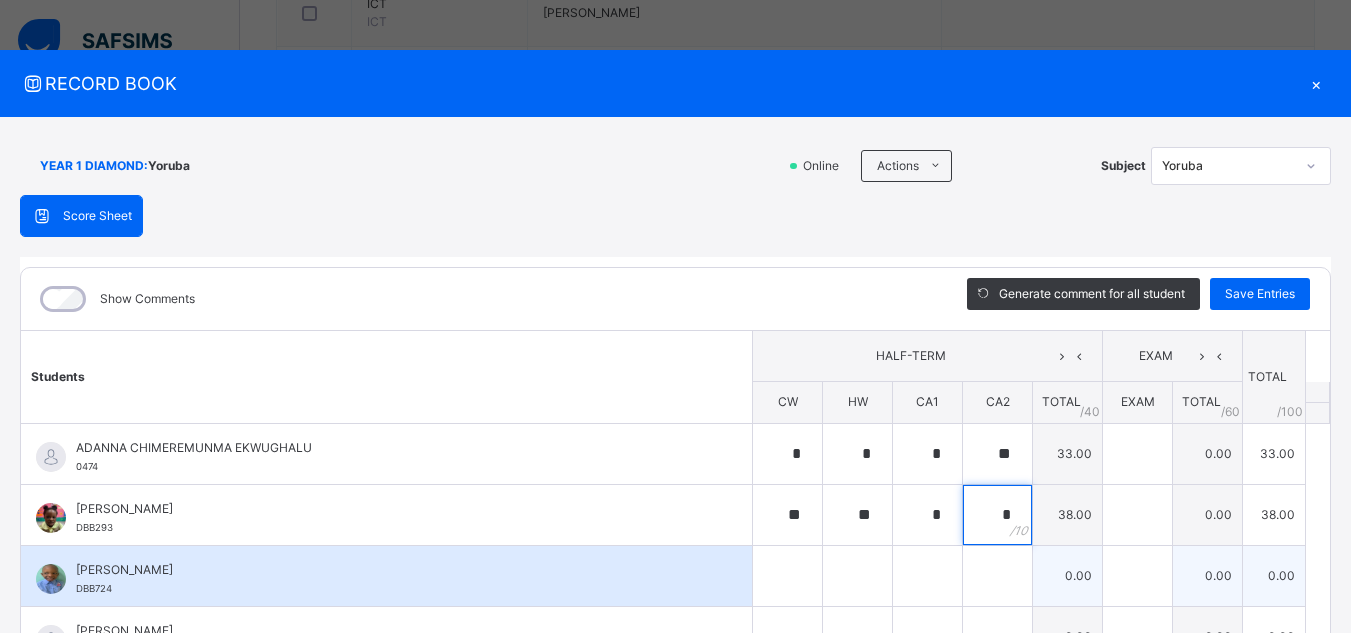 type on "*" 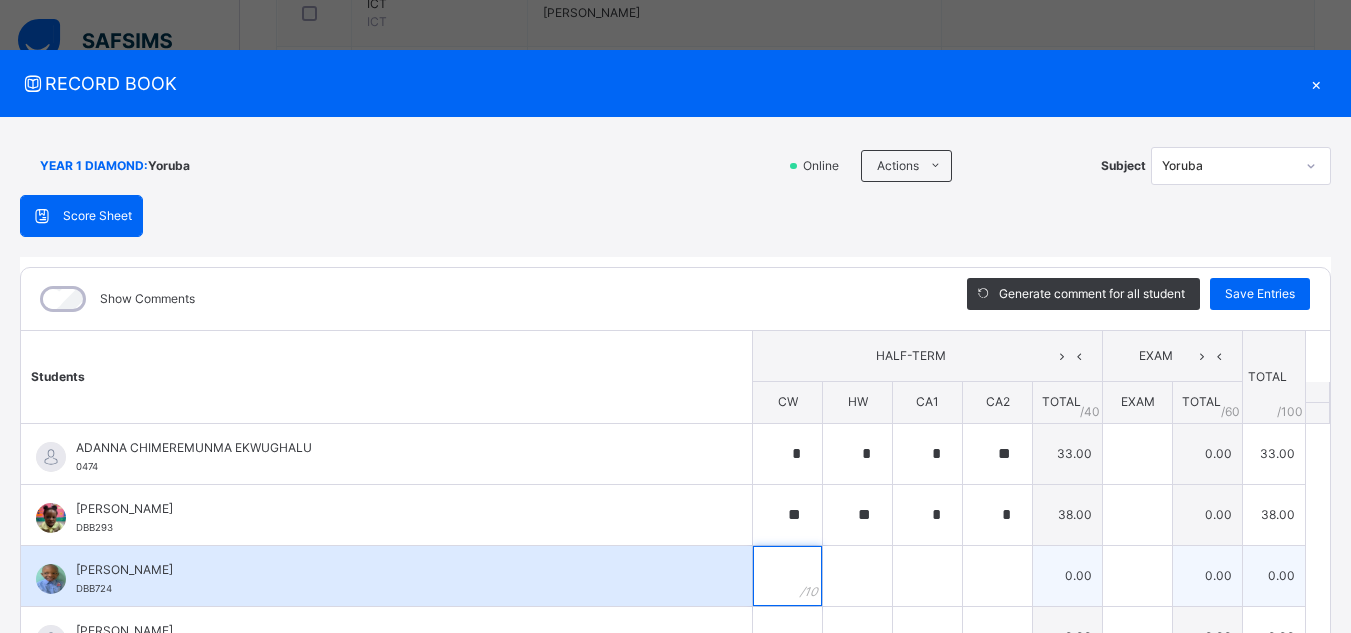 click at bounding box center [787, 576] 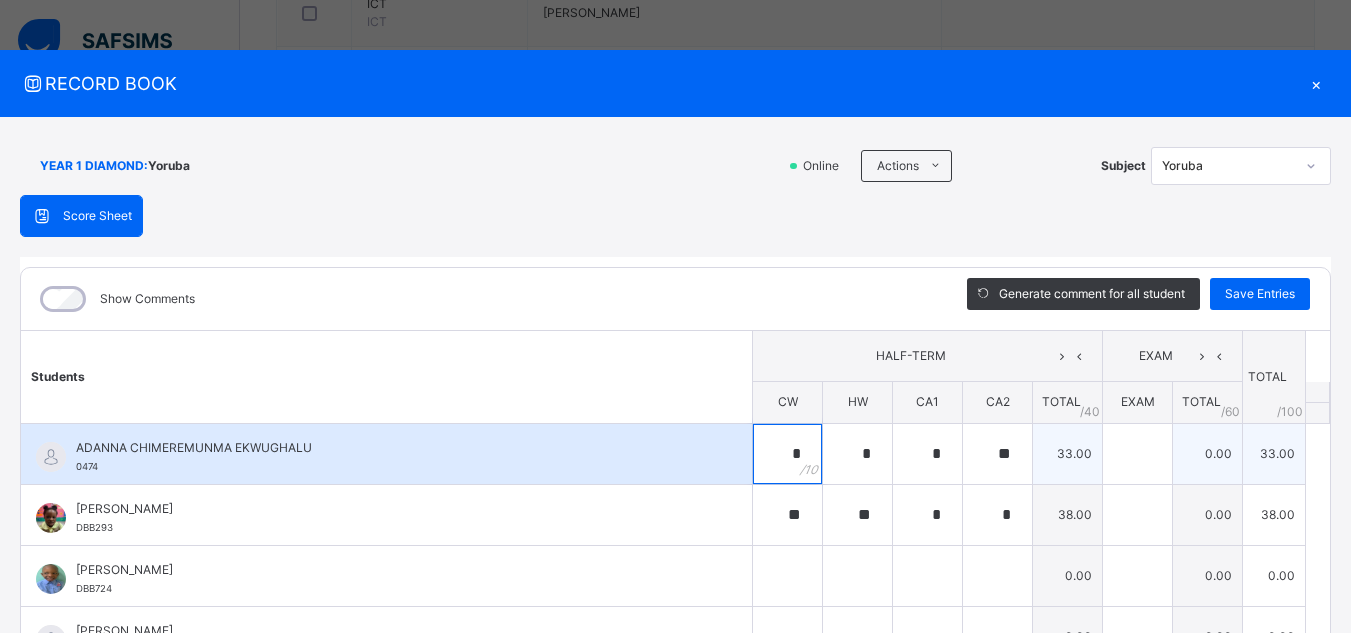 click on "*" at bounding box center [787, 454] 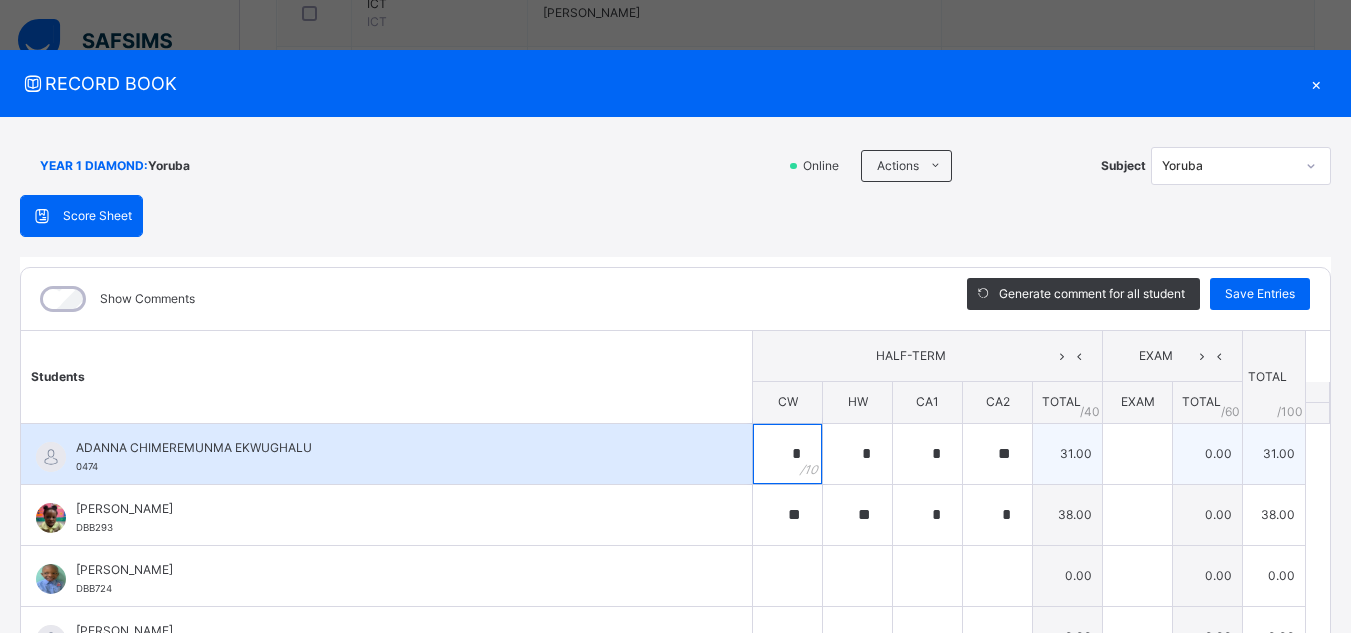 type on "*" 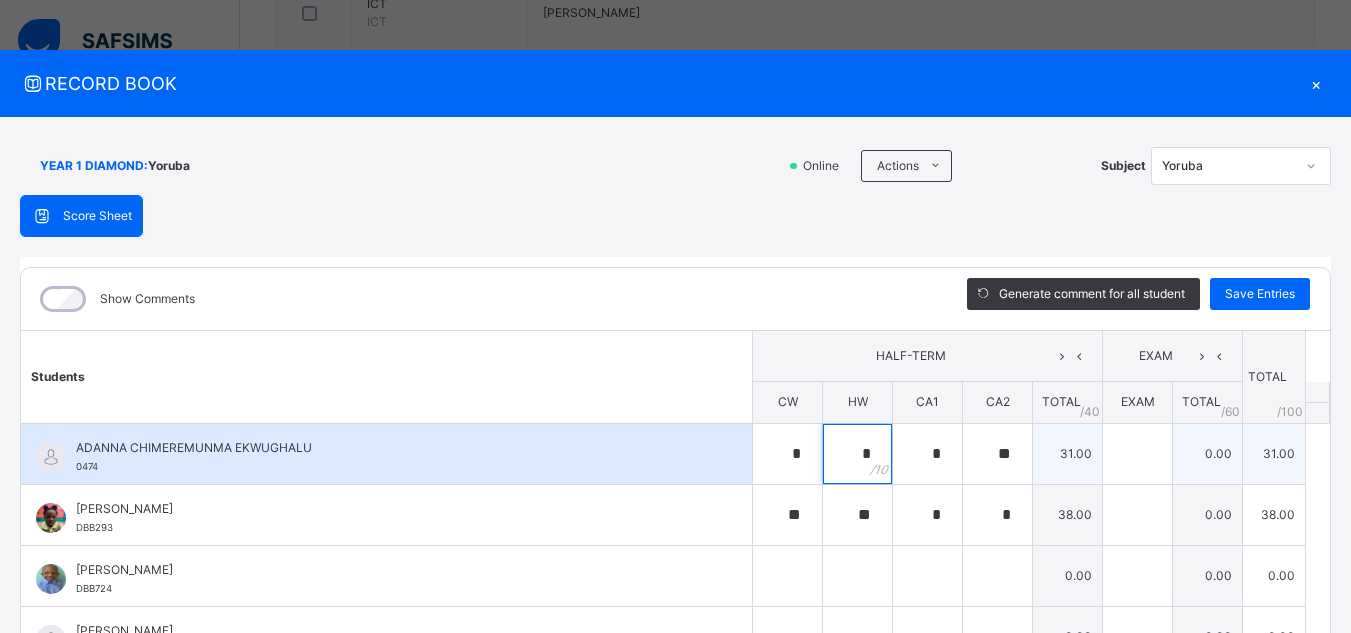 click on "*" at bounding box center [857, 454] 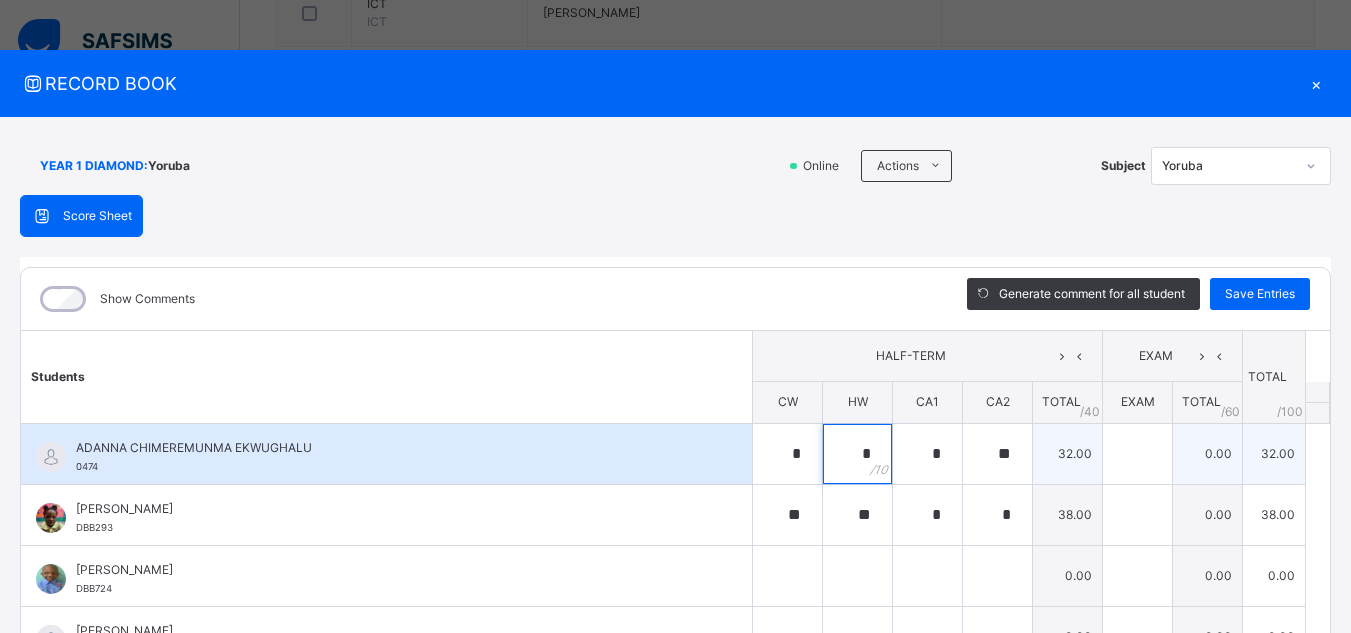 type on "*" 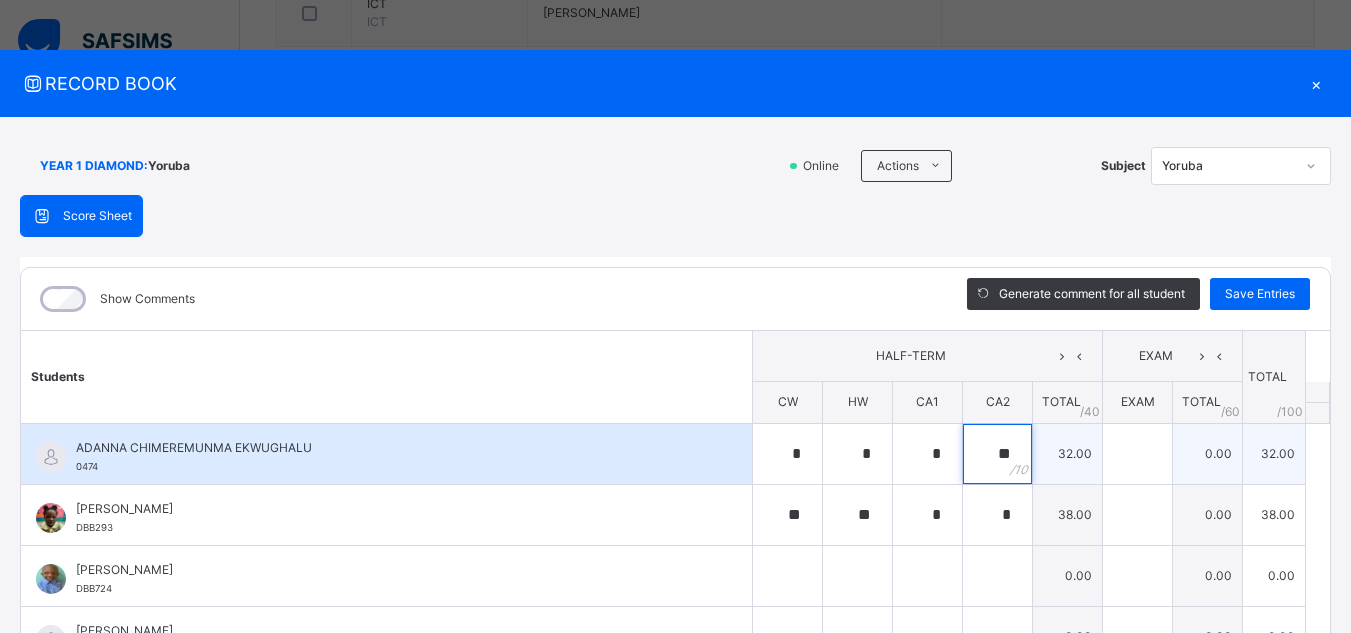 click on "**" at bounding box center (997, 454) 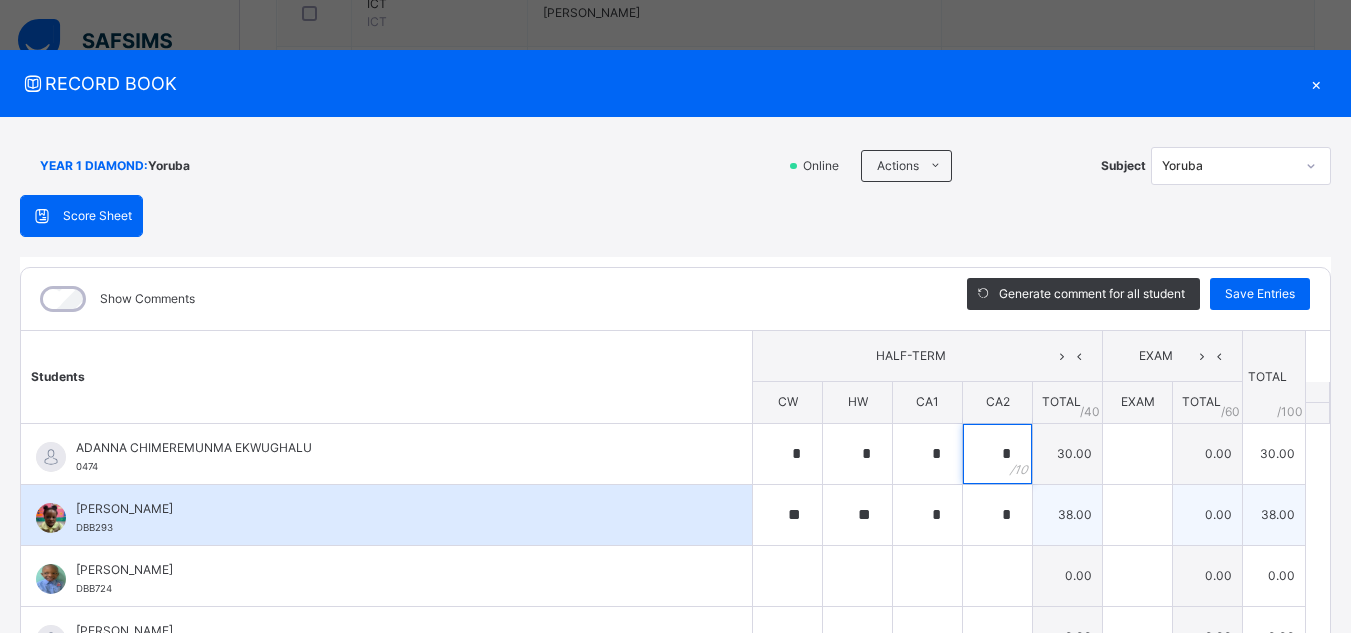 type on "*" 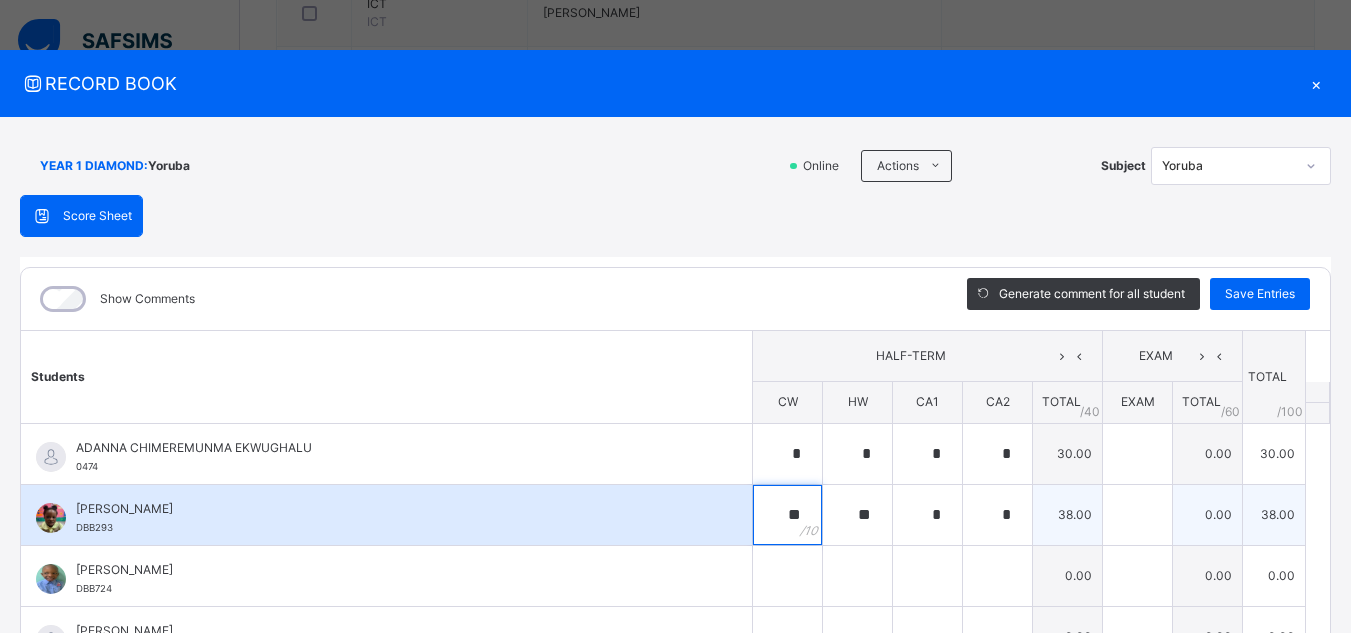click on "**" at bounding box center [787, 515] 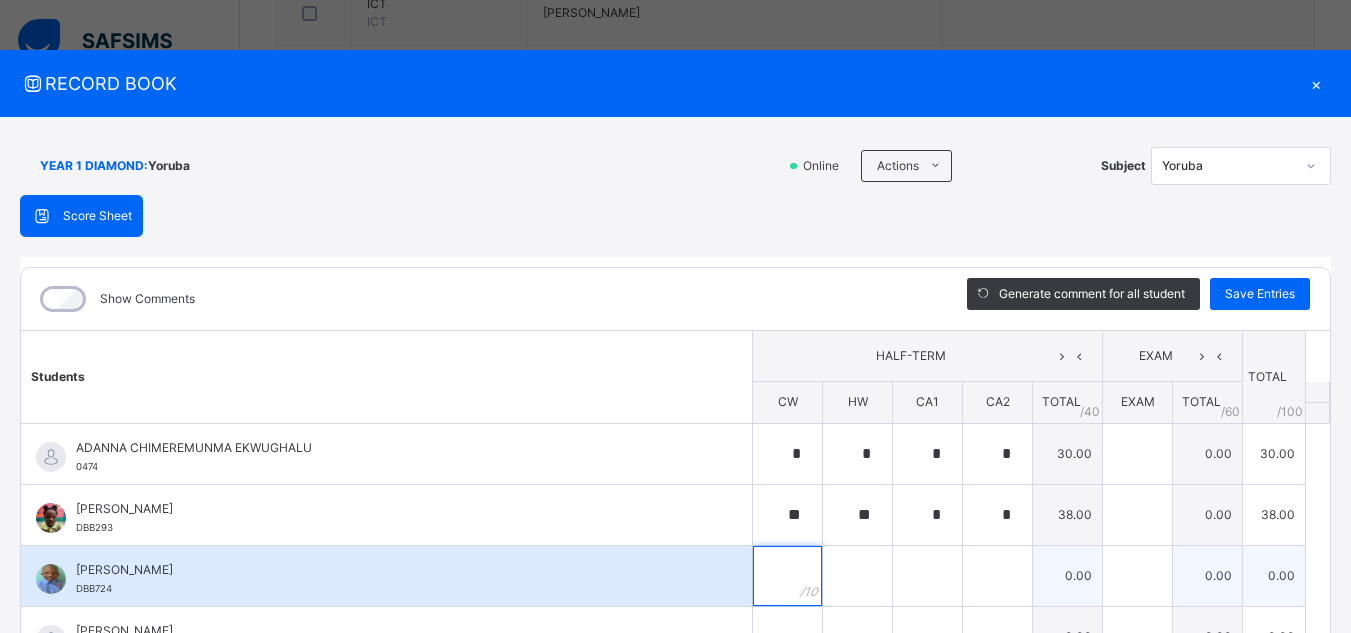 click at bounding box center (787, 576) 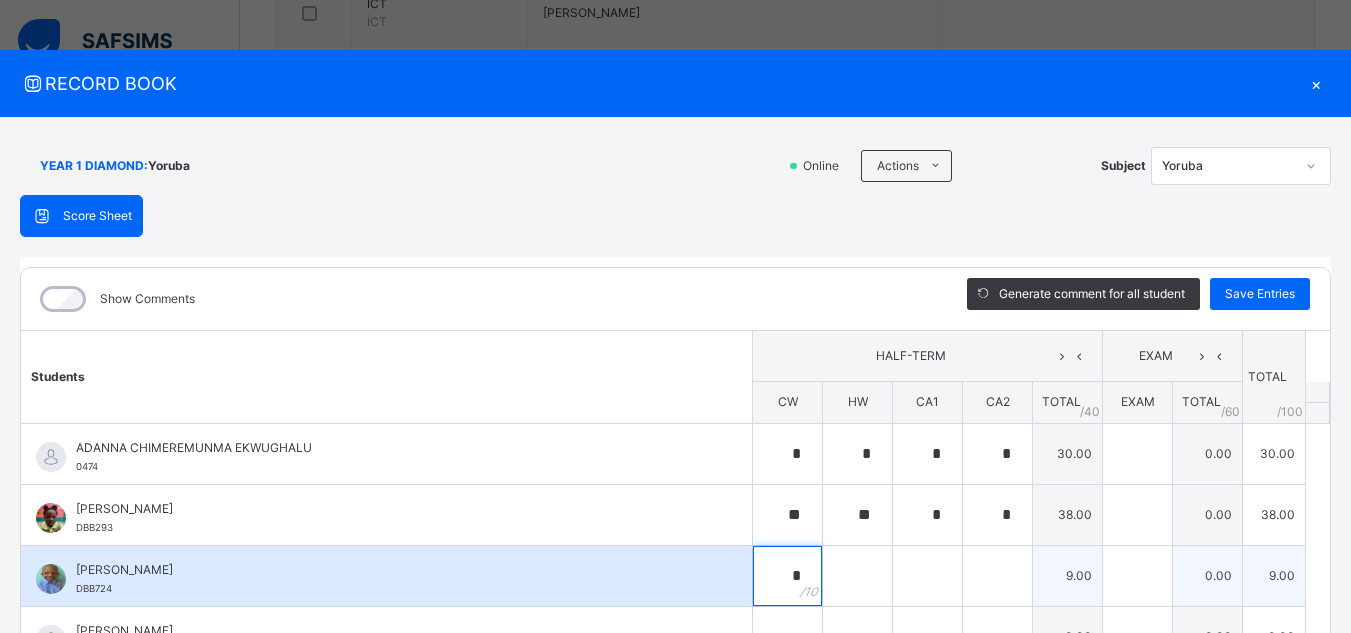 type on "*" 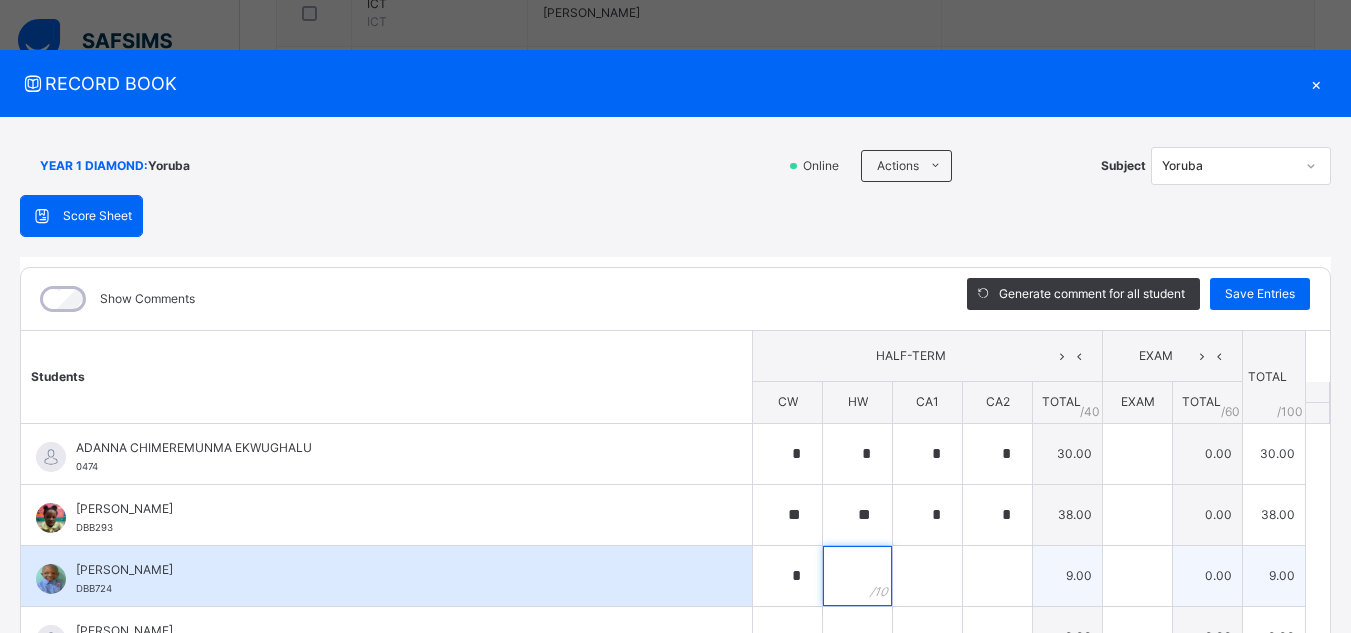 click at bounding box center [857, 576] 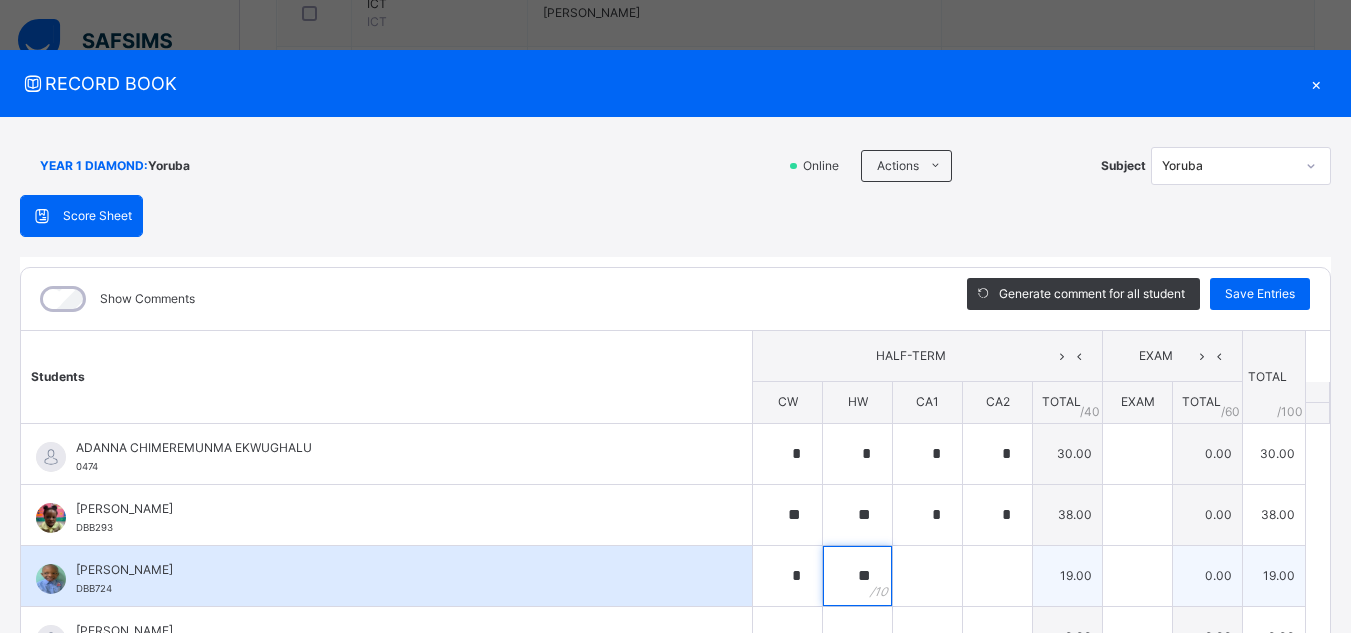 type on "**" 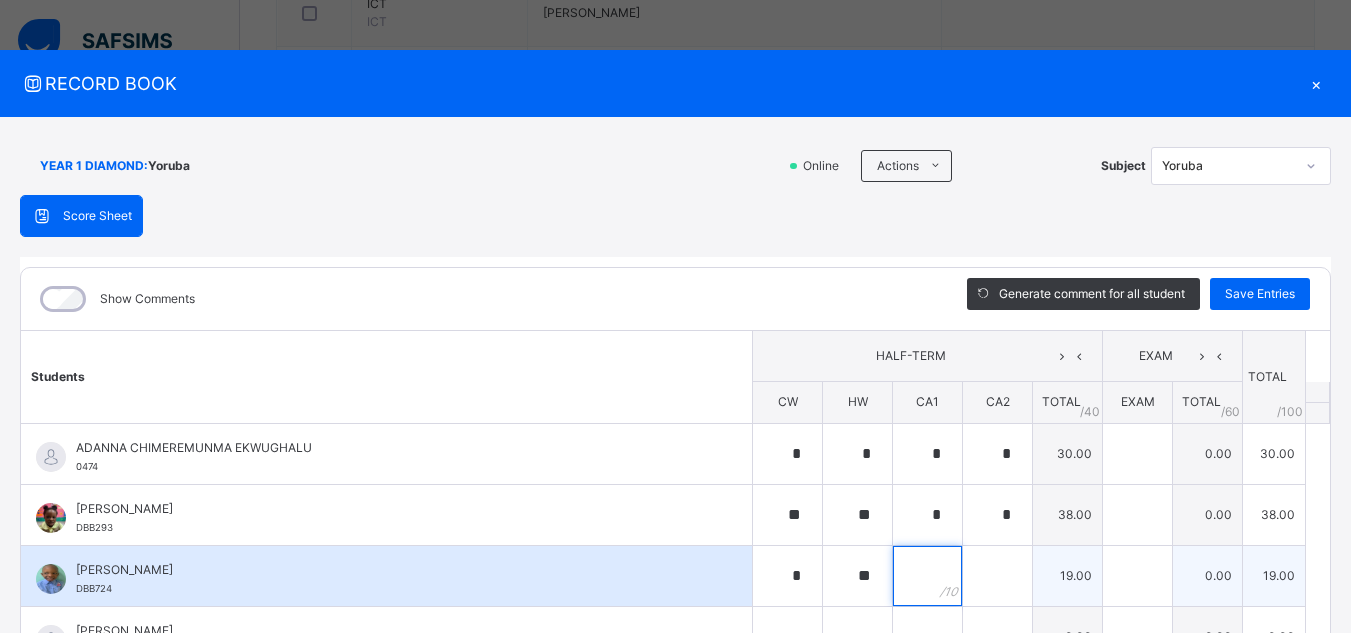 click at bounding box center (927, 576) 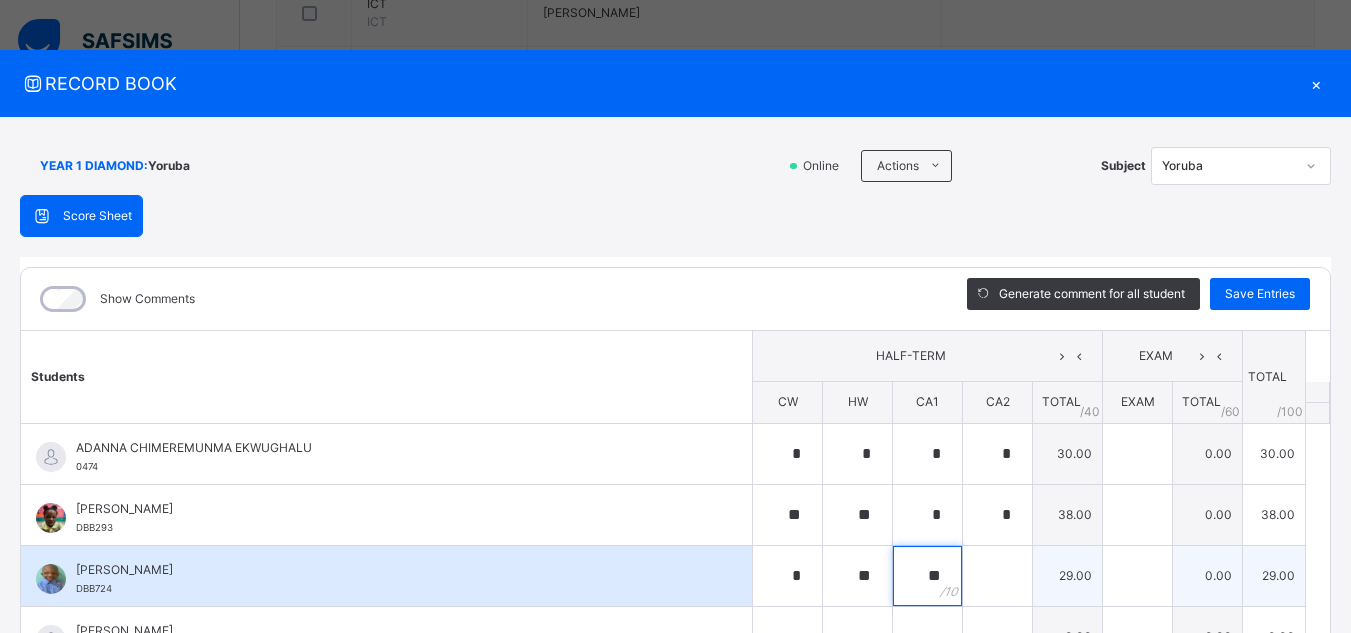 type on "**" 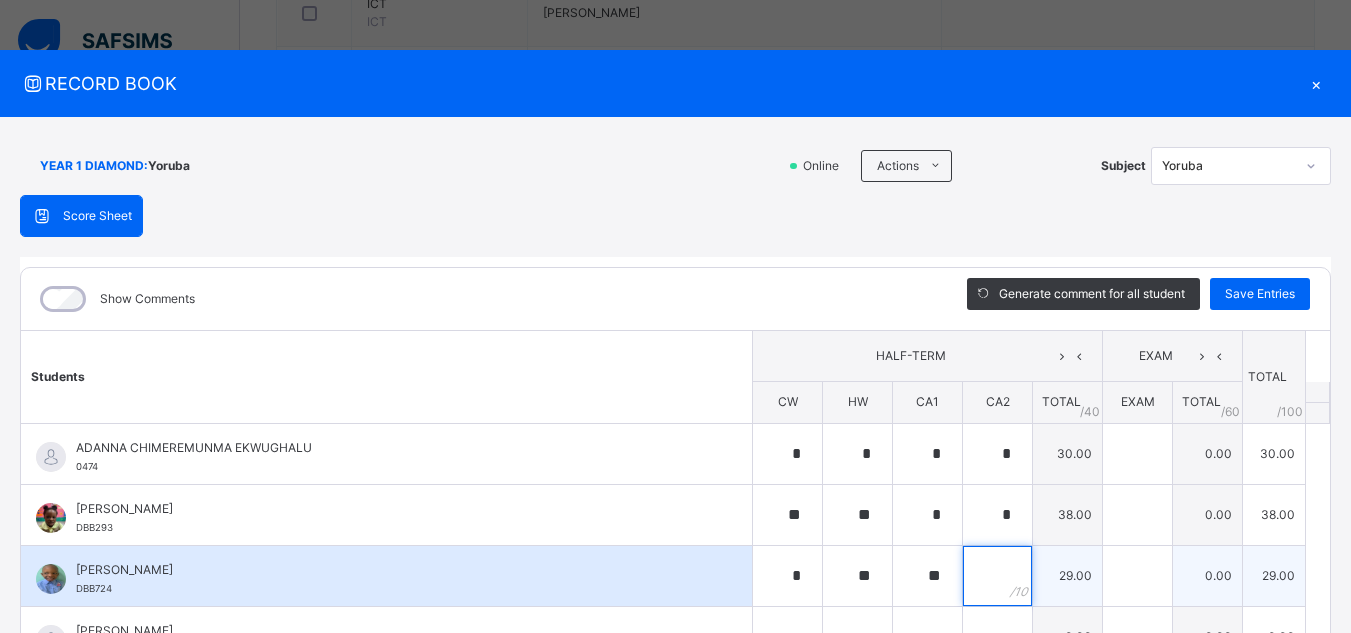 click at bounding box center (997, 576) 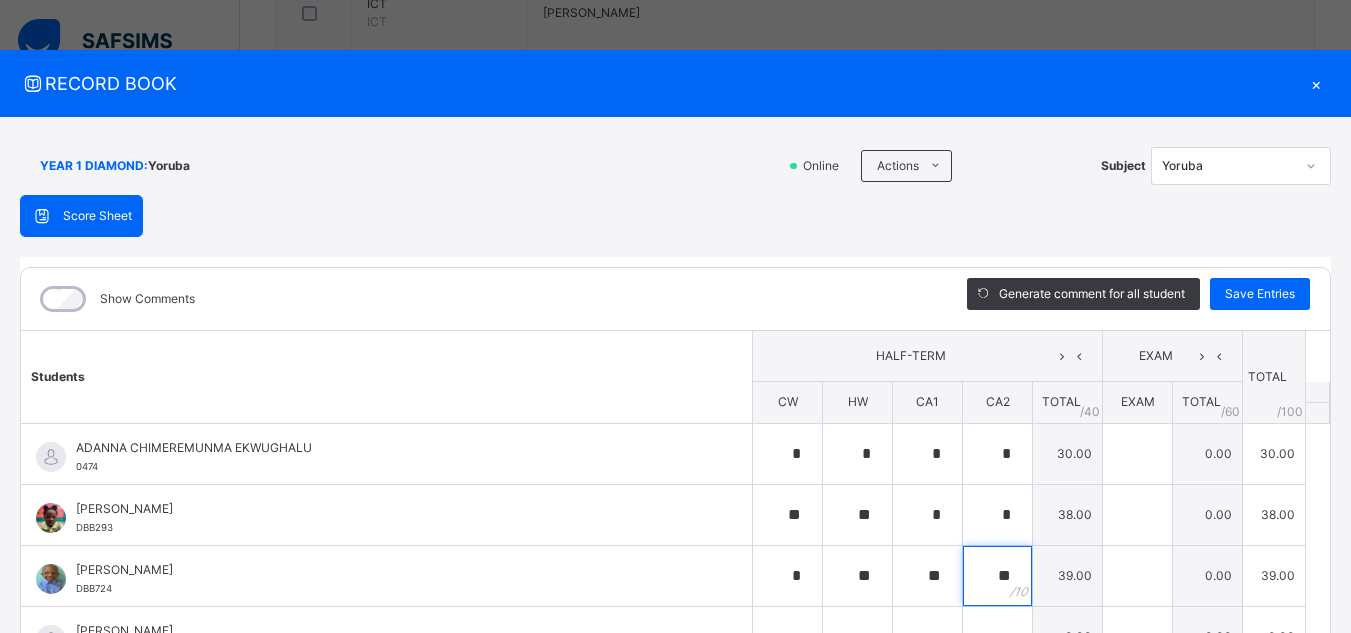 type on "**" 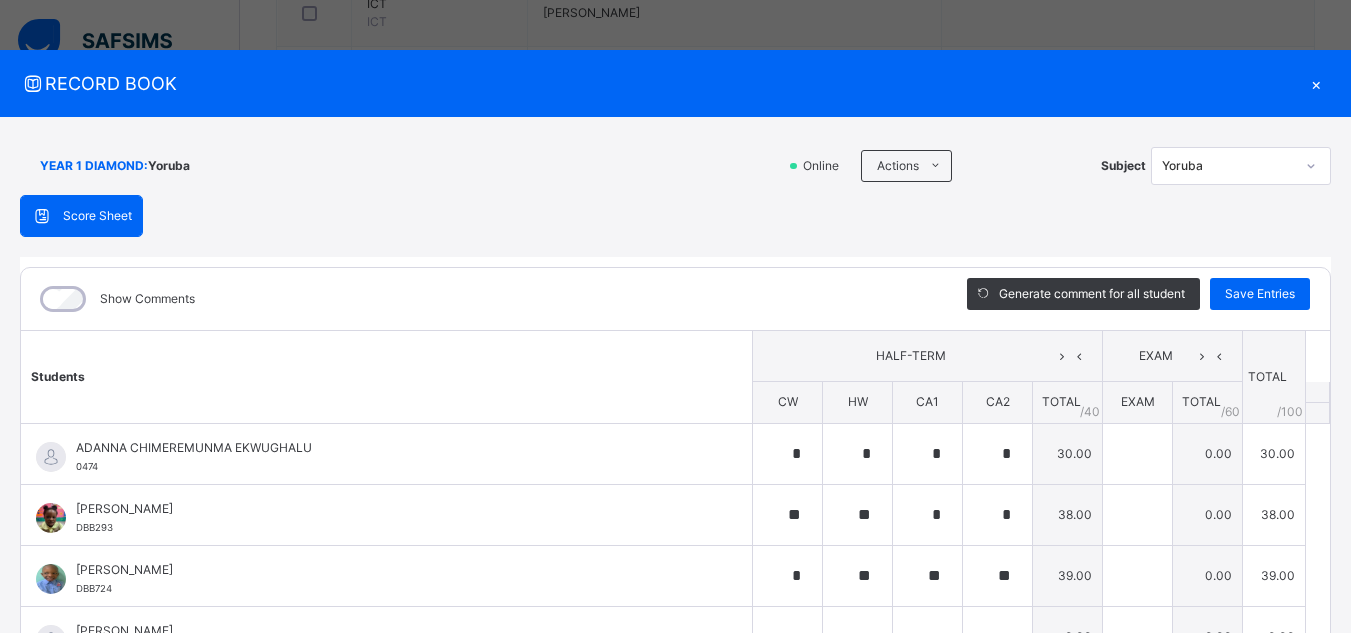 click on "YEAR 1   DIAMOND :   Yoruba Online Actions  Download Empty Score Sheet  Upload/map score sheet Subject  Yoruba De Beautiful Beginning School Date: 16th Jul 2025, 11:49:42 am Score Sheet Score Sheet Show Comments   Generate comment for all student   Save Entries Class Level:  YEAR 1   DIAMOND Subject:  Yoruba Session:  2024/2025 Session Session:  SUMMER TERM Students HALF-TERM EXAM TOTAL /100 Comment CW HW CA1 CA2 TOTAL / 40 EXAM TOTAL / 60 ADANNA CHIMEREMUNMA EKWUGHALU 0474 ADANNA CHIMEREMUNMA EKWUGHALU 0474 * * * * 30.00 0.00 30.00 Generate comment 0 / 250   ×   Subject Teacher’s Comment Generate and see in full the comment developed by the AI with an option to regenerate the comment JS ADANNA CHIMEREMUNMA EKWUGHALU   0474   Total 30.00  / 100.00 Sims Bot   Regenerate     Use this comment   ANJOLA ELIANA BADEMOSI DBB293 ANJOLA ELIANA BADEMOSI DBB293 ** ** * * 38.00 0.00 38.00 Generate comment 0 / 250   ×   Subject Teacher’s Comment JS ANJOLA ELIANA BADEMOSI   DBB293   Total 38.00  / 100.00 Sims Bot" at bounding box center [675, 489] 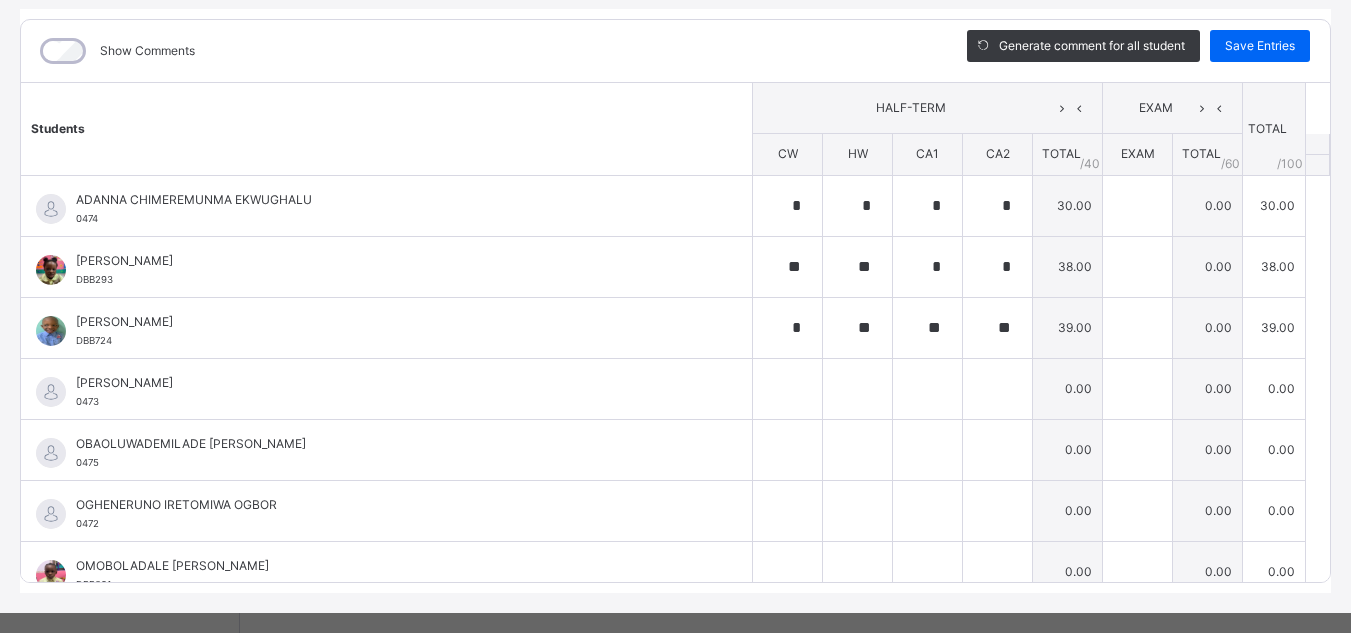 scroll, scrollTop: 278, scrollLeft: 0, axis: vertical 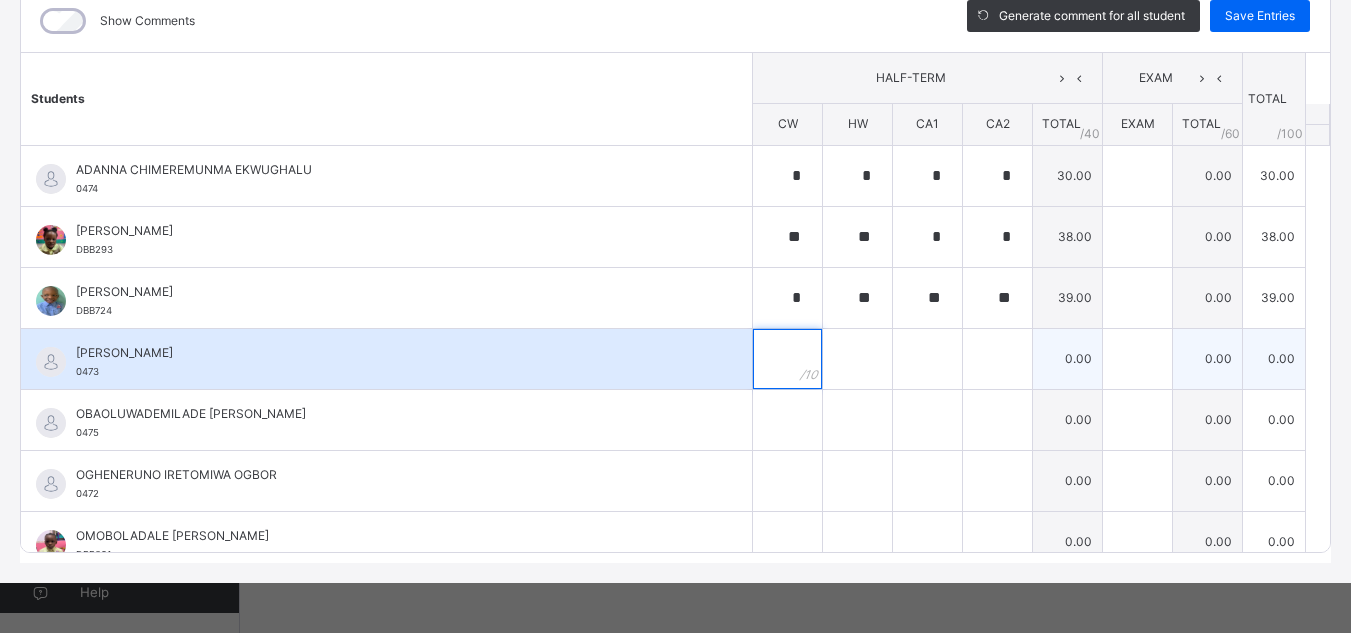 click at bounding box center [787, 359] 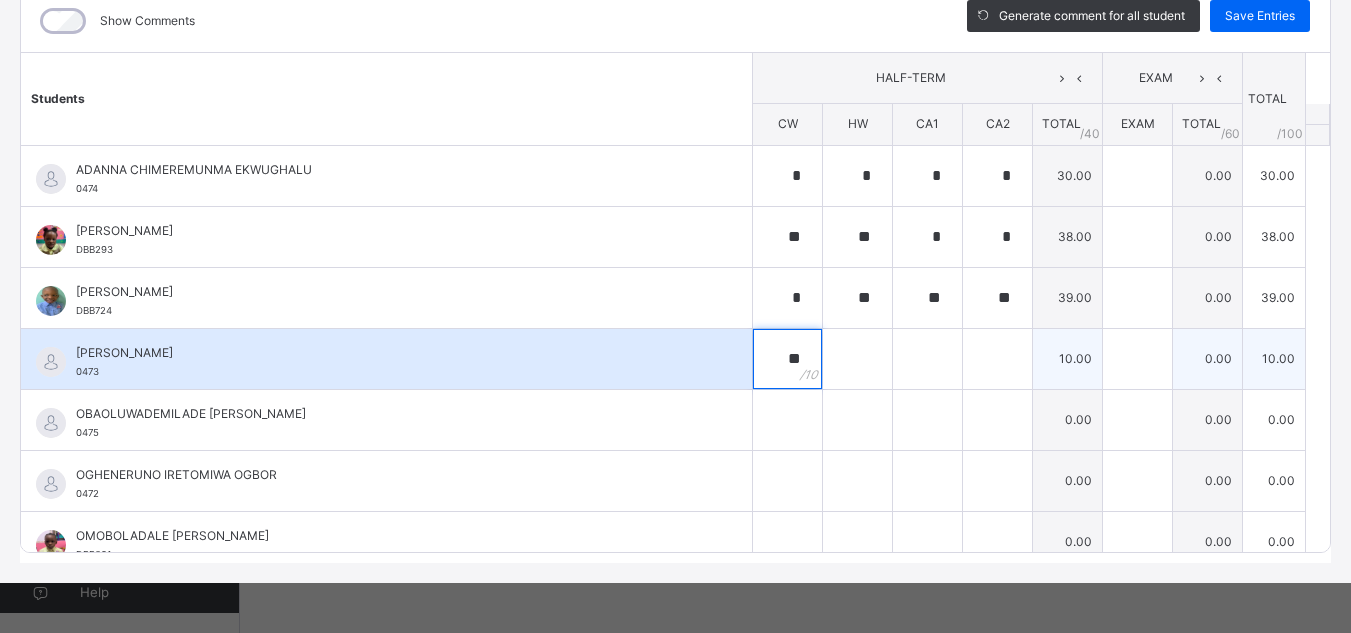 type on "**" 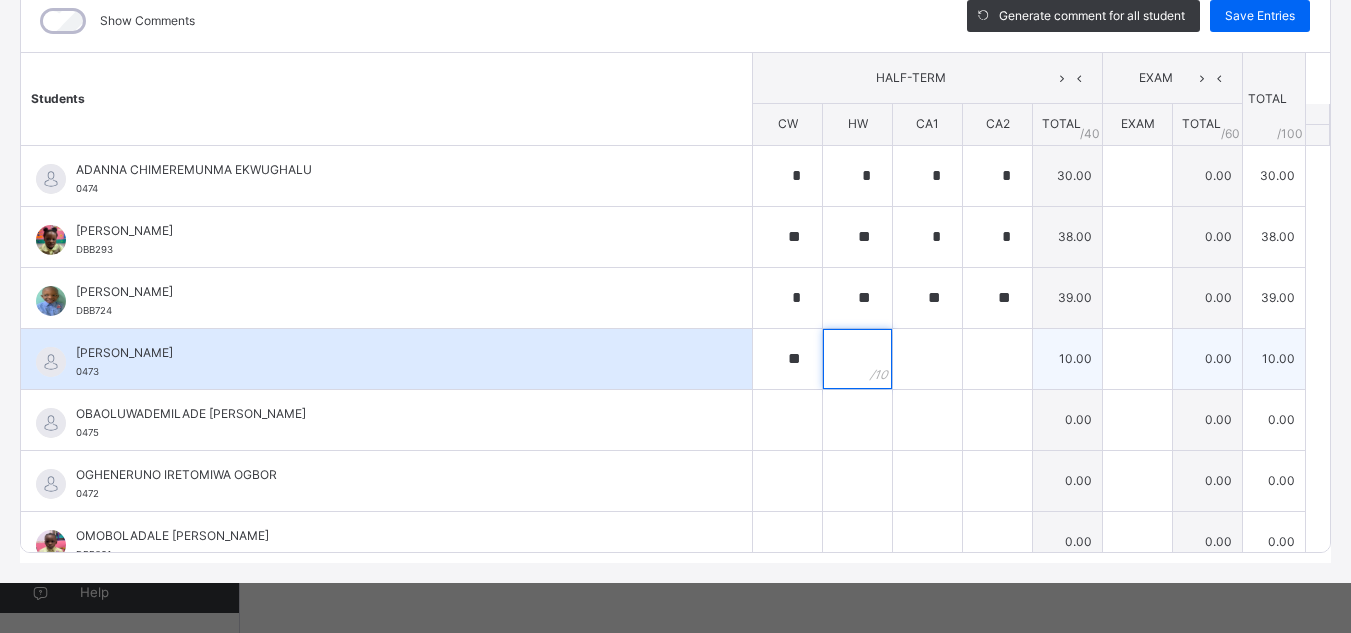 click at bounding box center [857, 359] 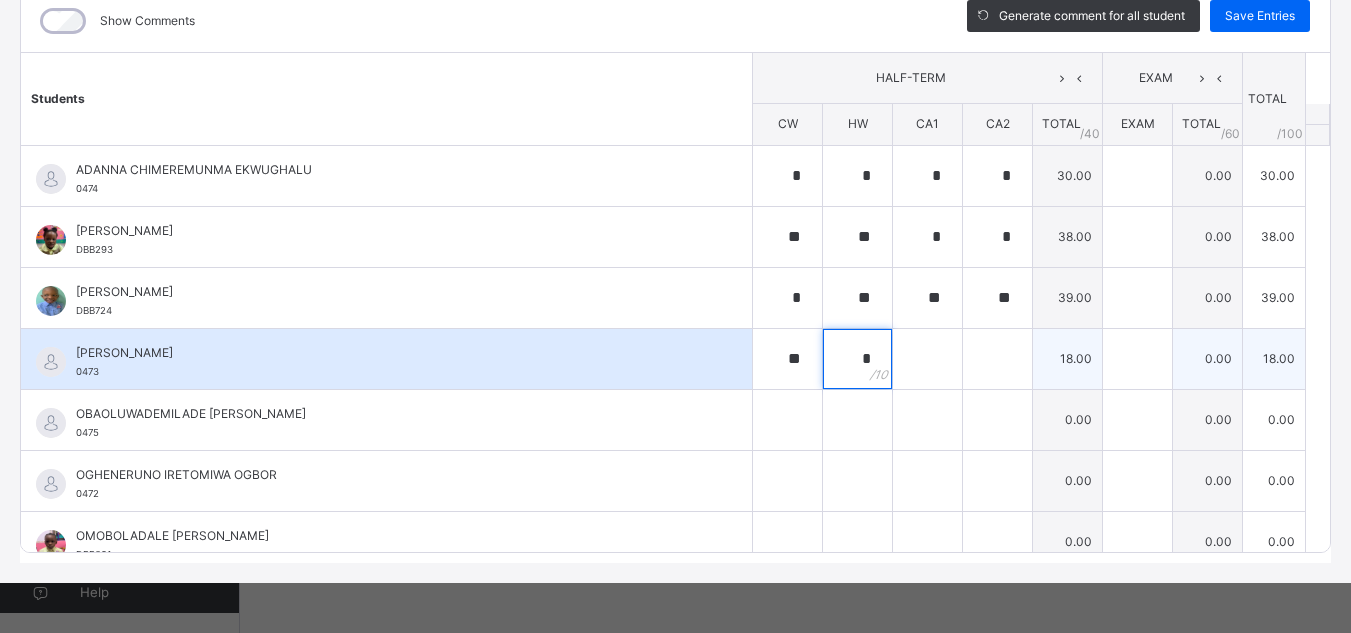 type on "*" 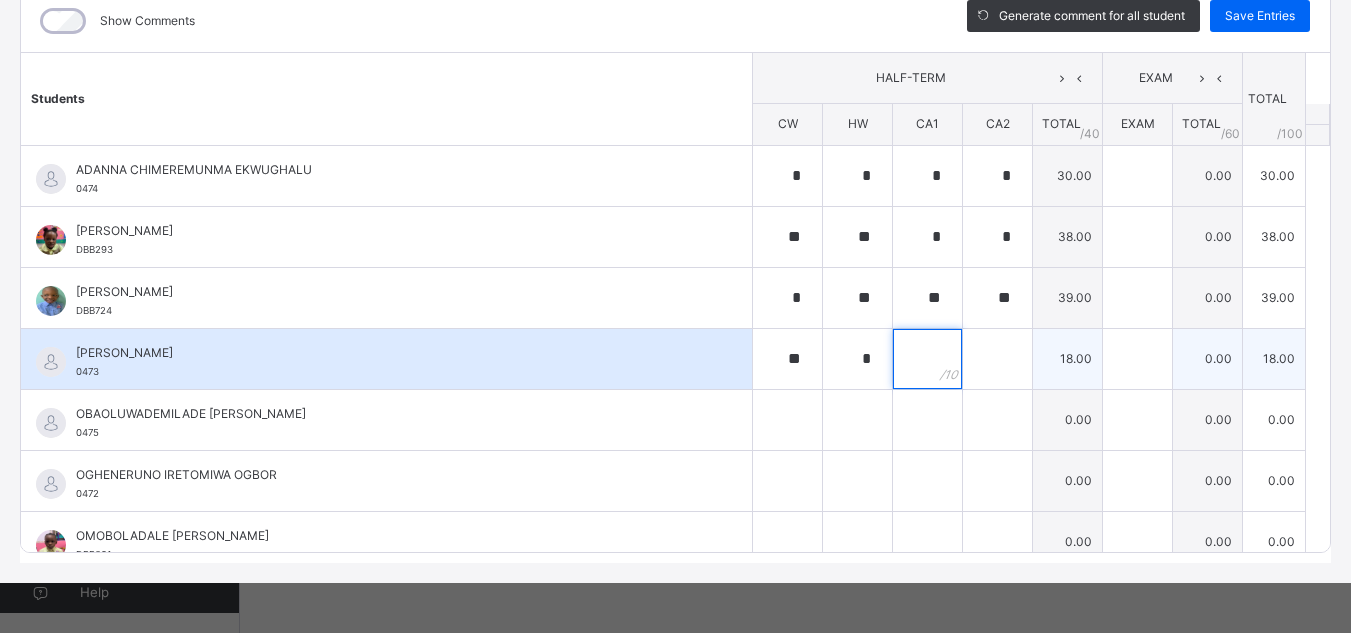click at bounding box center [927, 359] 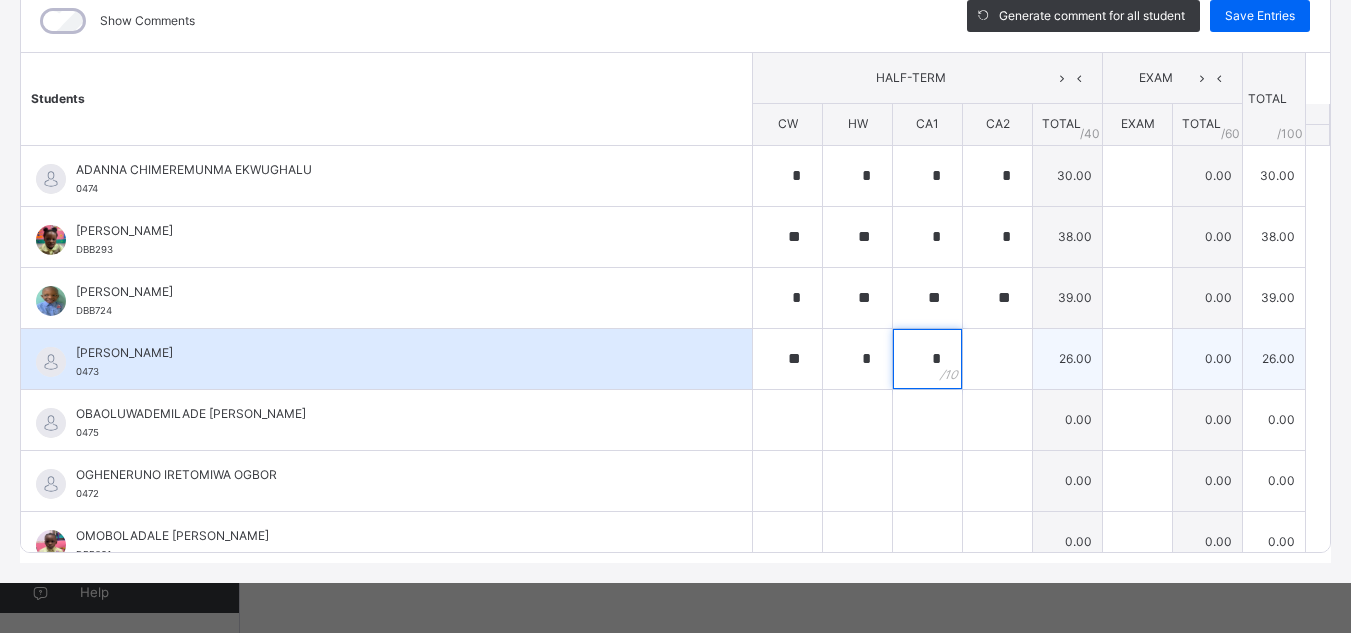 type on "*" 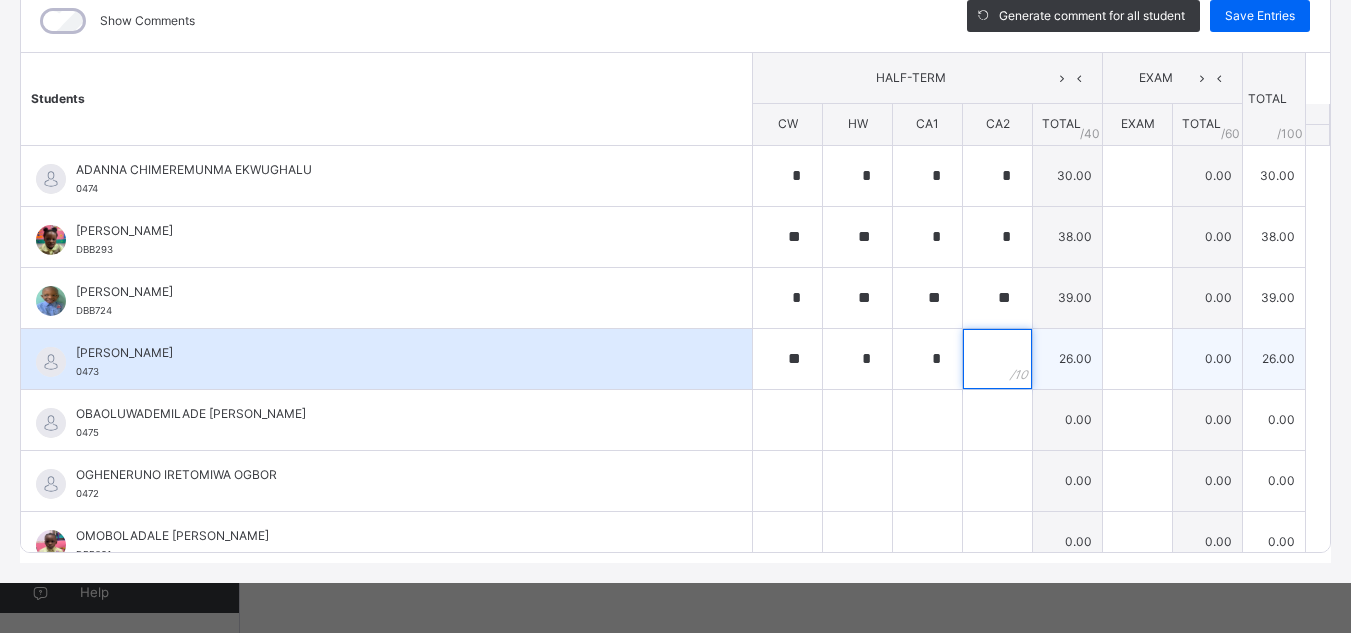 click at bounding box center (997, 359) 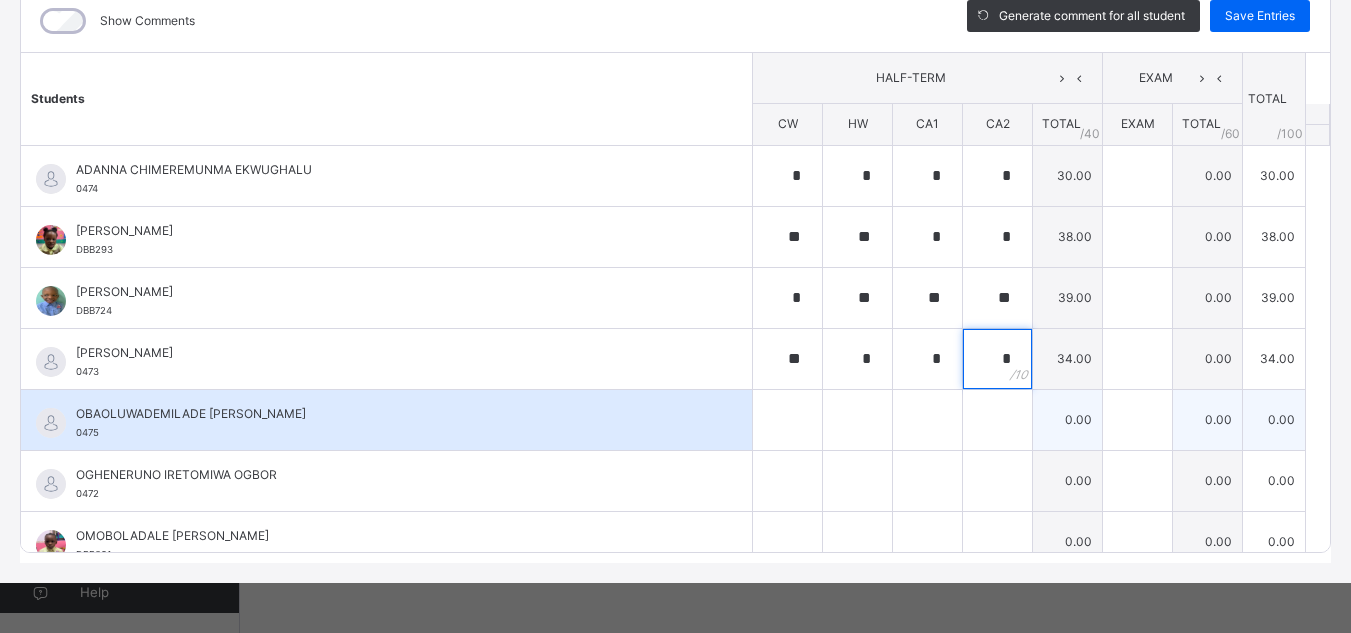 type on "*" 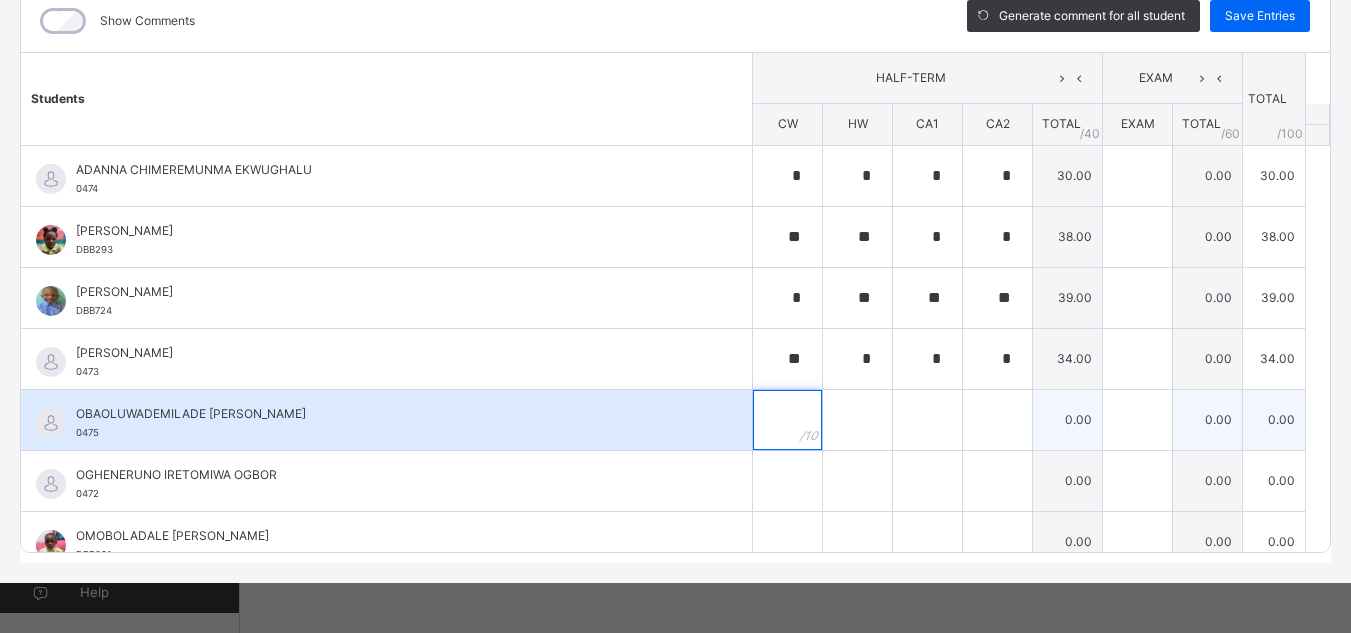 click at bounding box center (787, 420) 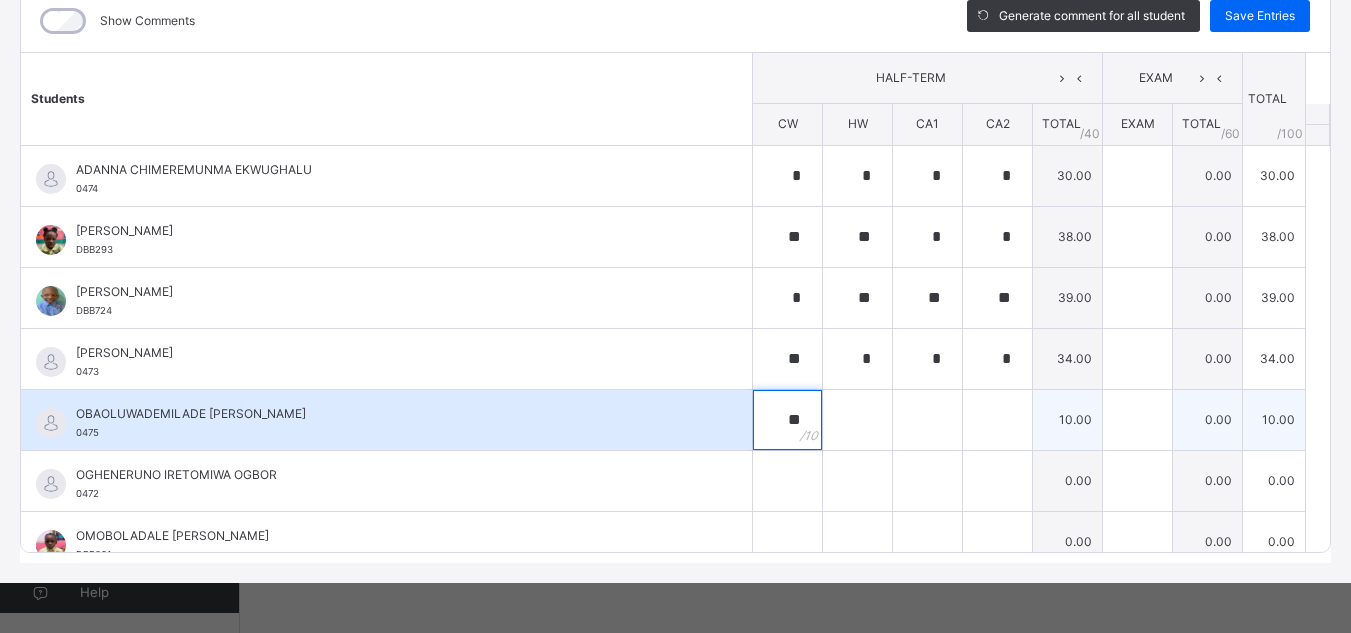 type on "**" 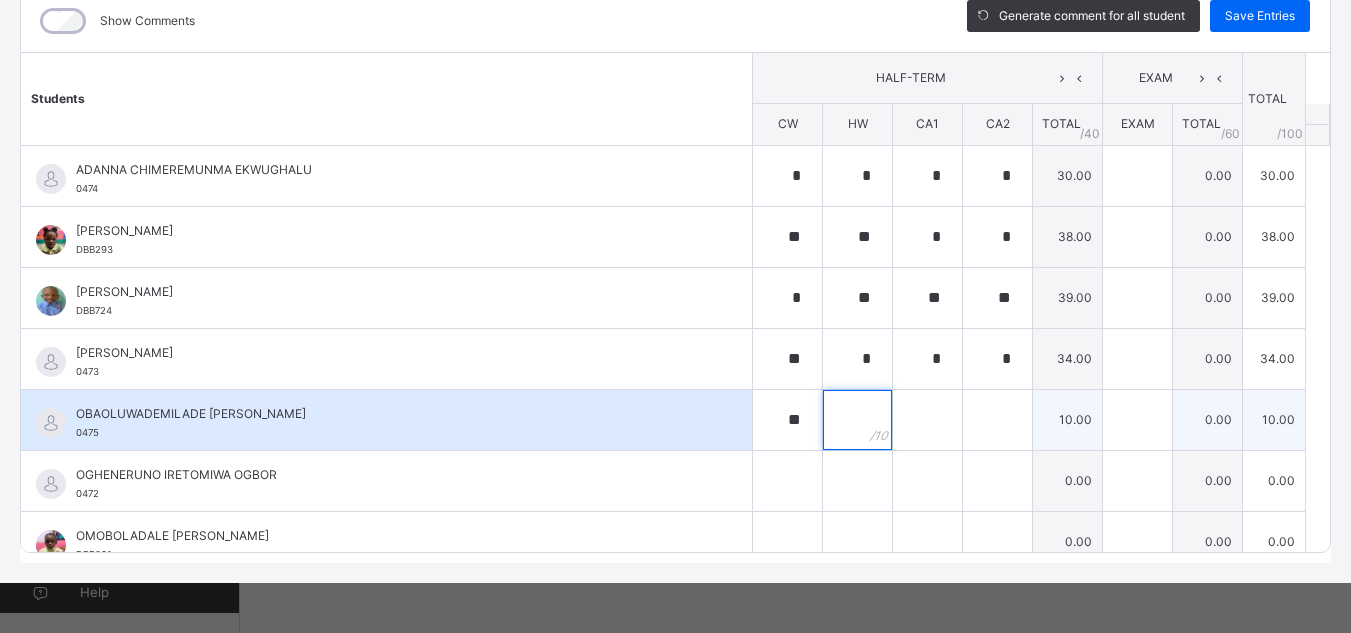 click at bounding box center [857, 420] 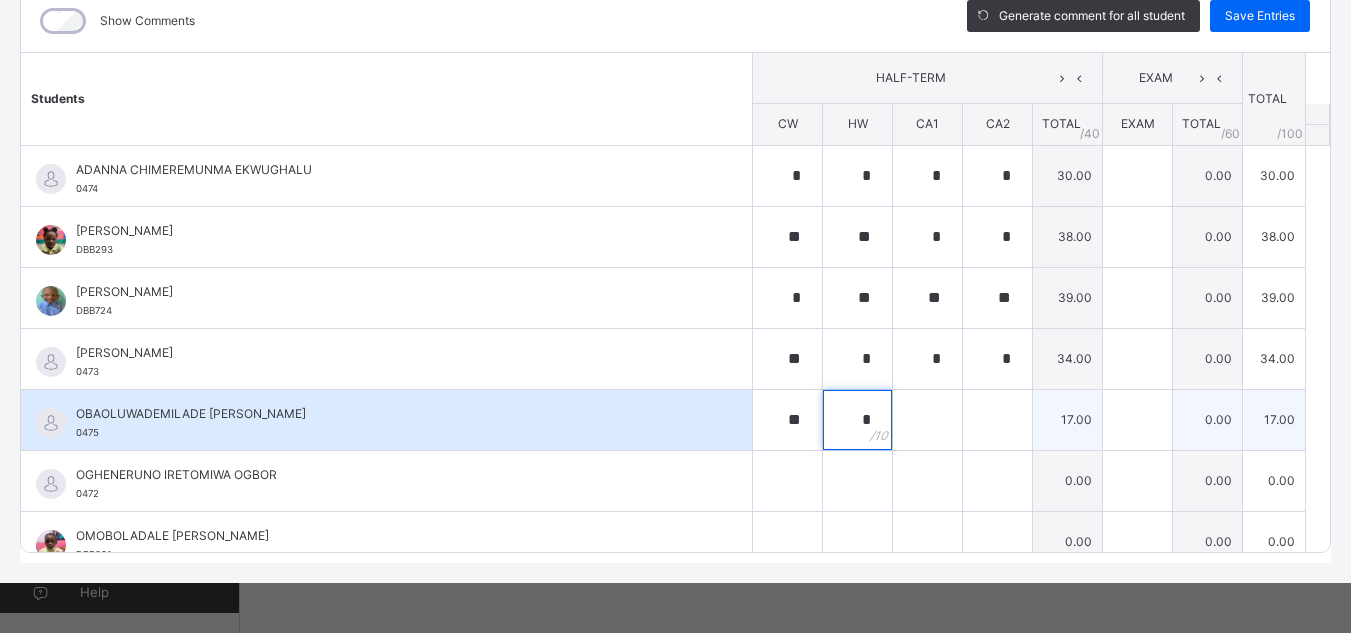 type on "*" 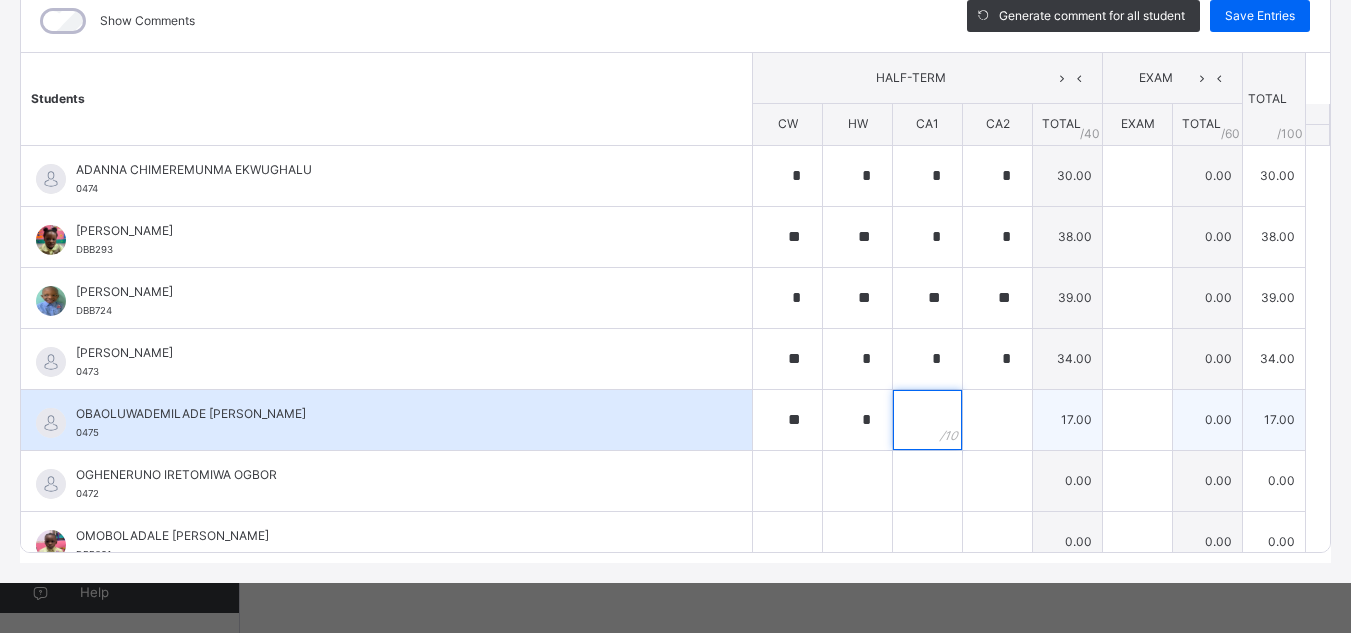 click at bounding box center (927, 420) 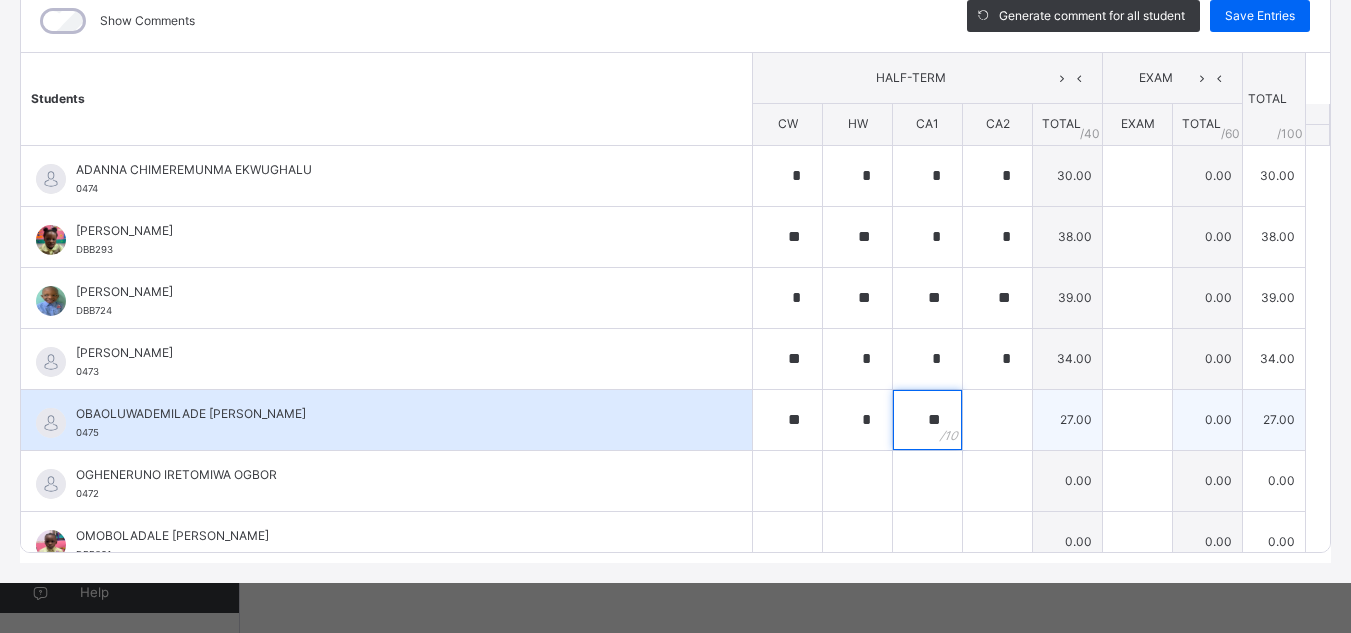 type on "**" 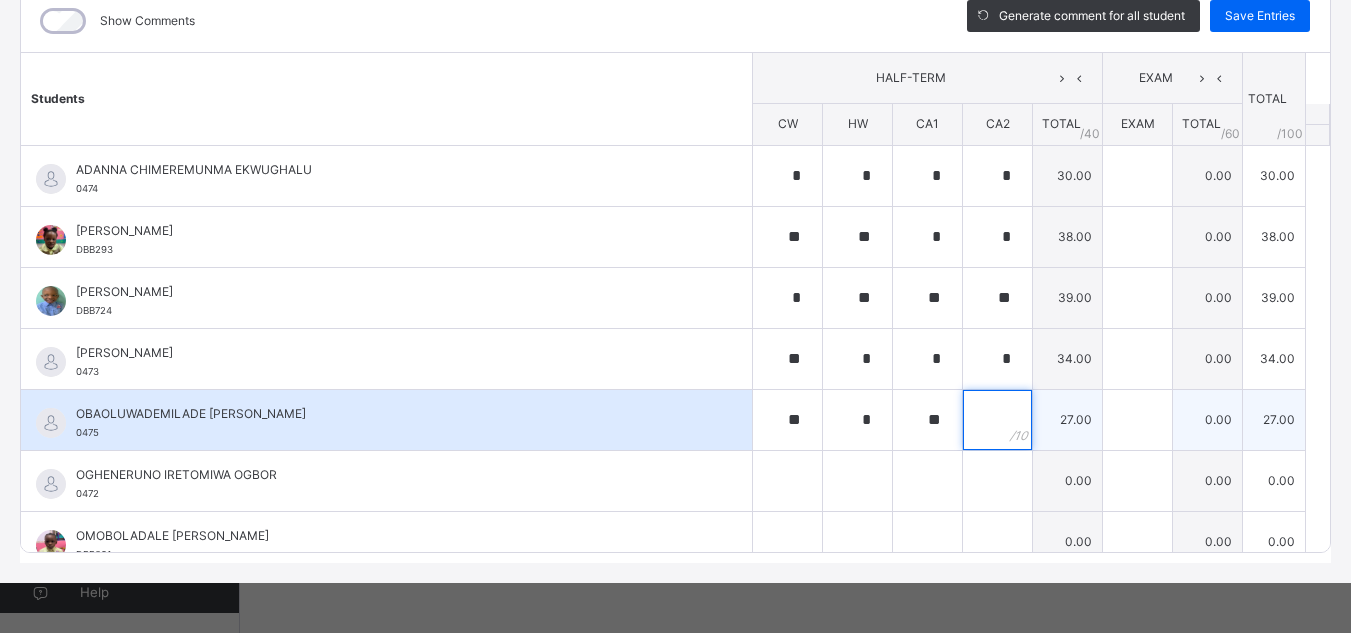 click at bounding box center [997, 420] 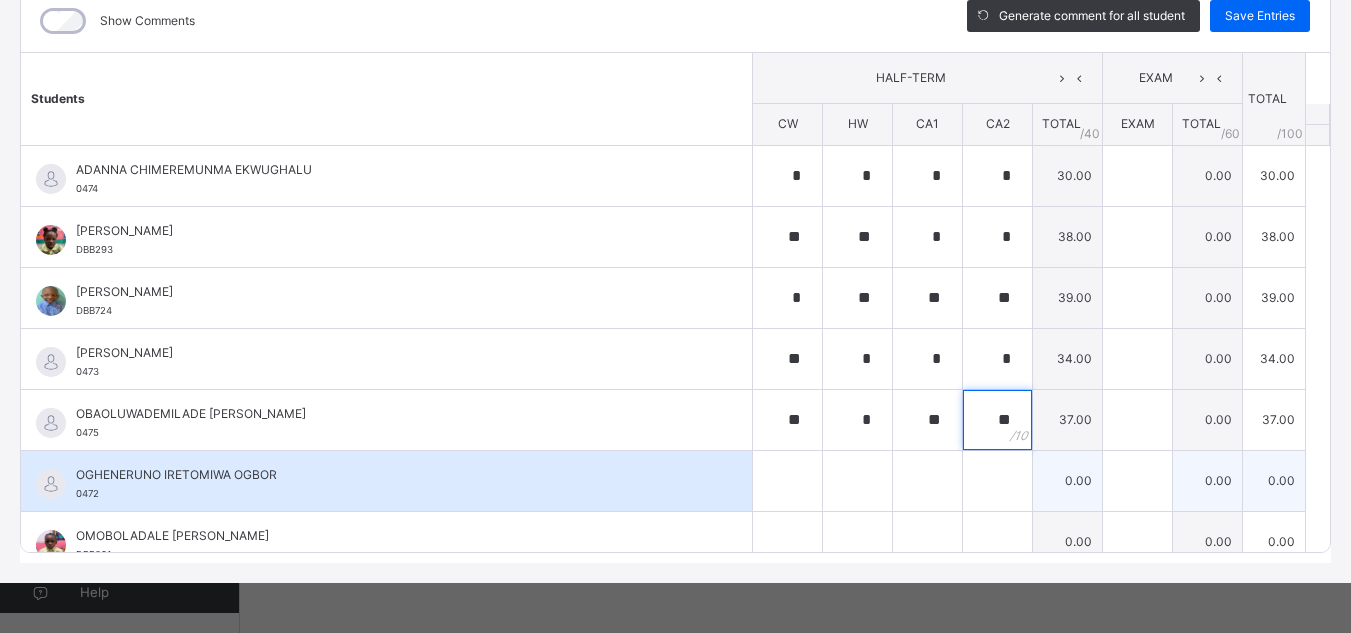 type on "**" 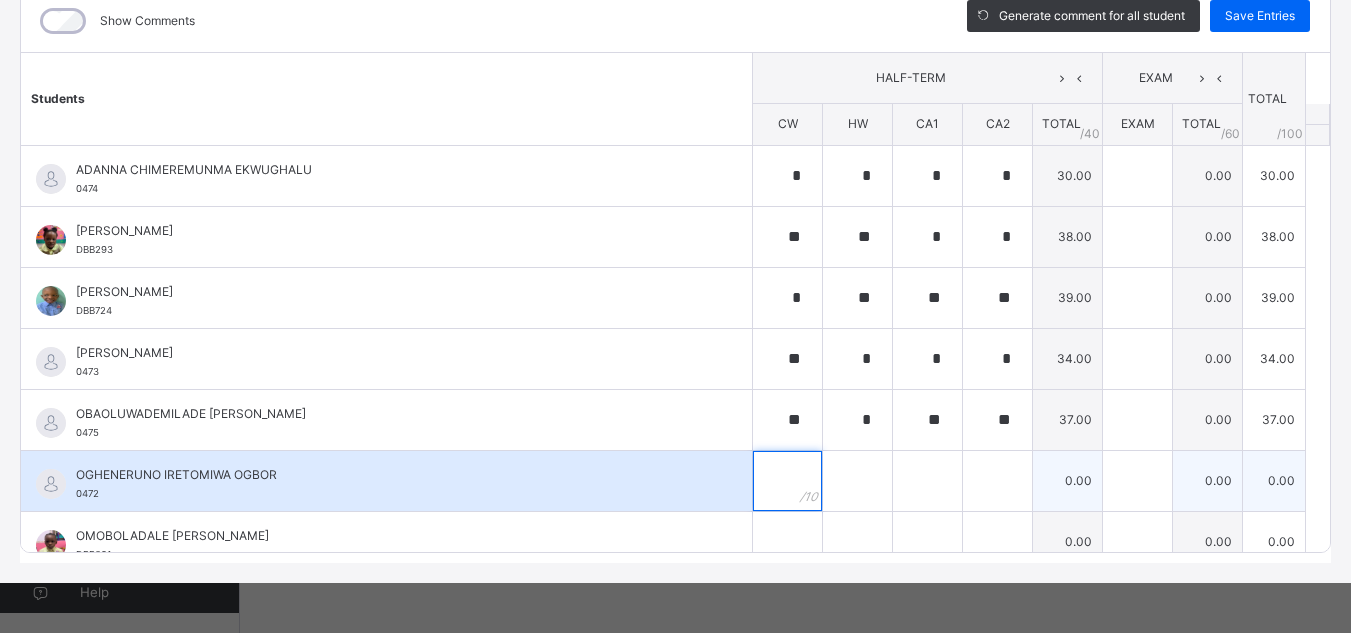 click at bounding box center (787, 481) 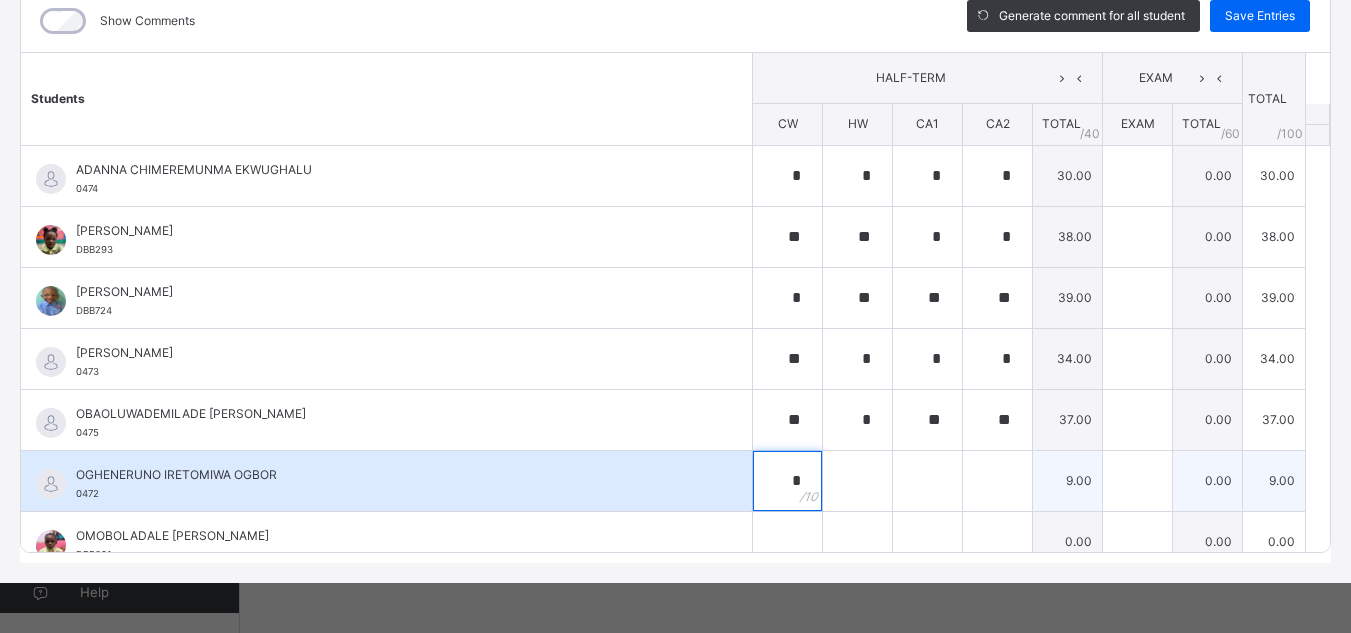type on "*" 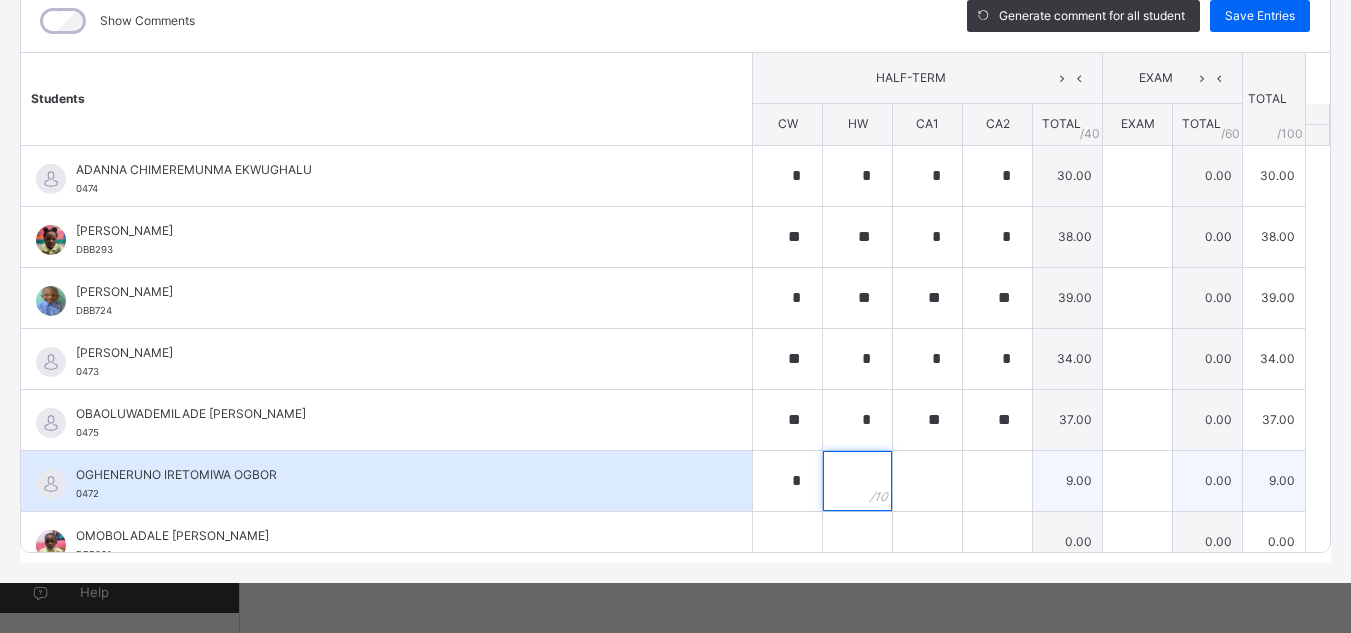 click at bounding box center (857, 481) 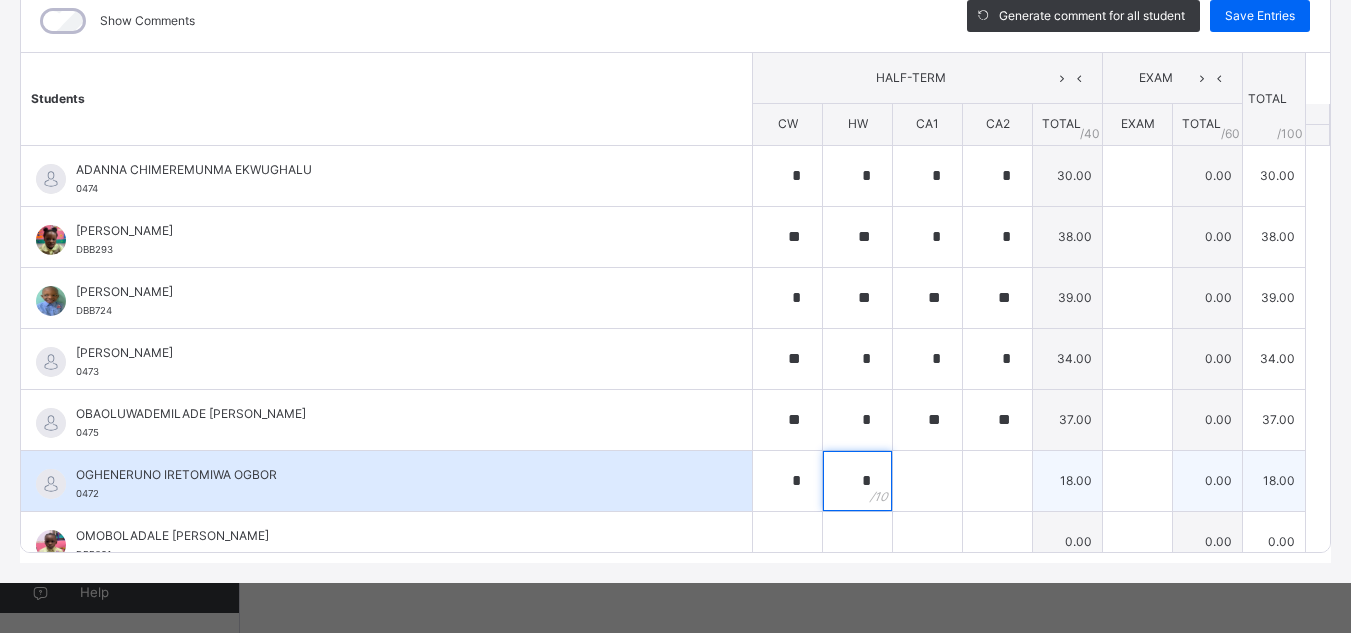 type on "*" 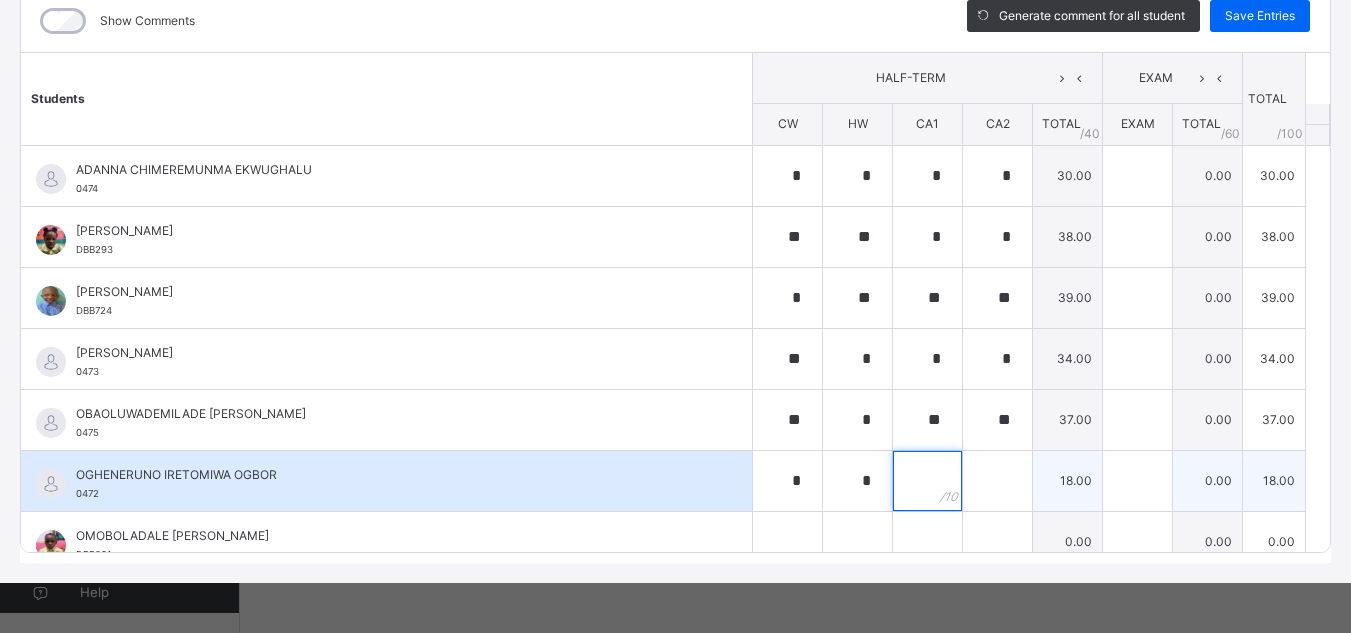 click at bounding box center [927, 481] 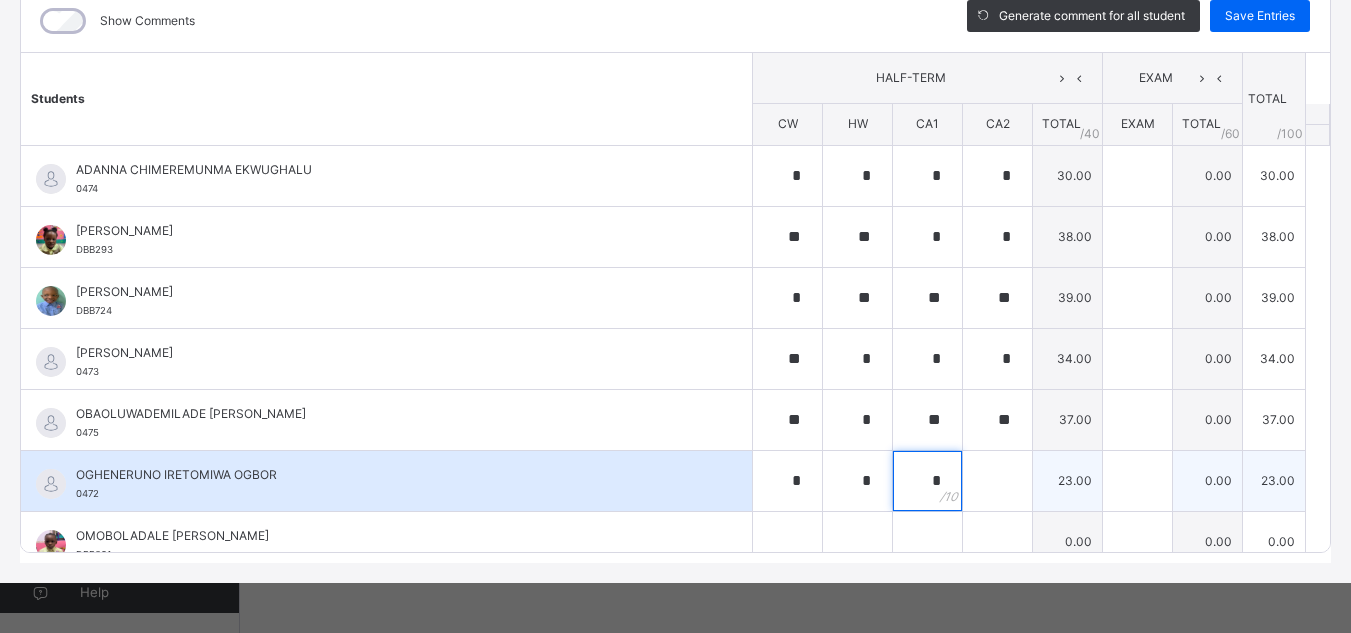 type on "*" 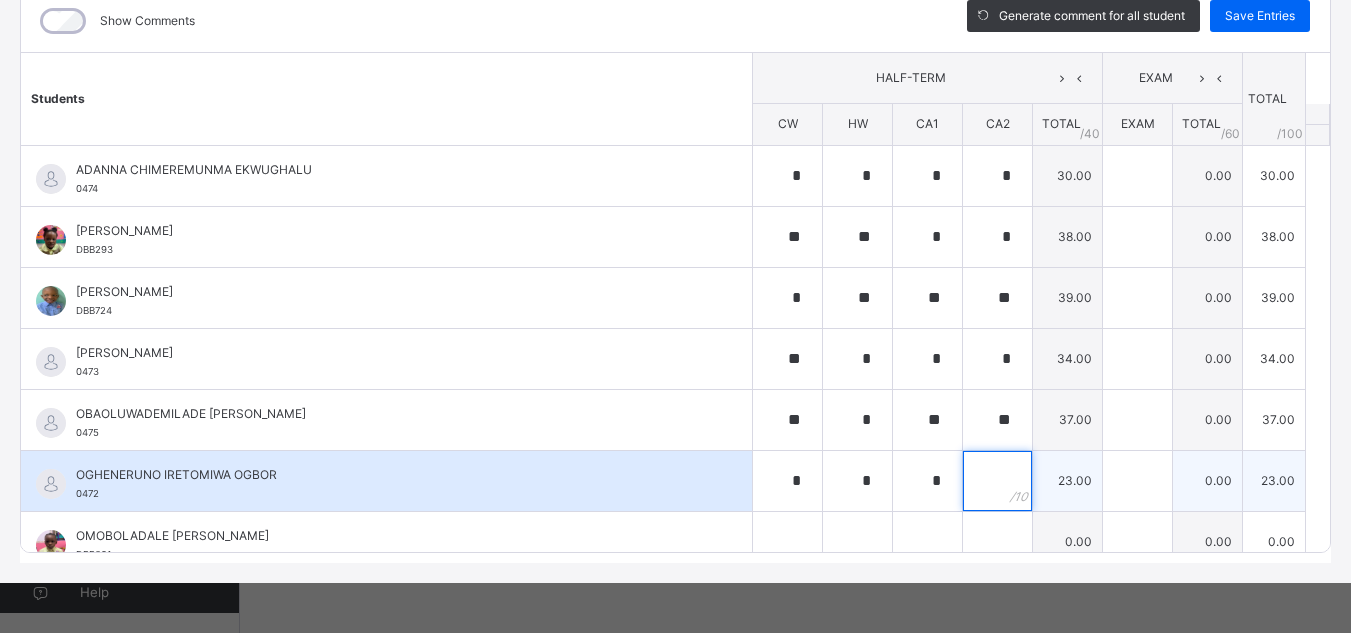 click at bounding box center [997, 481] 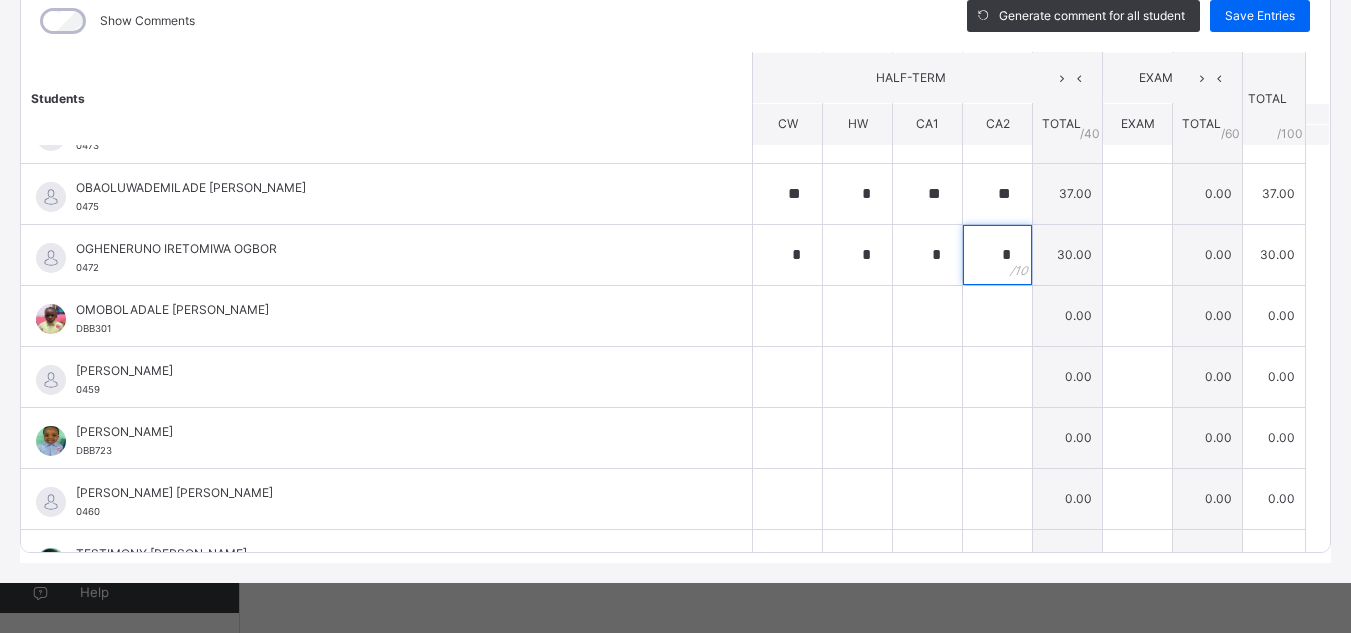 scroll, scrollTop: 265, scrollLeft: 0, axis: vertical 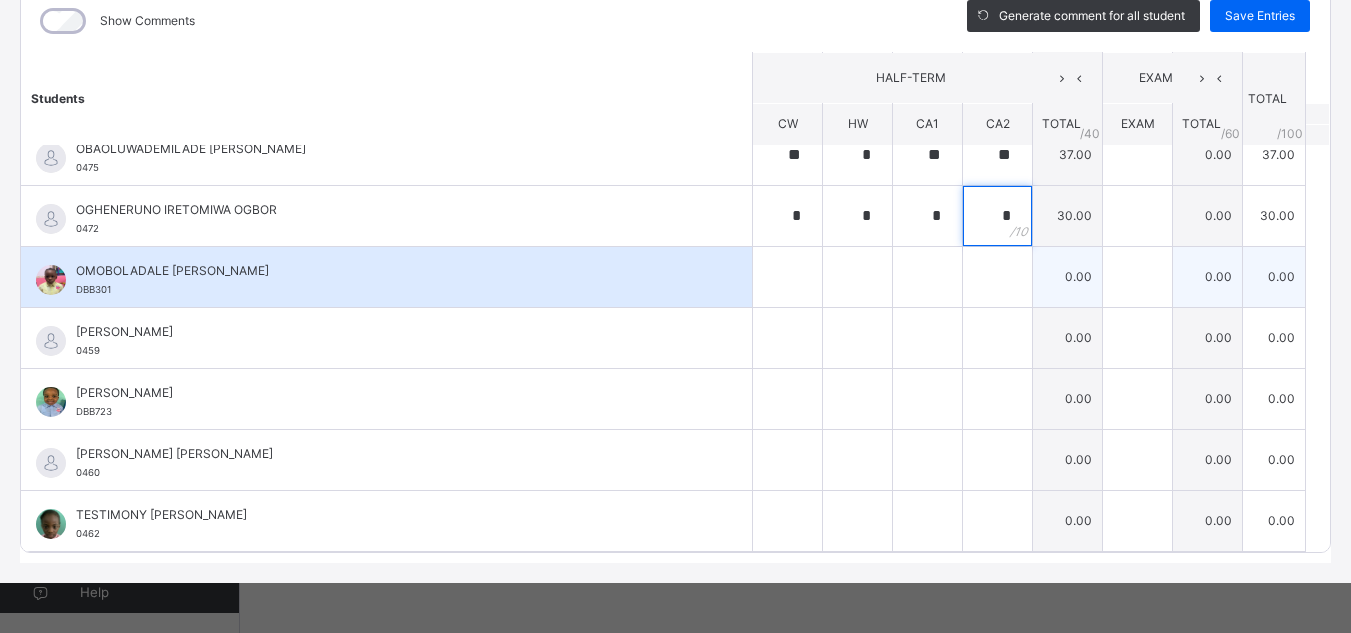 type on "*" 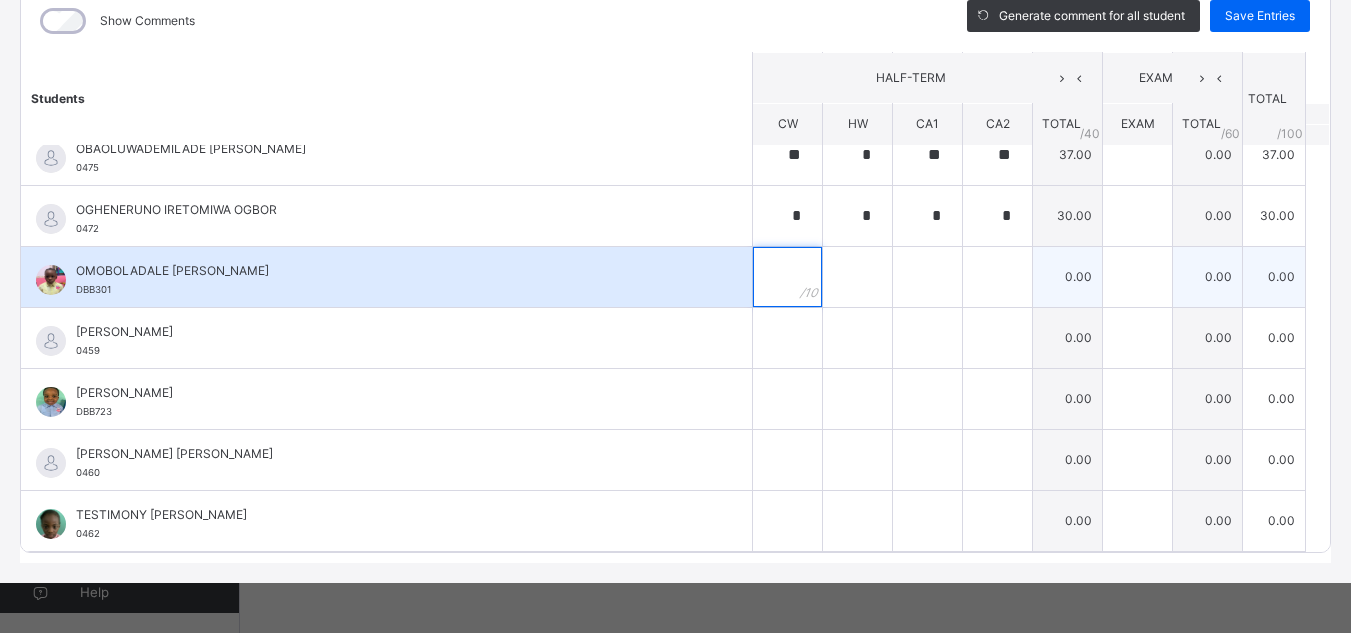 click at bounding box center [787, 277] 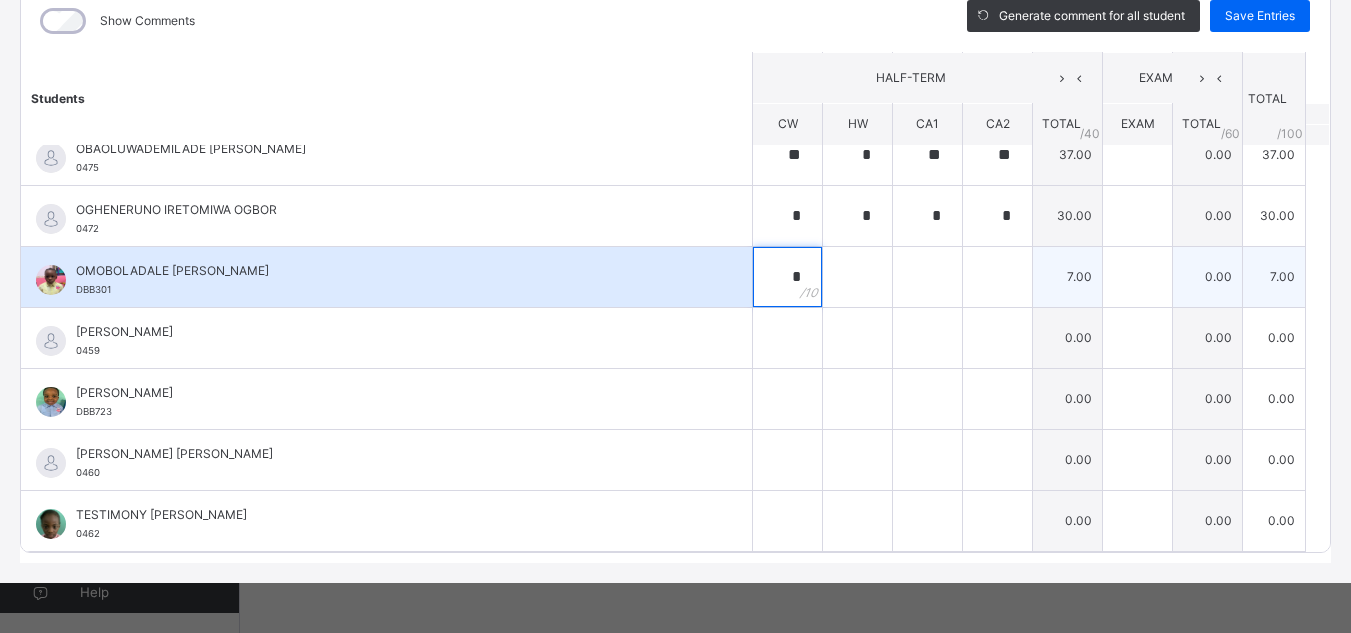 type on "*" 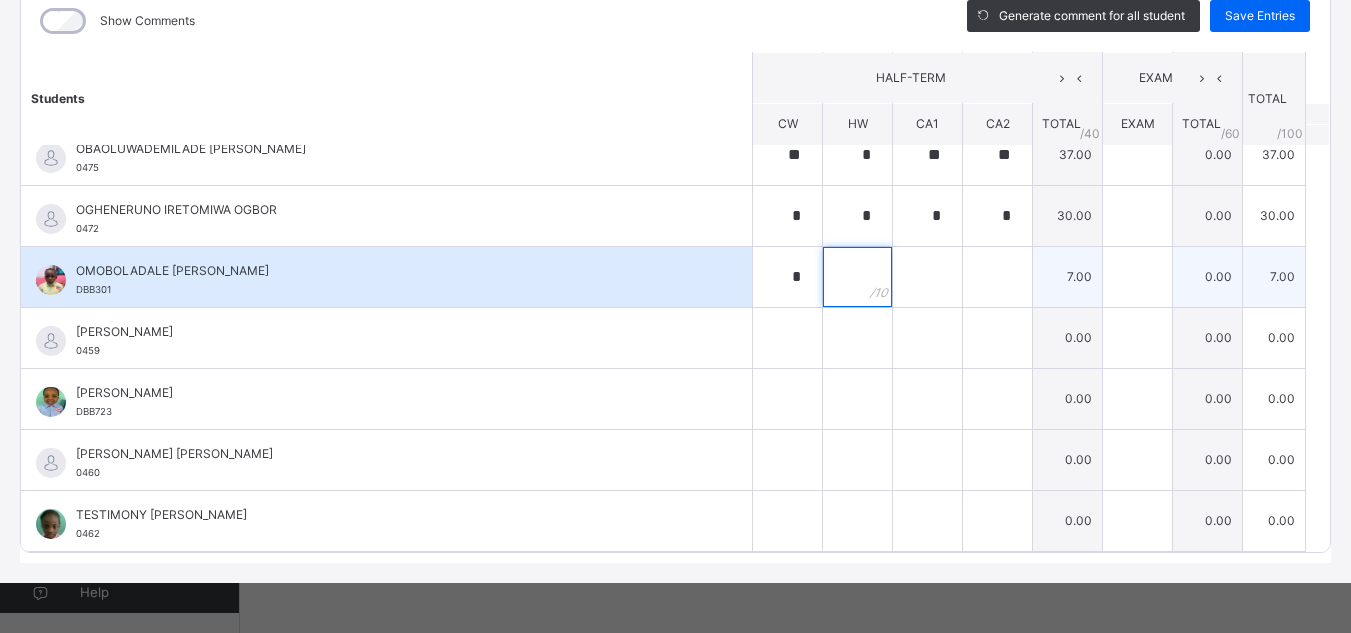 click at bounding box center (857, 277) 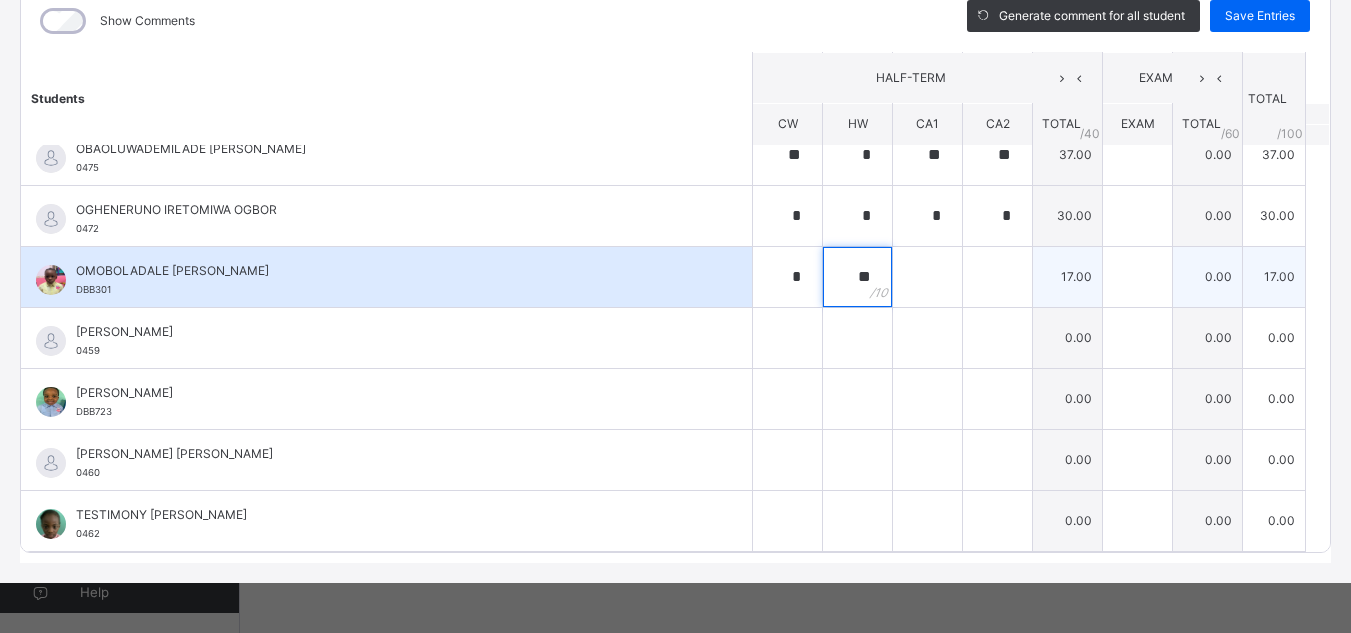 type on "**" 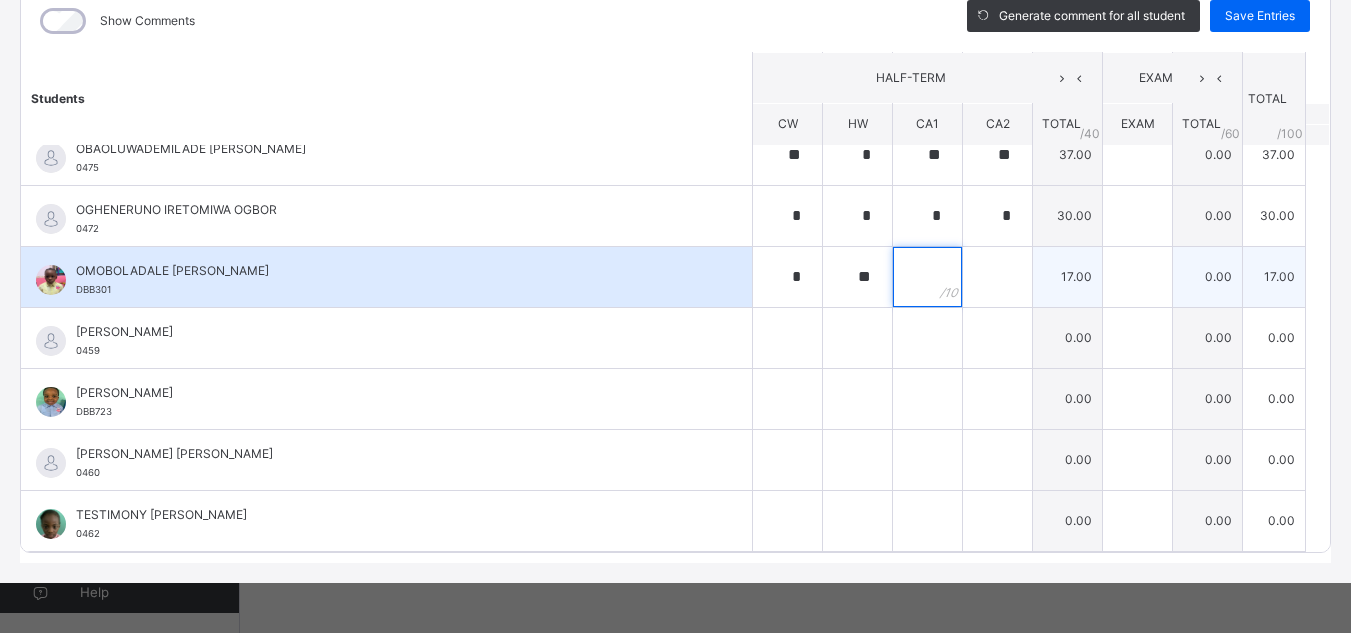 click at bounding box center (927, 277) 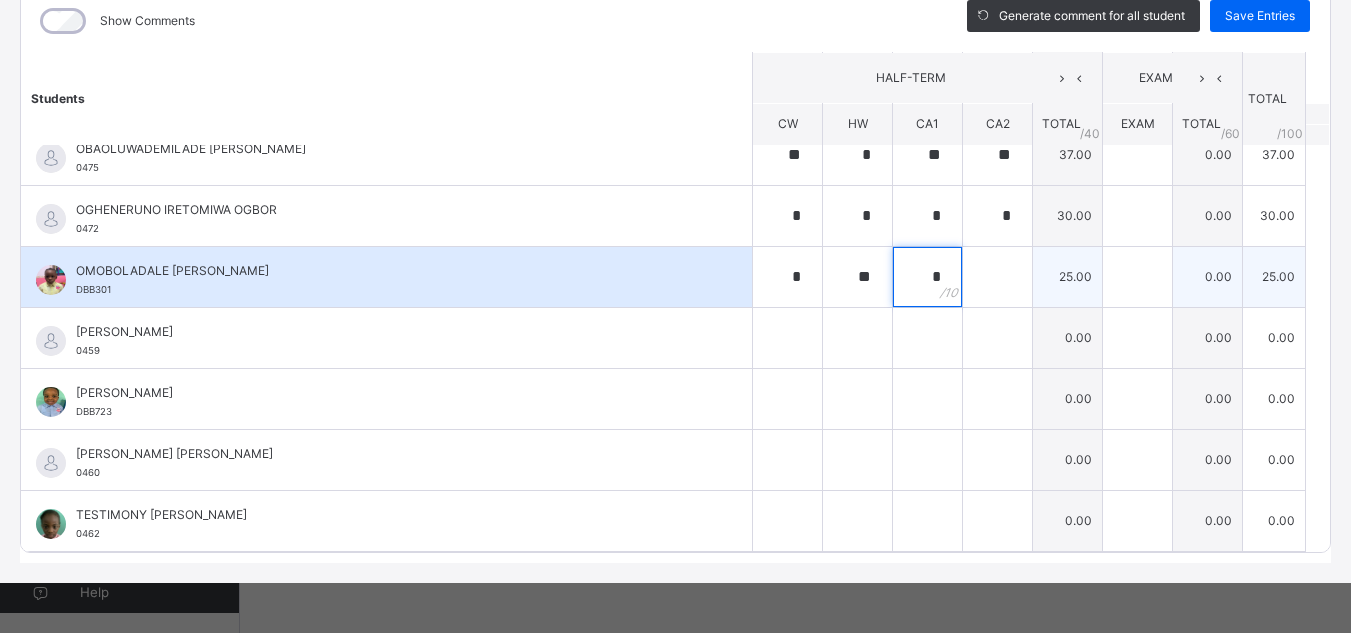 type on "*" 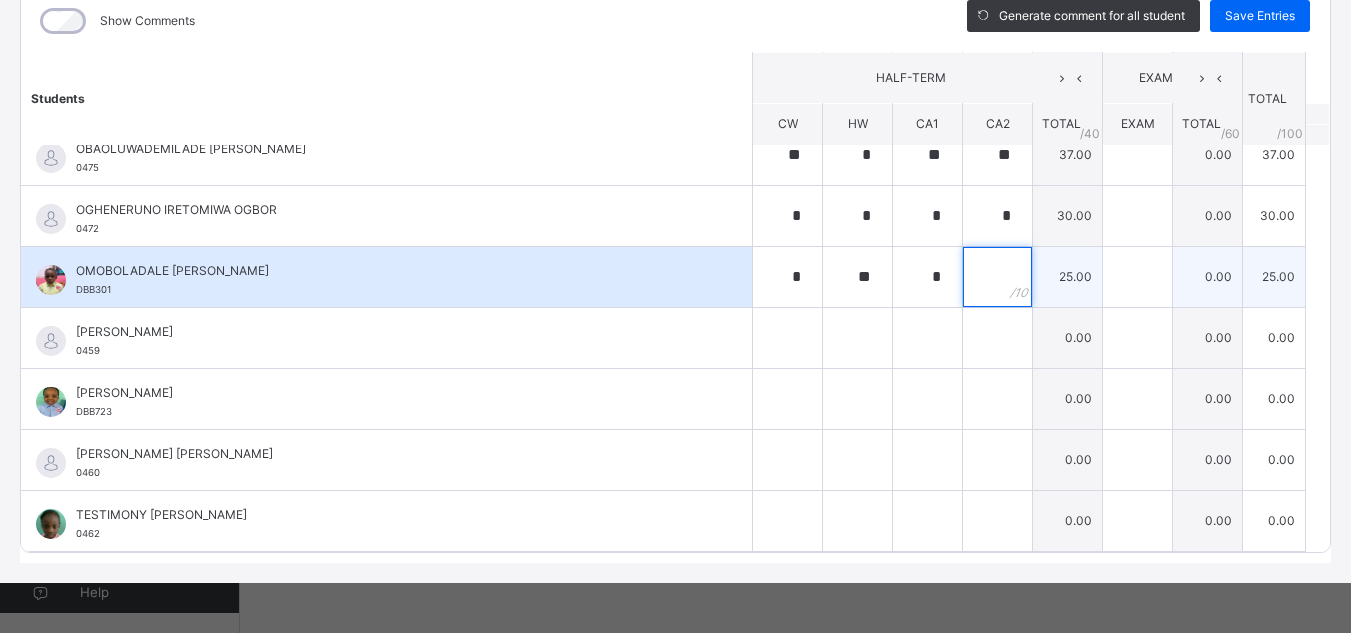 click at bounding box center (997, 277) 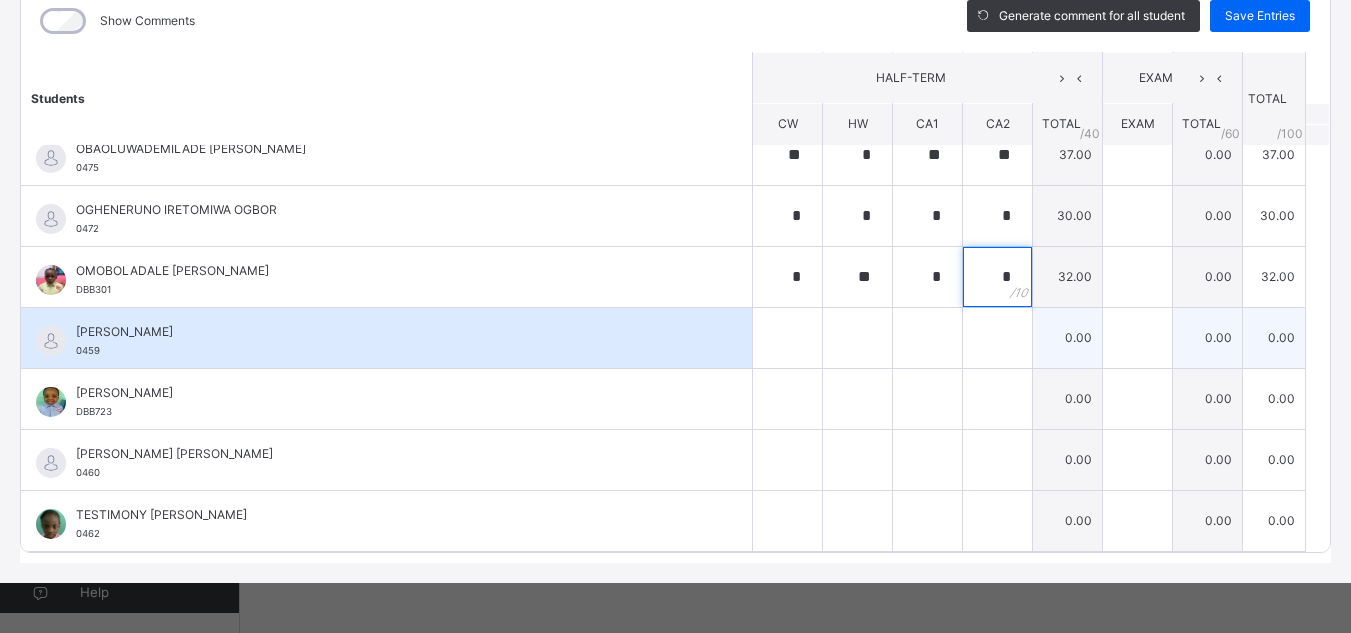 type on "*" 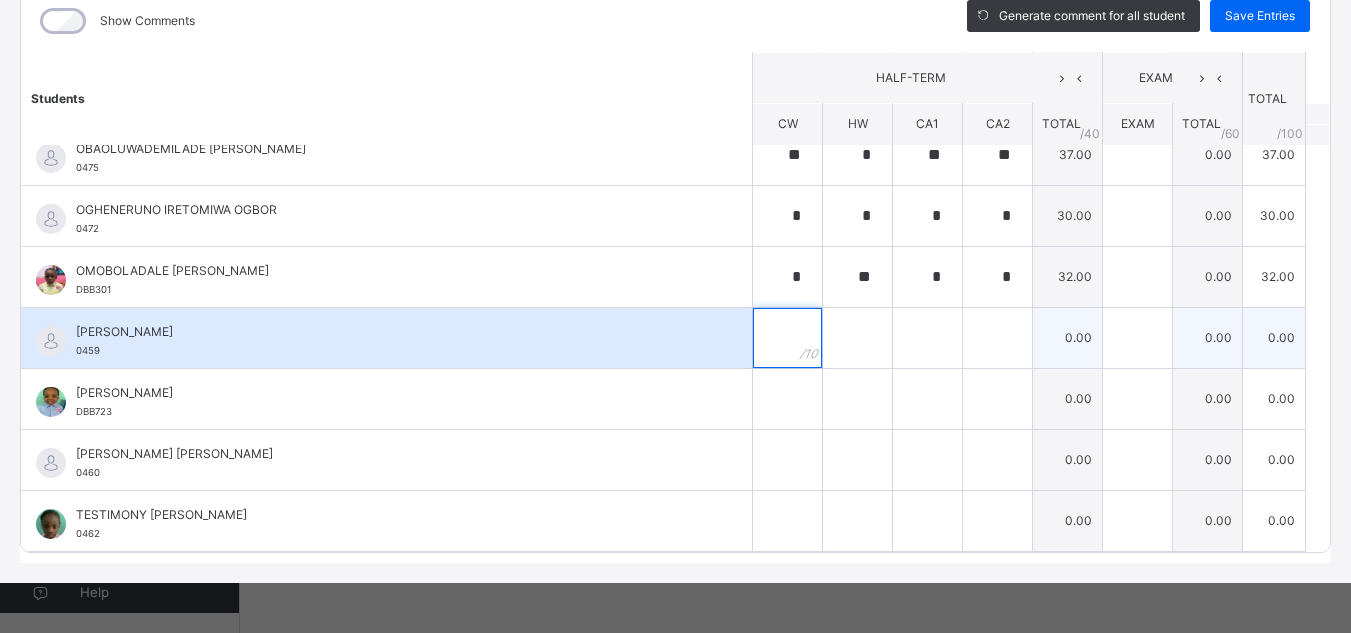 click at bounding box center [787, 338] 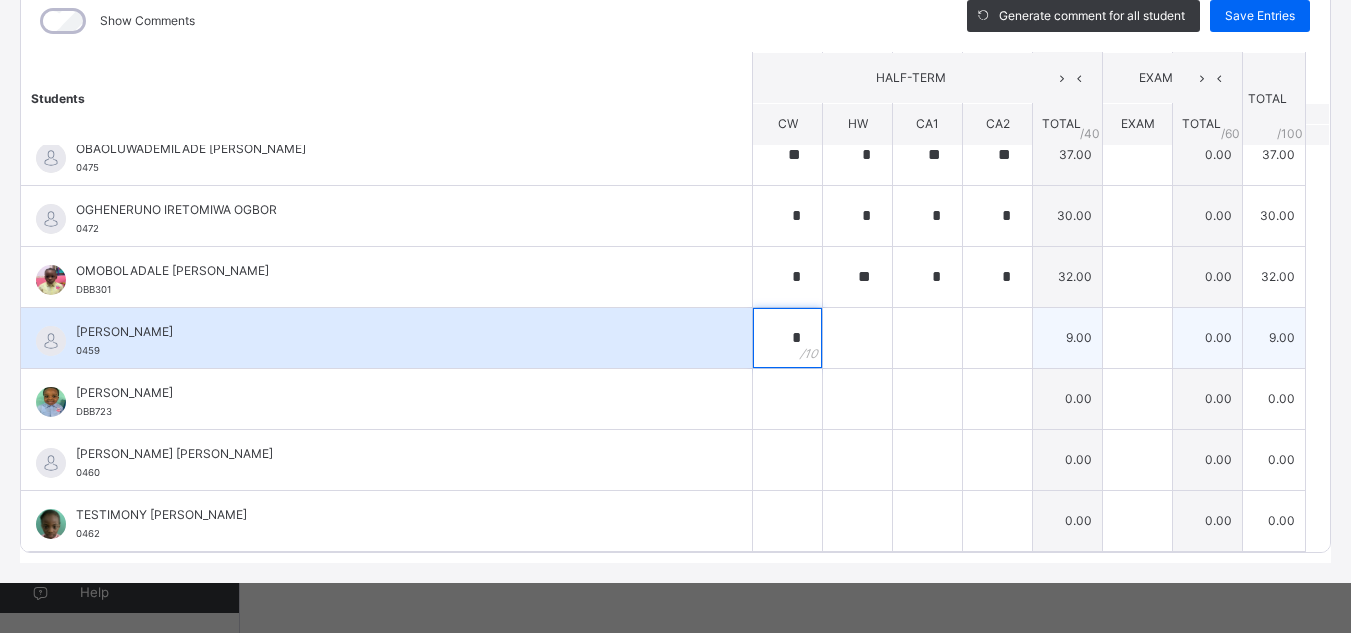 type on "*" 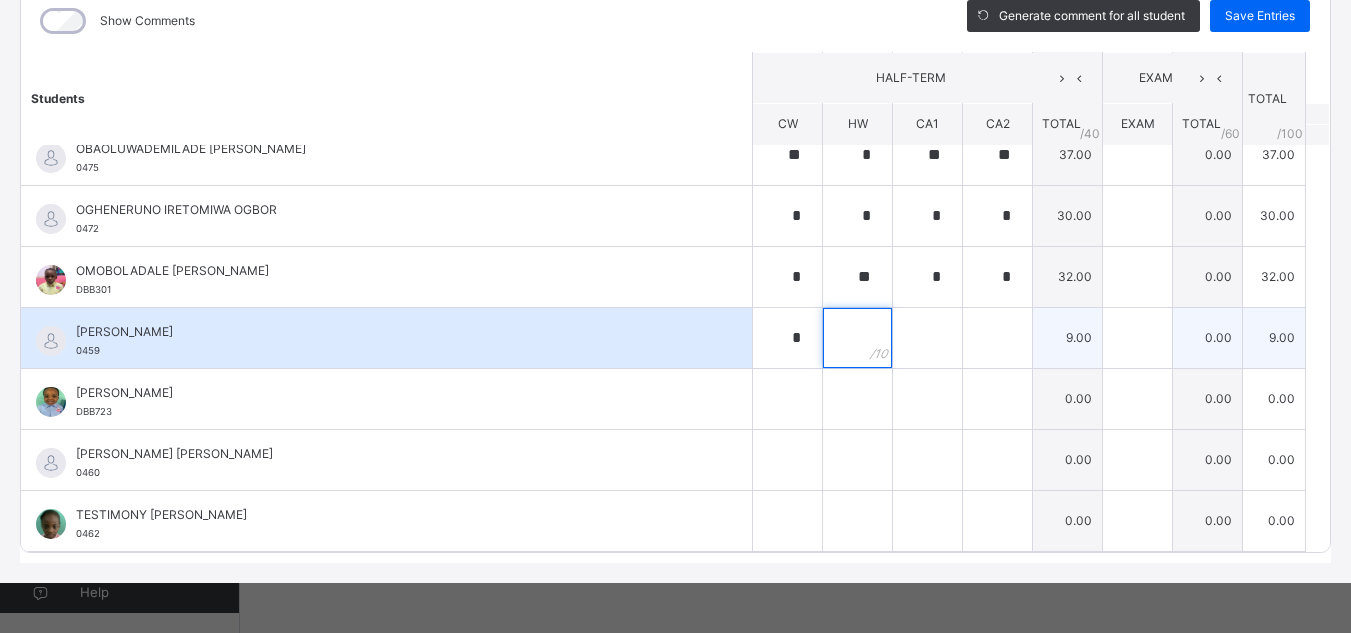 click at bounding box center [857, 338] 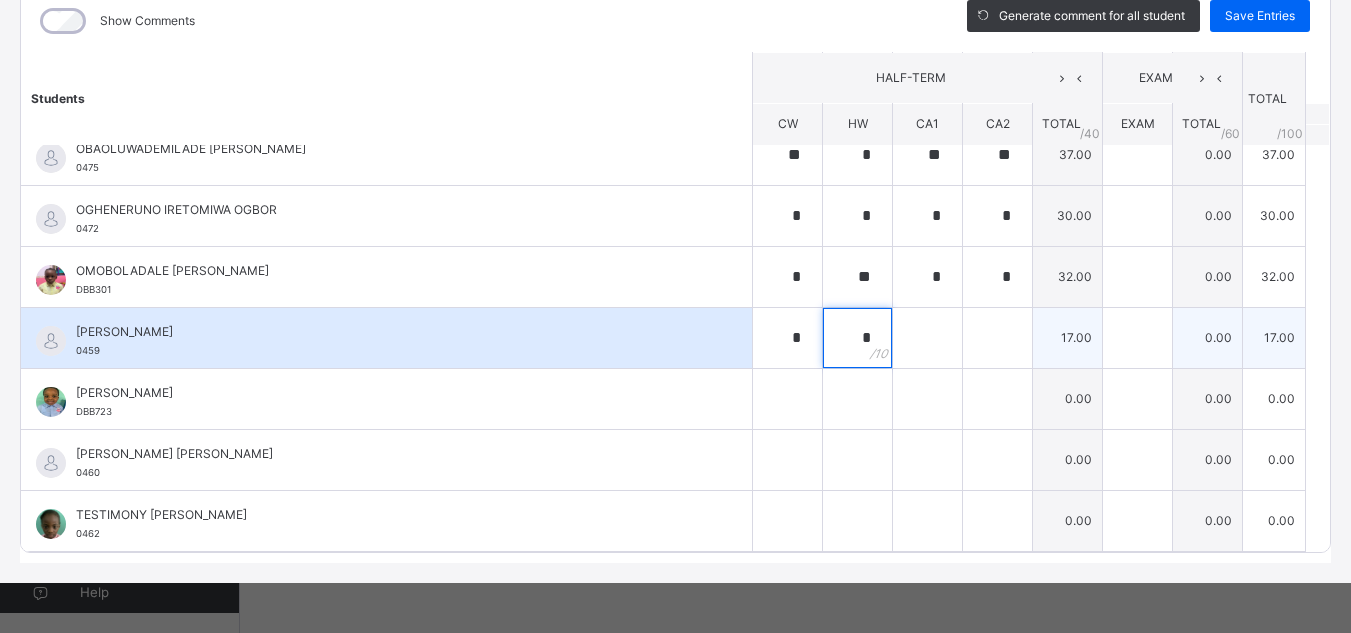 type on "*" 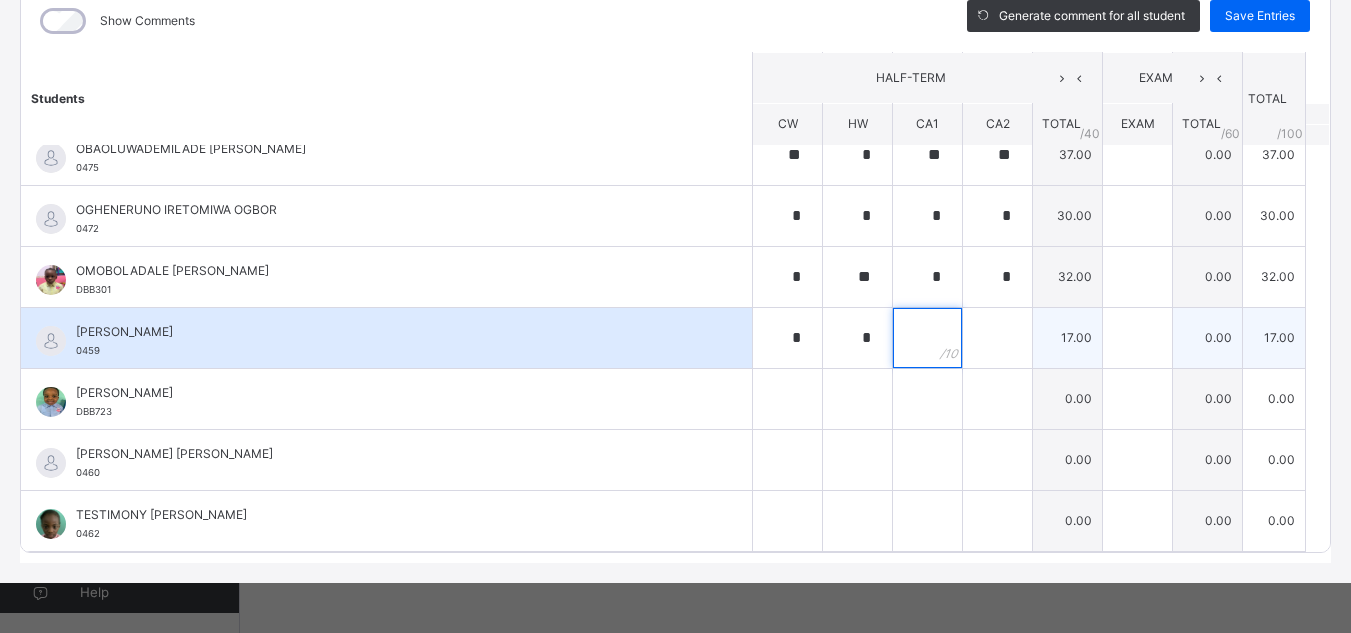 click at bounding box center [927, 338] 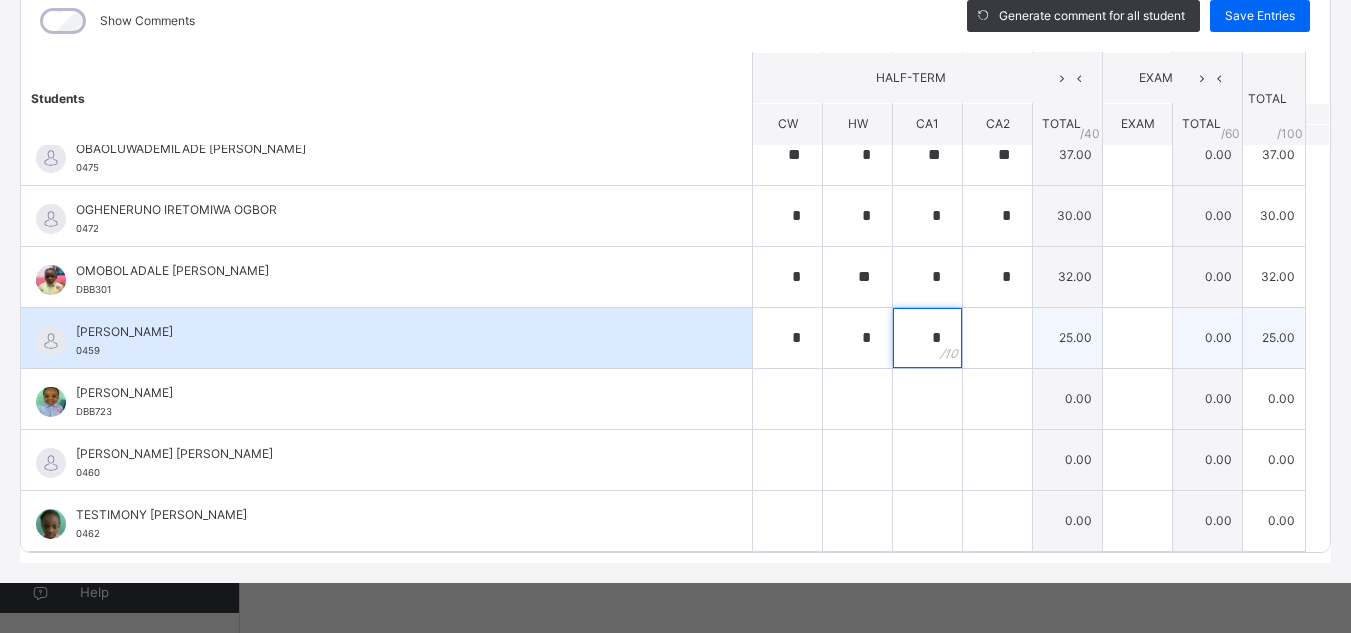 type on "*" 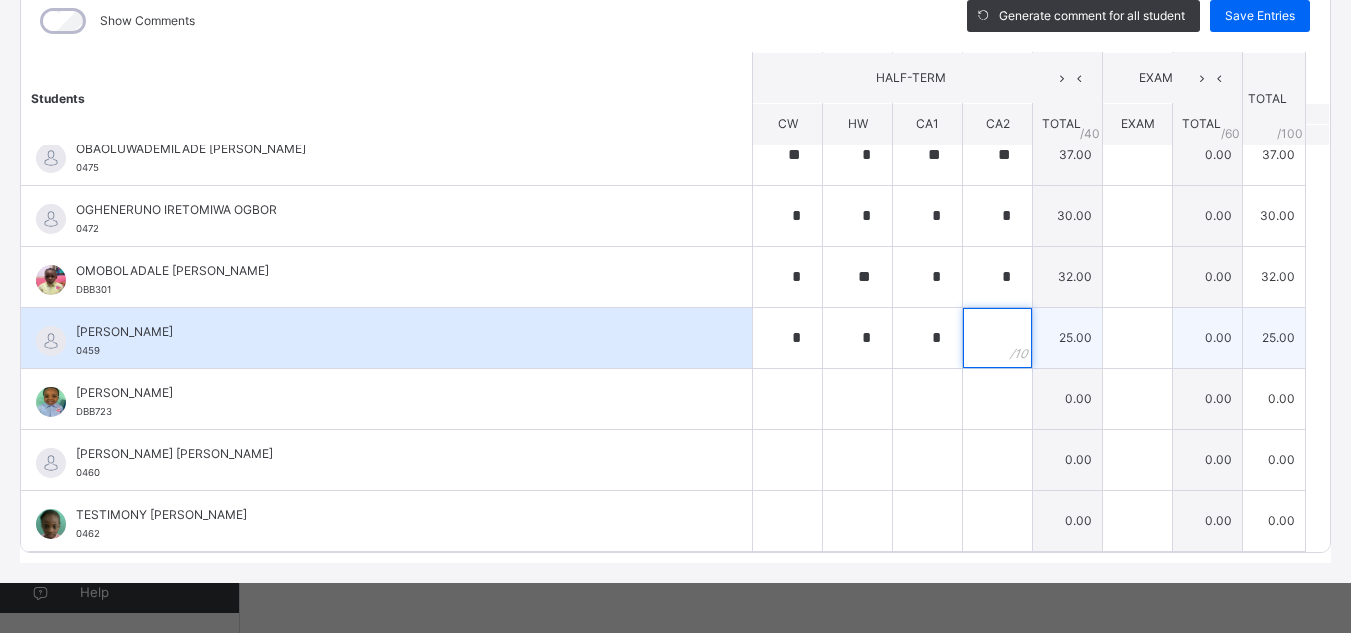 click at bounding box center [997, 338] 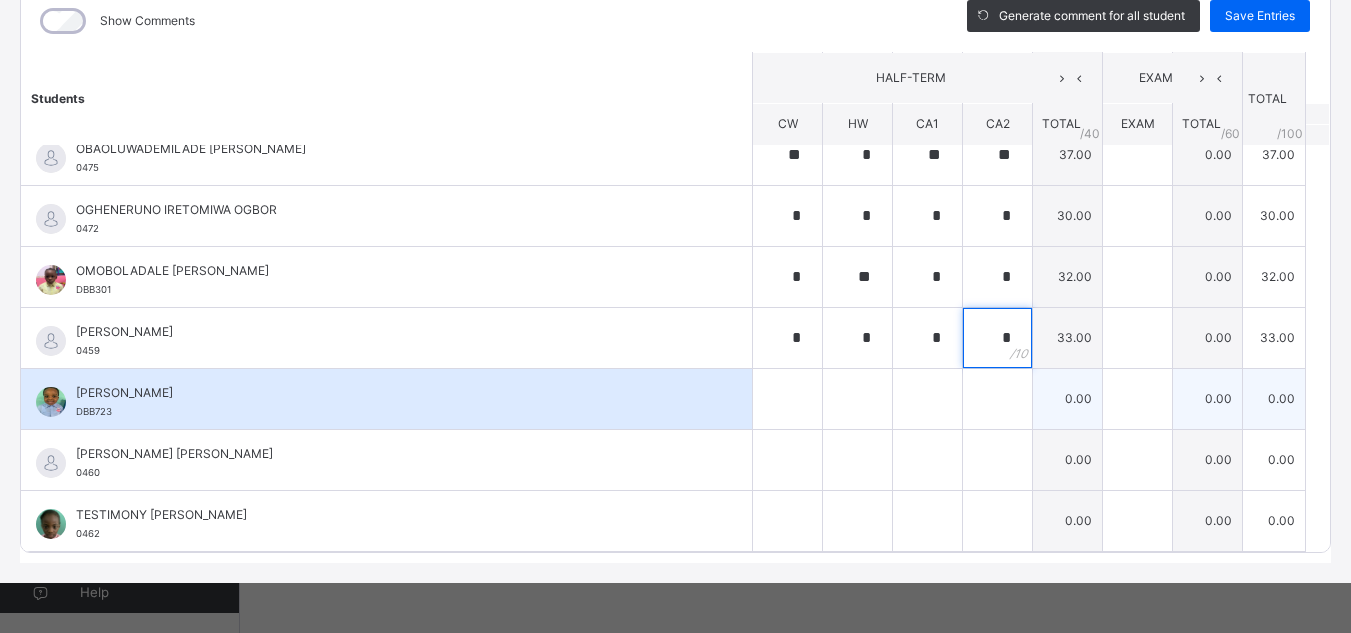 type on "*" 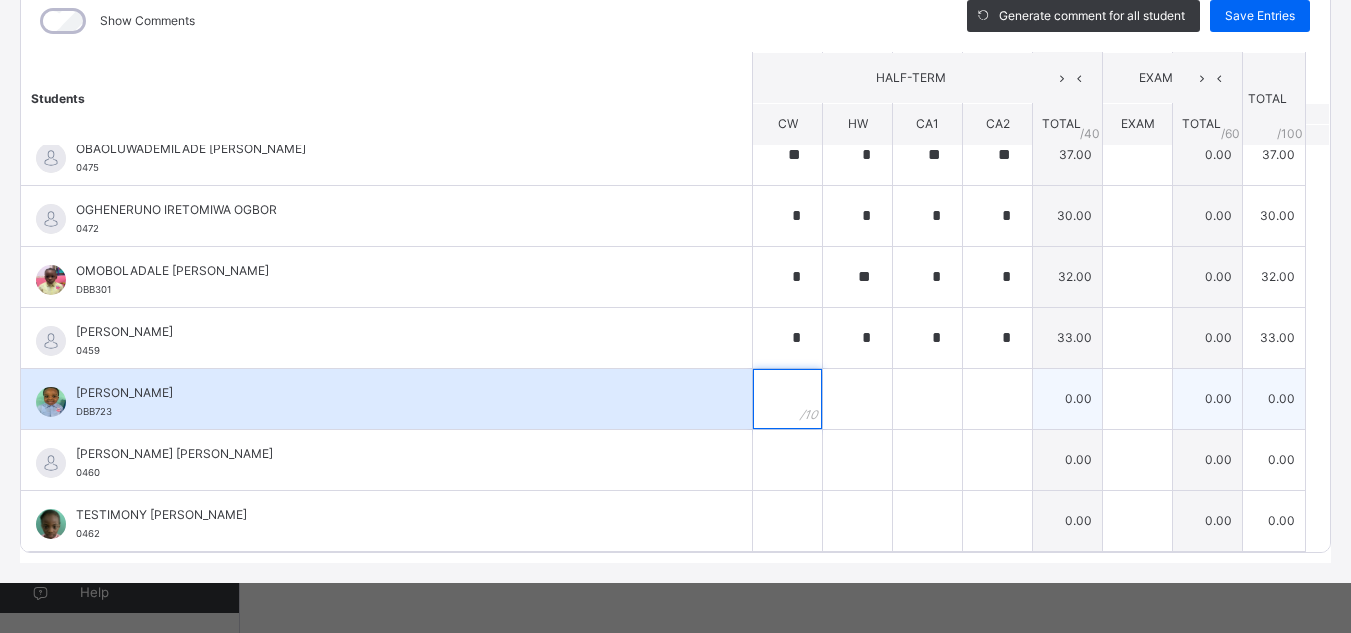 click at bounding box center (787, 399) 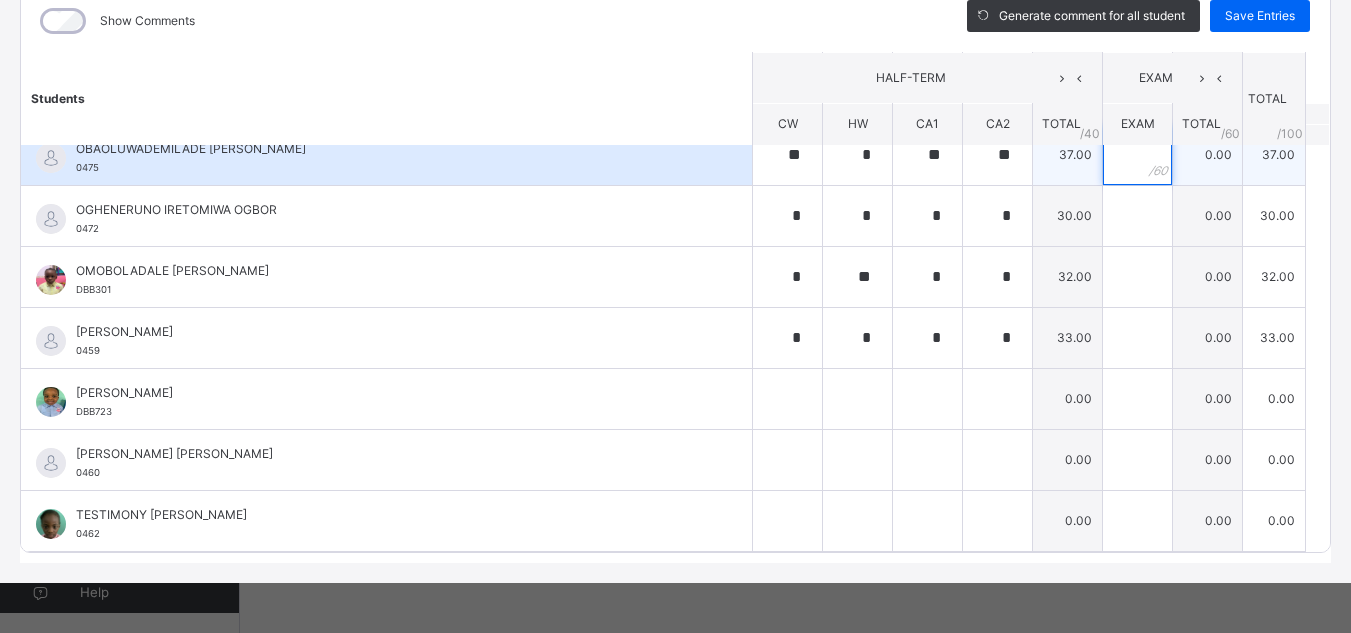 click at bounding box center (1137, 155) 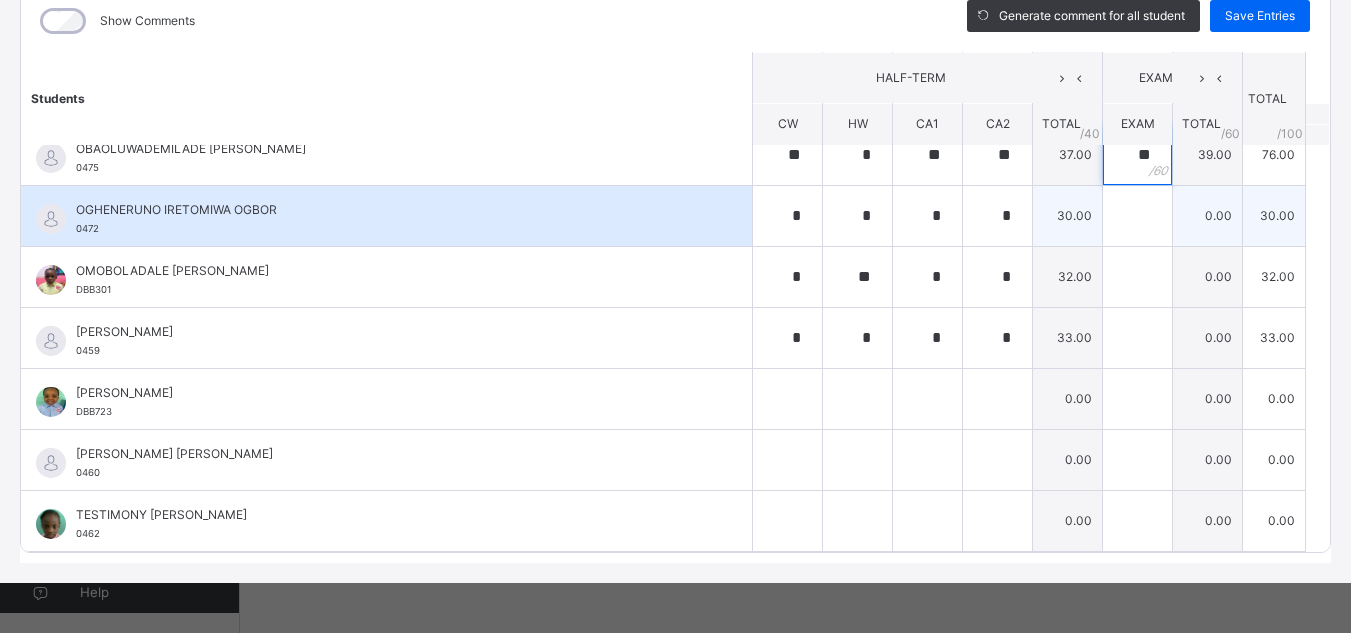 type on "**" 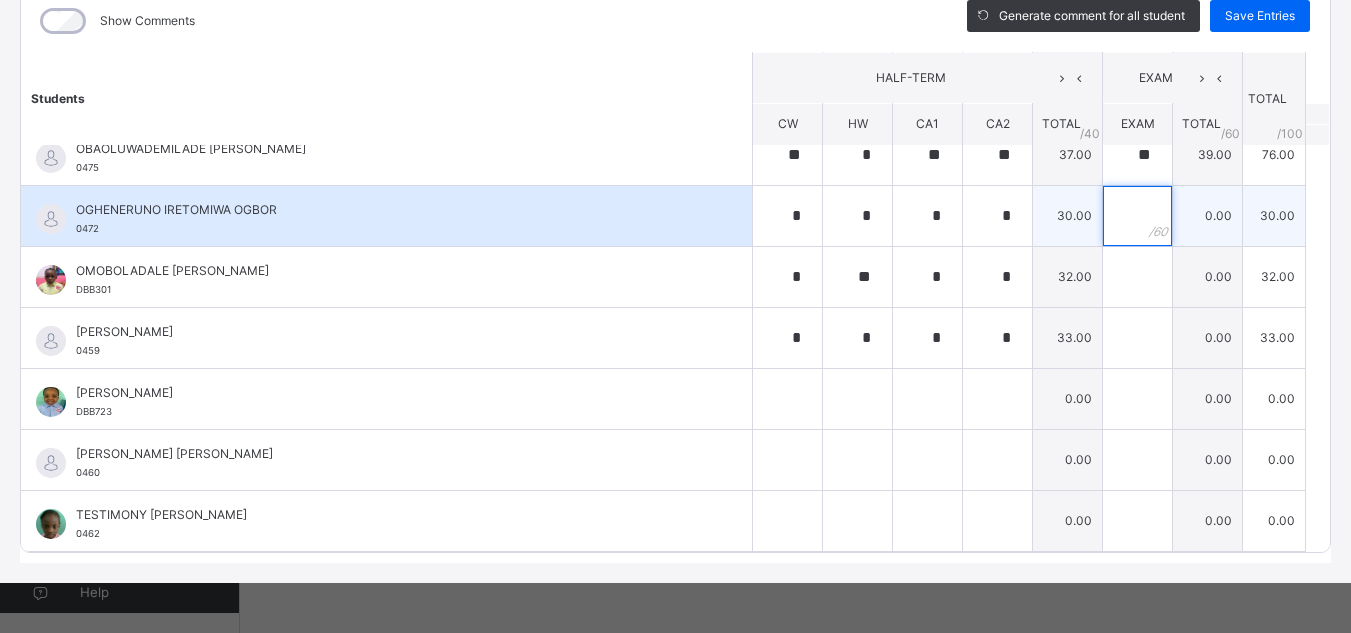 click at bounding box center (1137, 216) 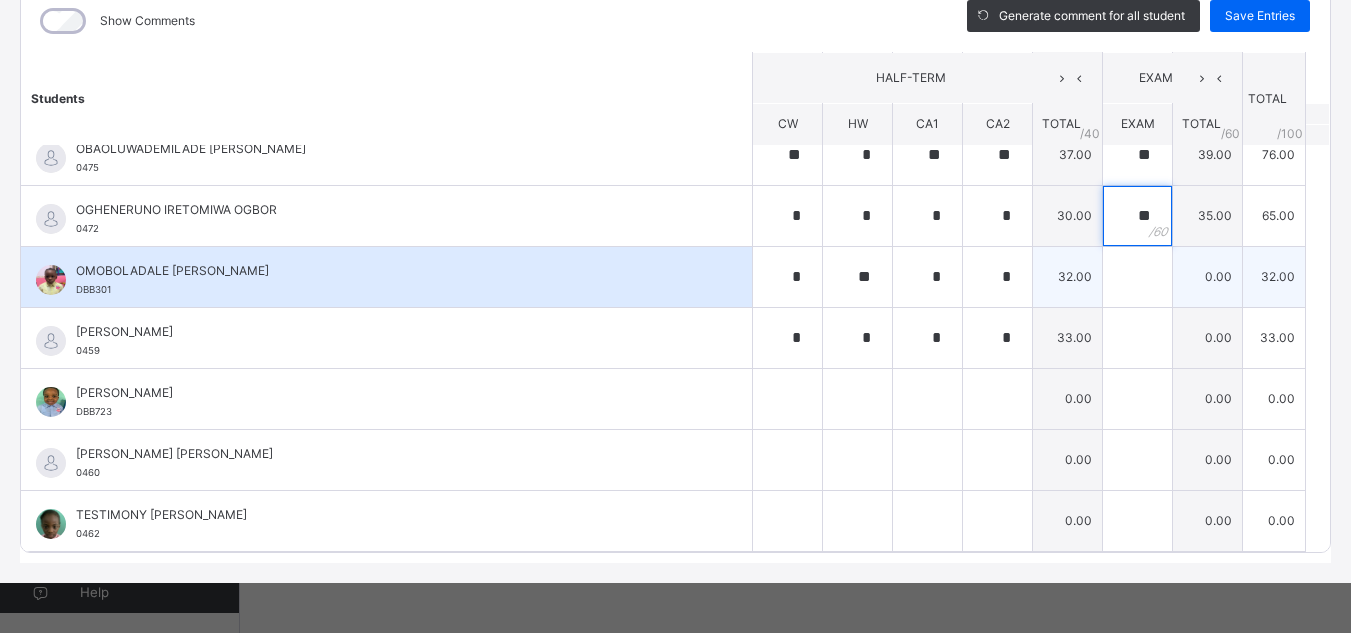 type on "**" 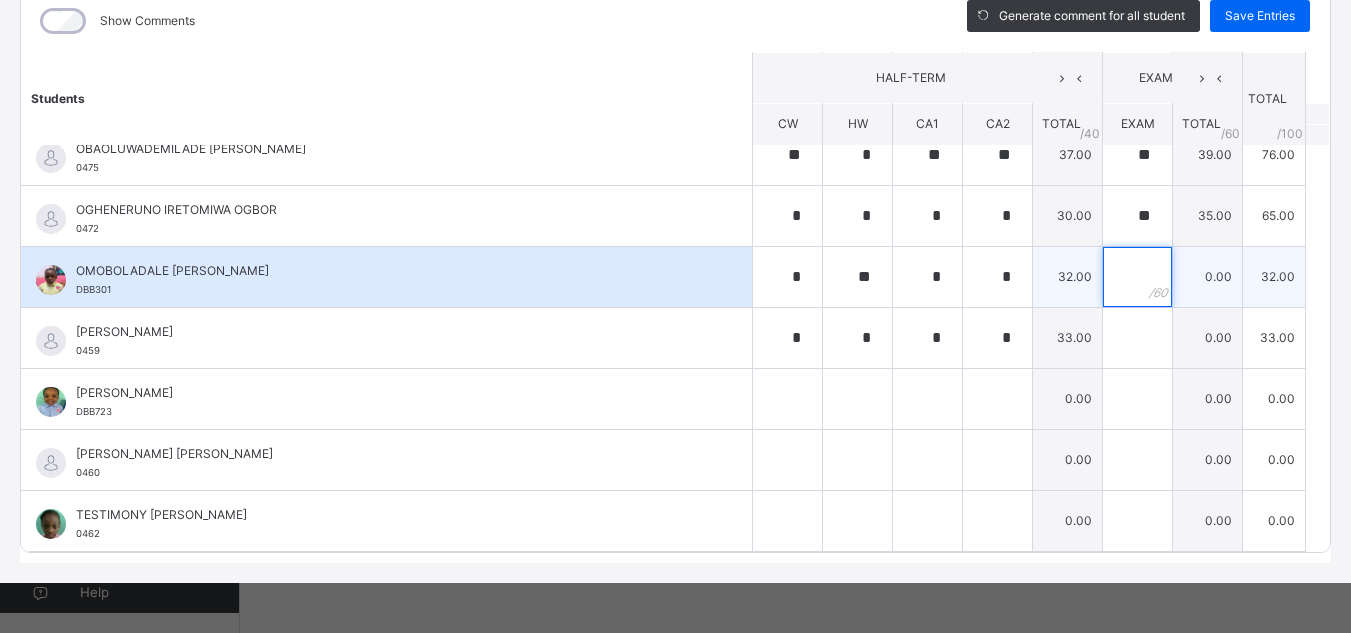 click at bounding box center (1137, 277) 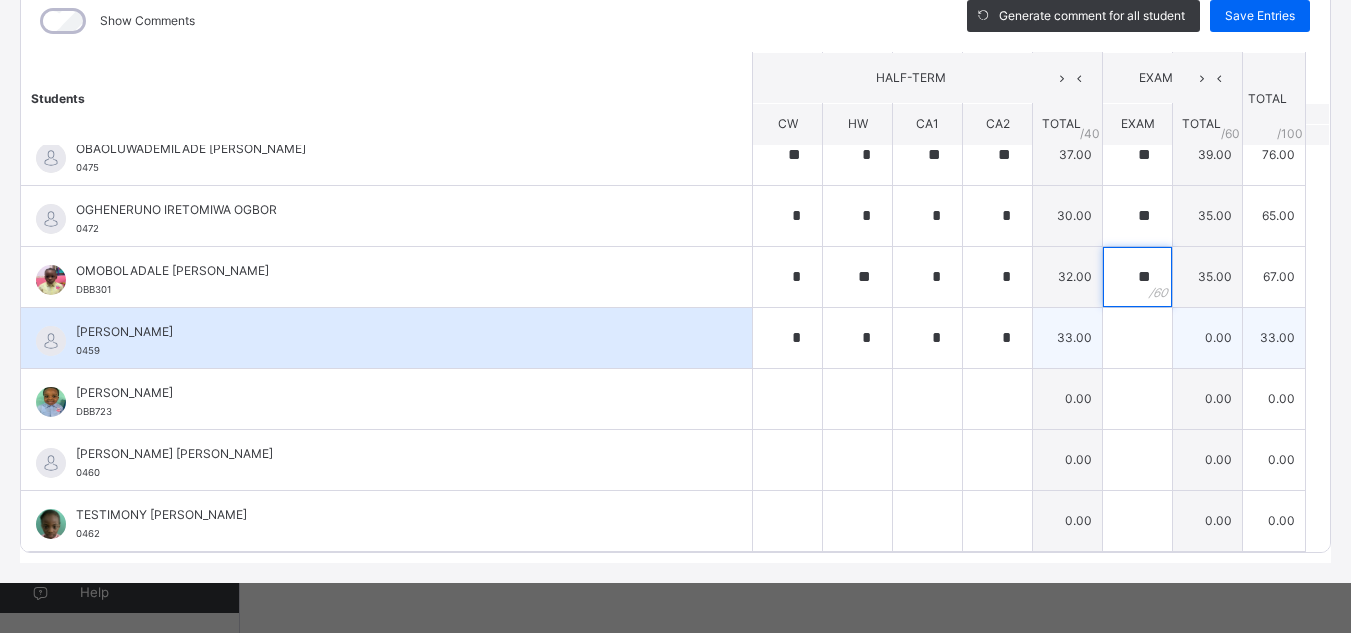 type on "**" 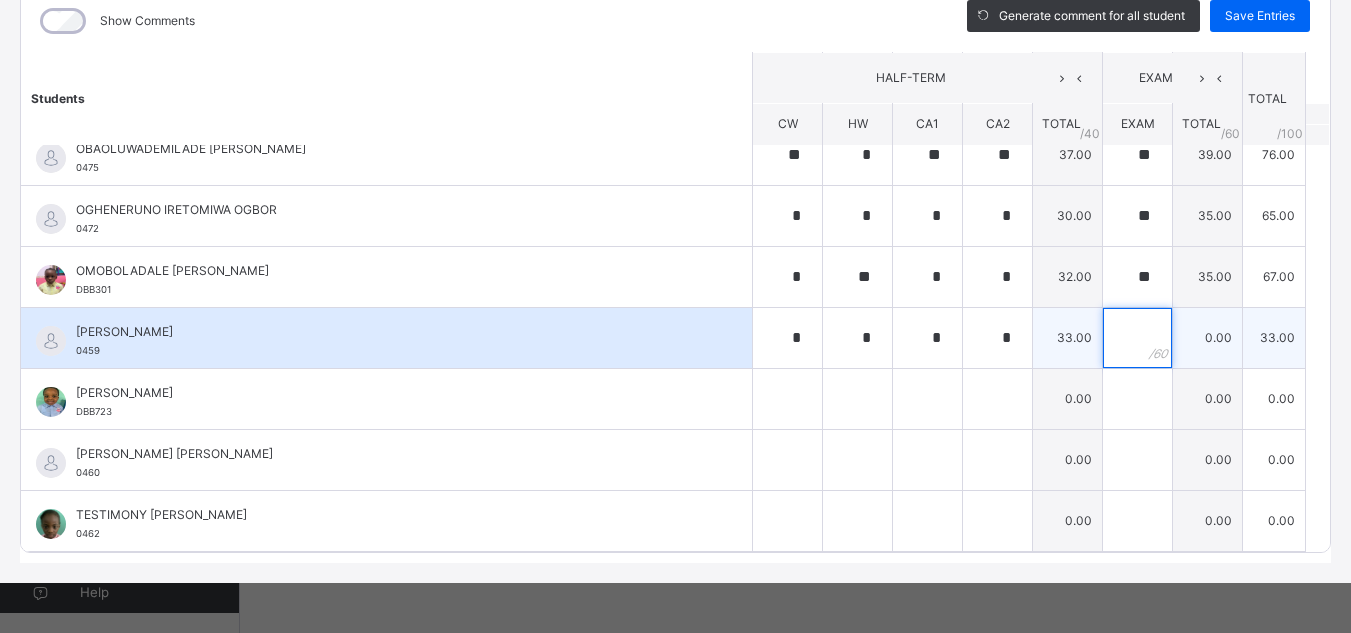 click at bounding box center [1137, 338] 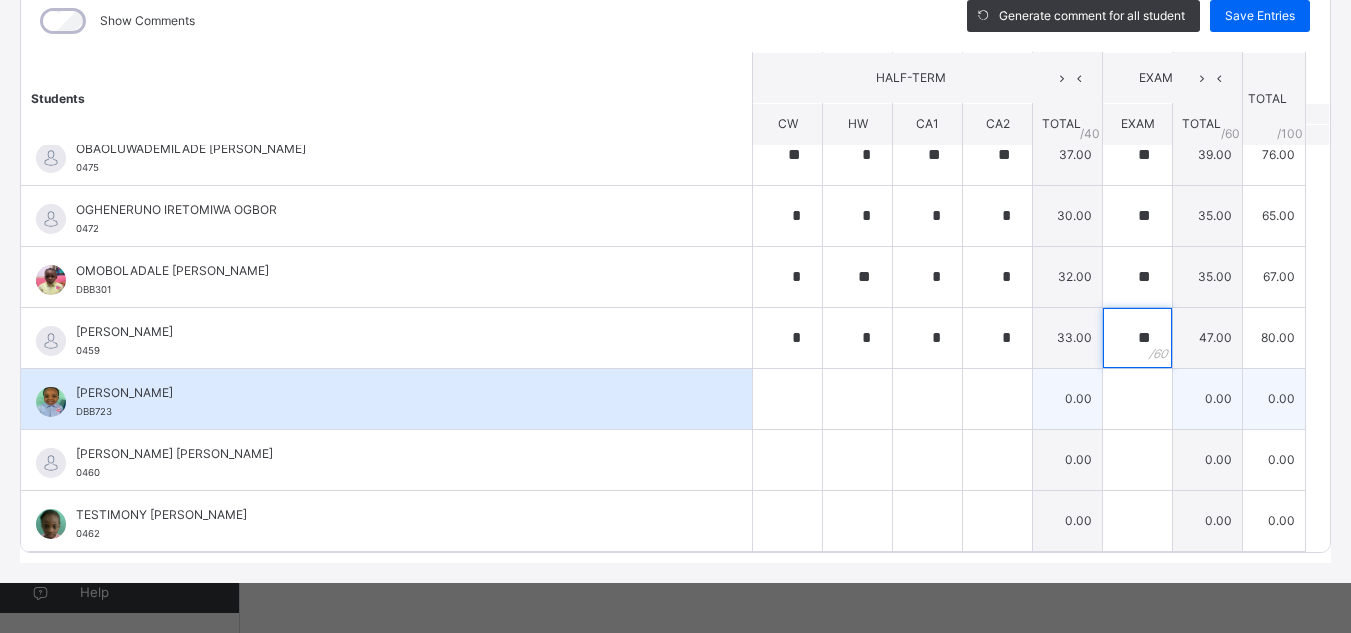 type on "**" 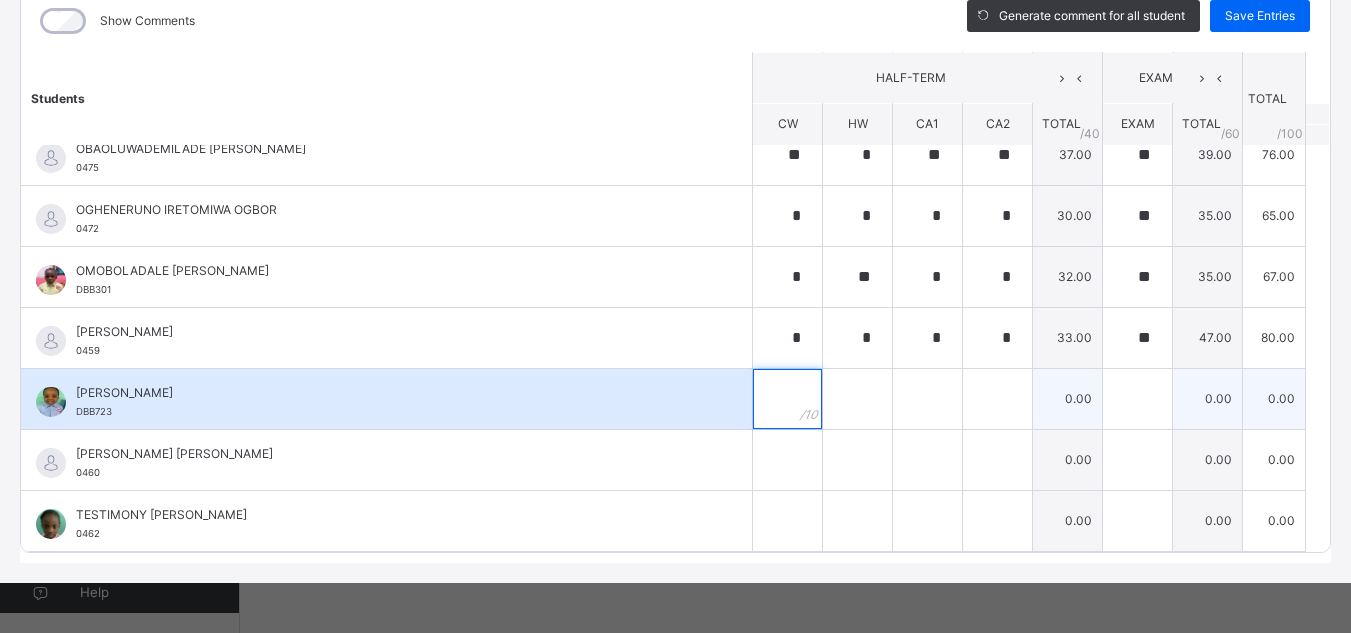 click at bounding box center [787, 399] 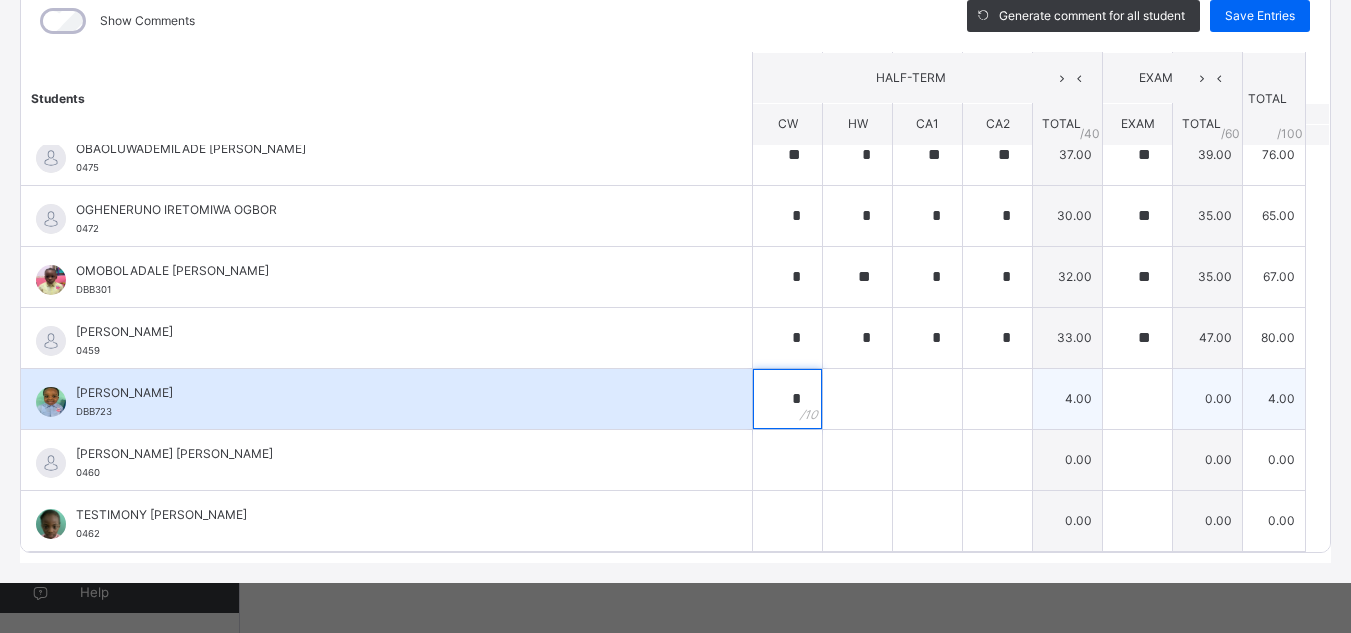 type on "*" 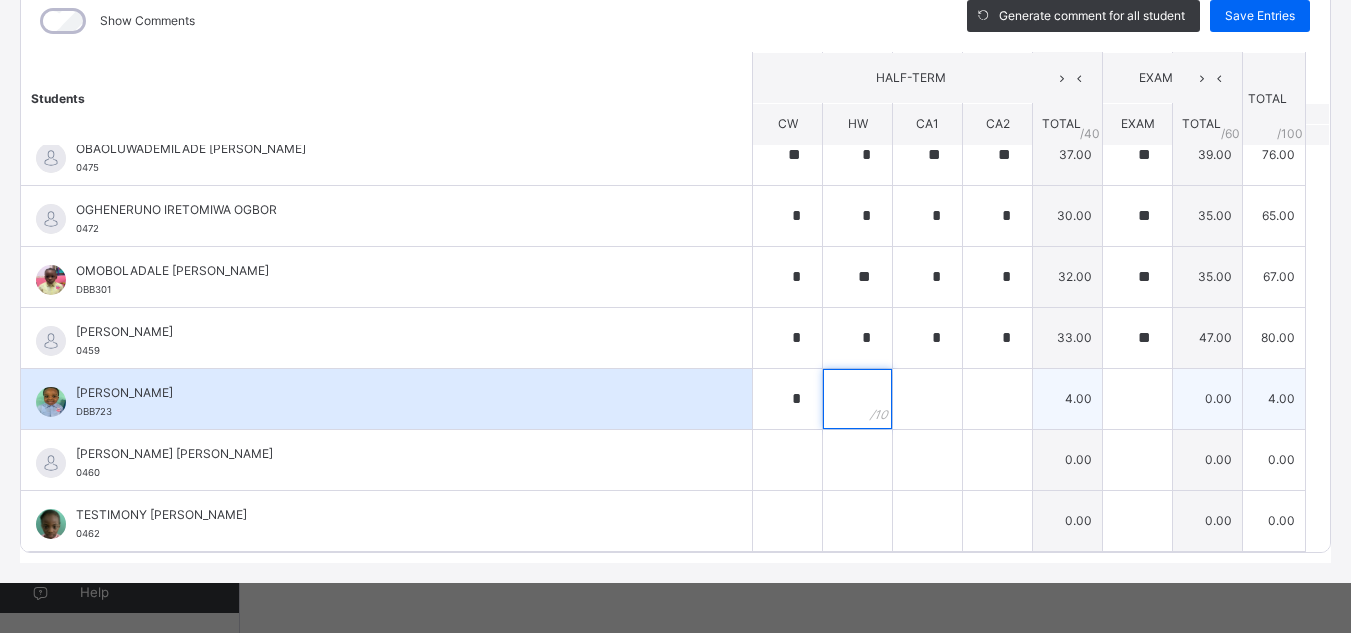 click at bounding box center (857, 399) 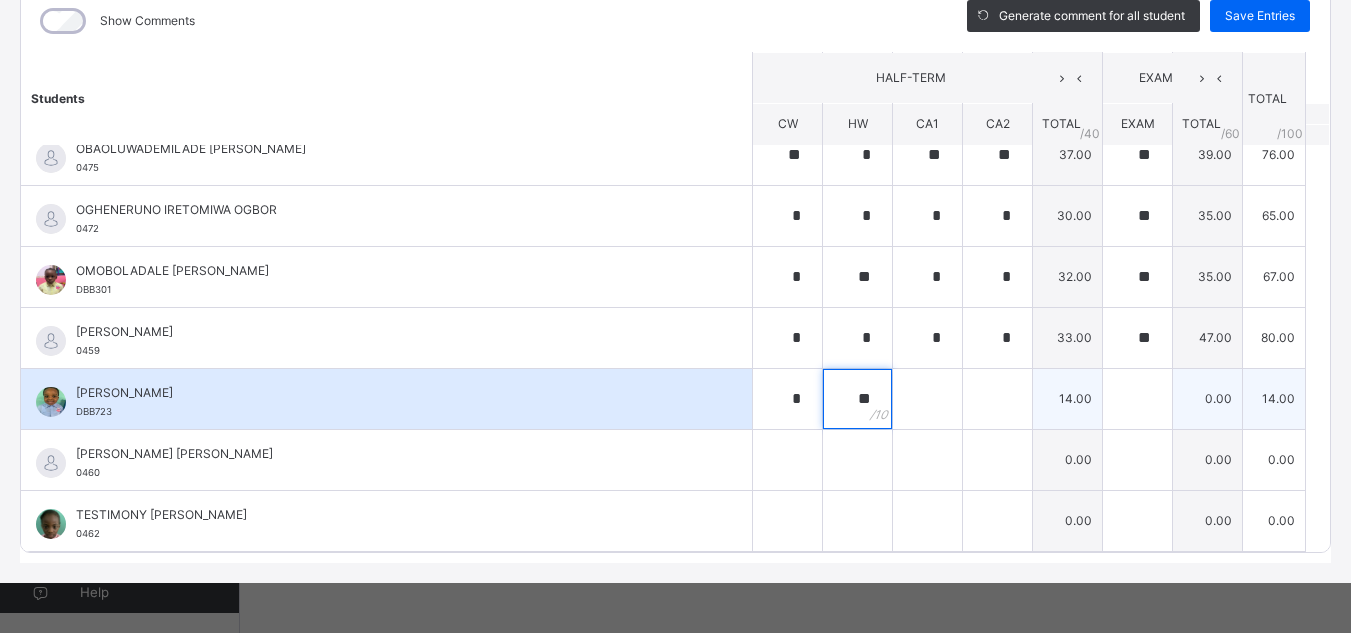 type on "**" 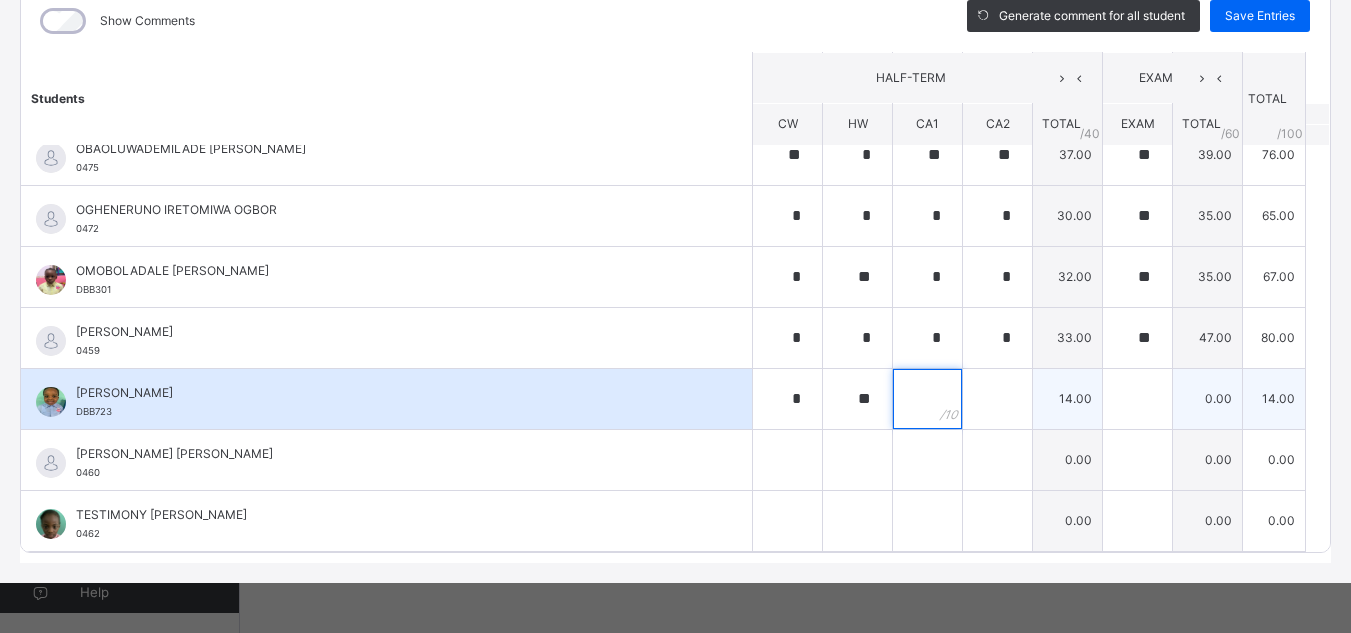 click at bounding box center (927, 399) 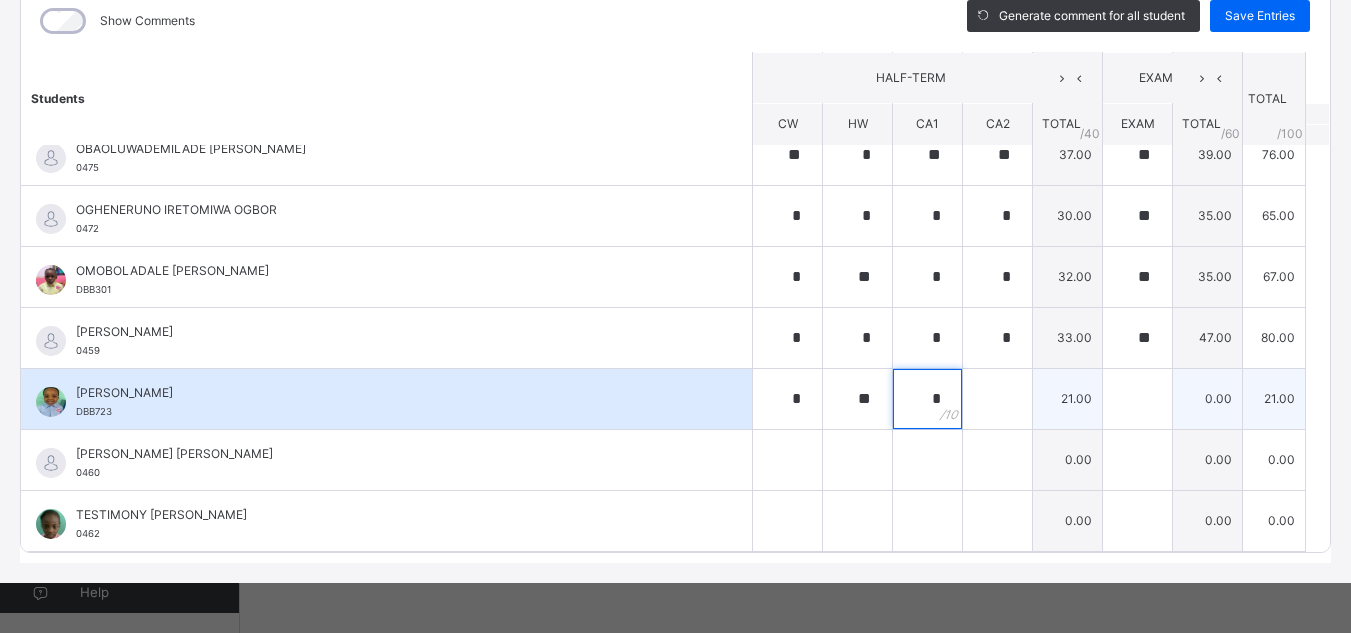 type on "*" 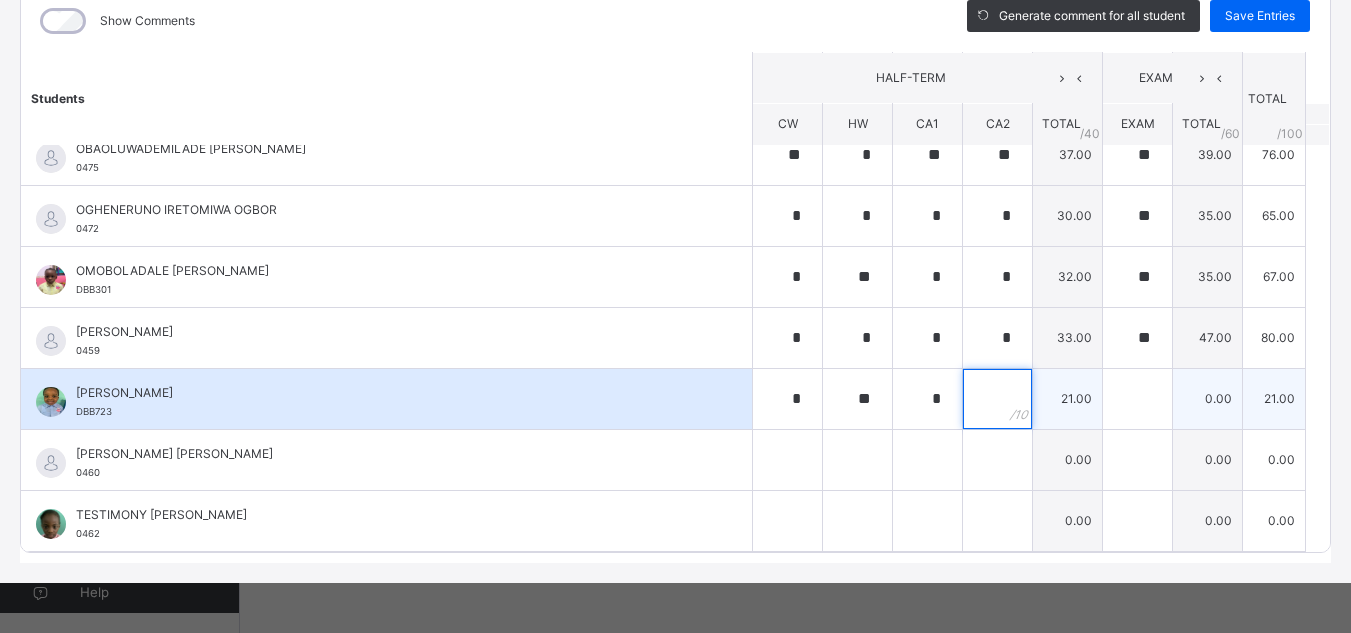 click at bounding box center [997, 399] 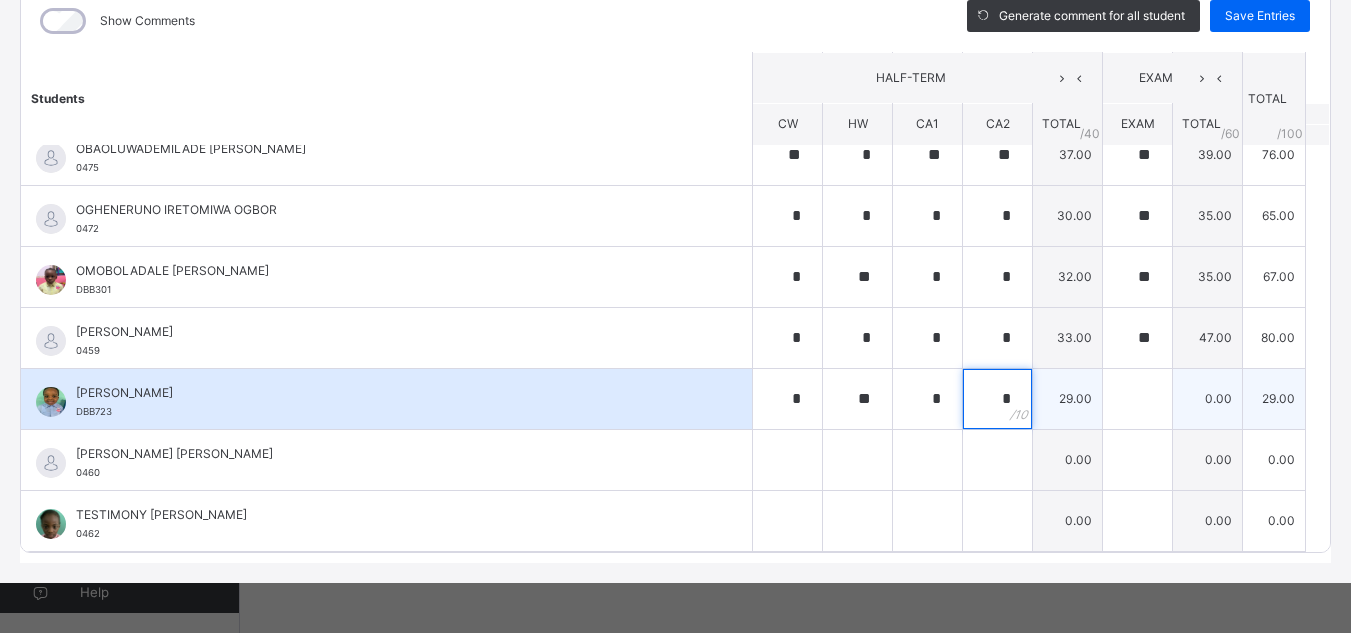 type on "*" 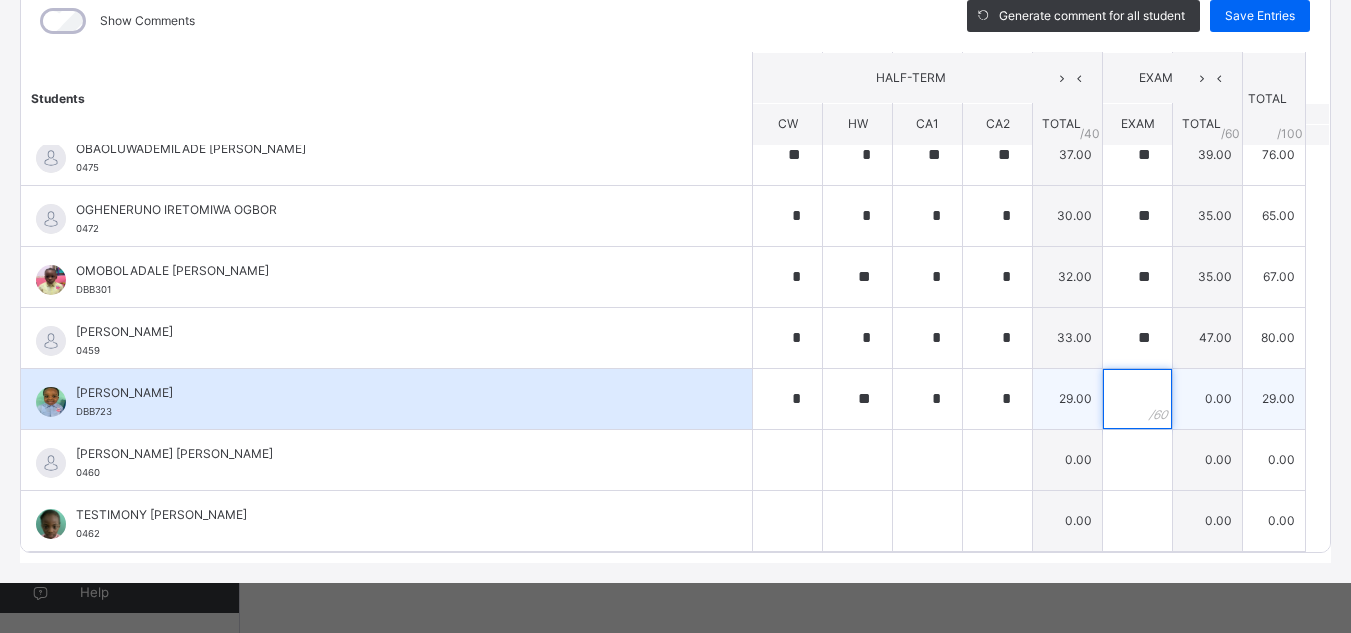 click at bounding box center [1137, 399] 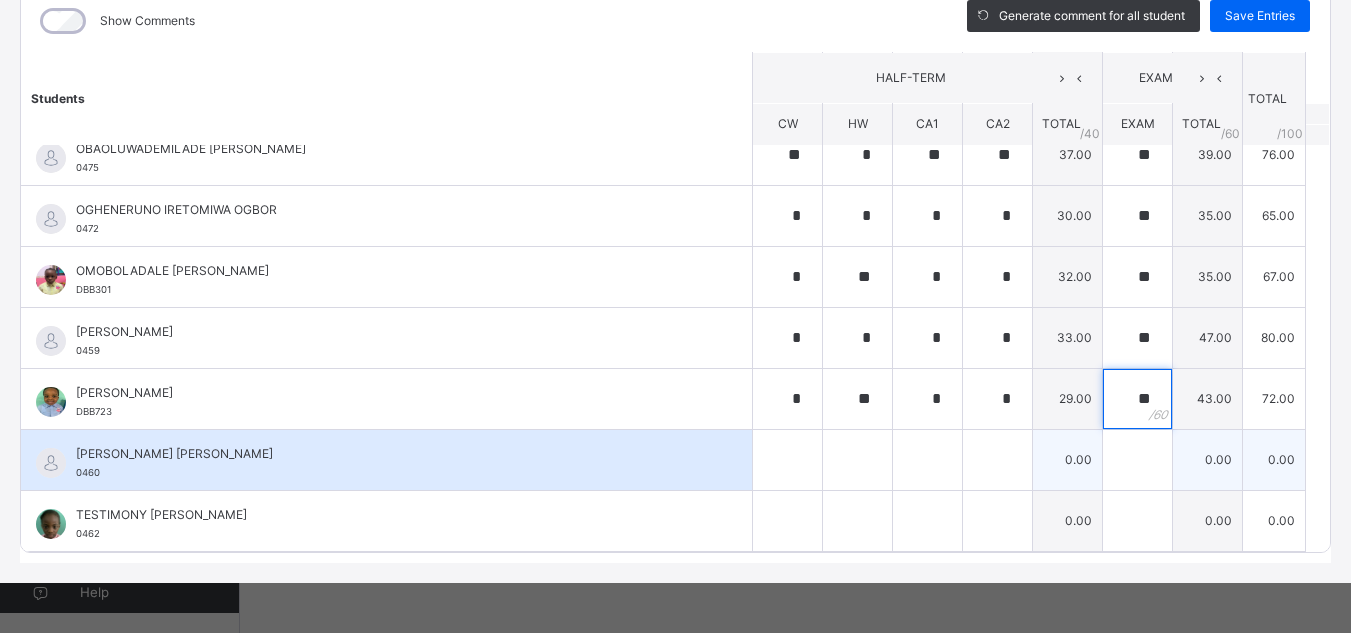 type on "**" 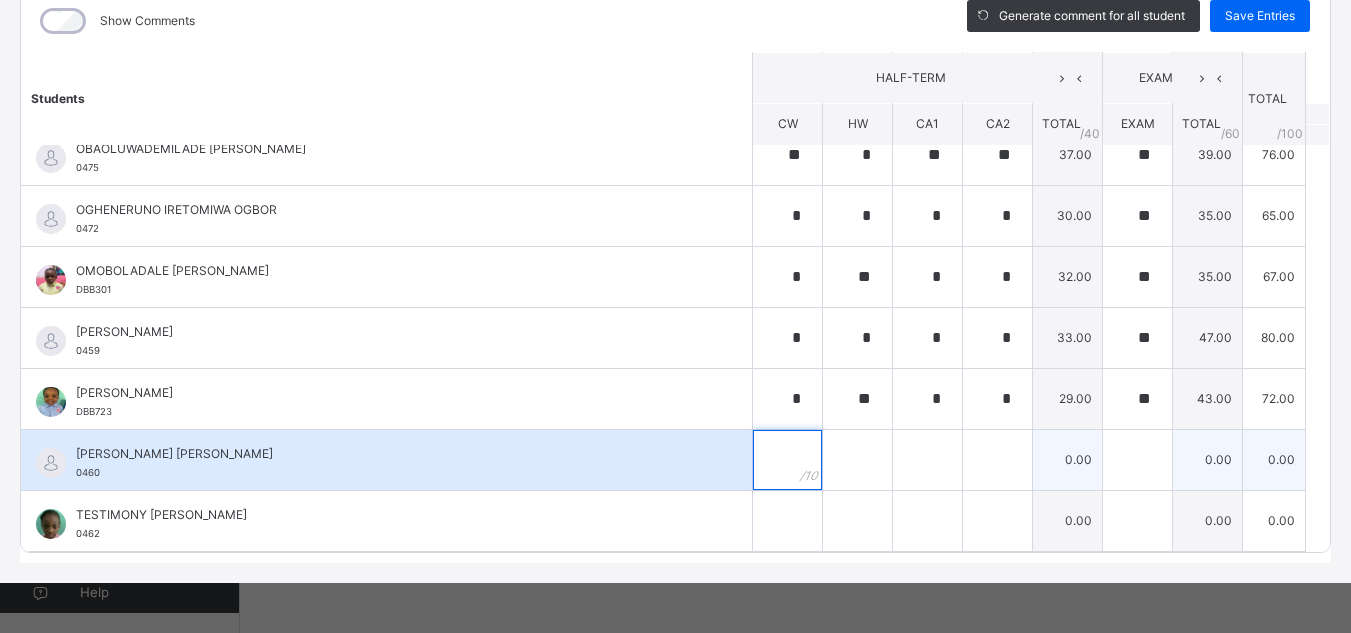 click at bounding box center (787, 460) 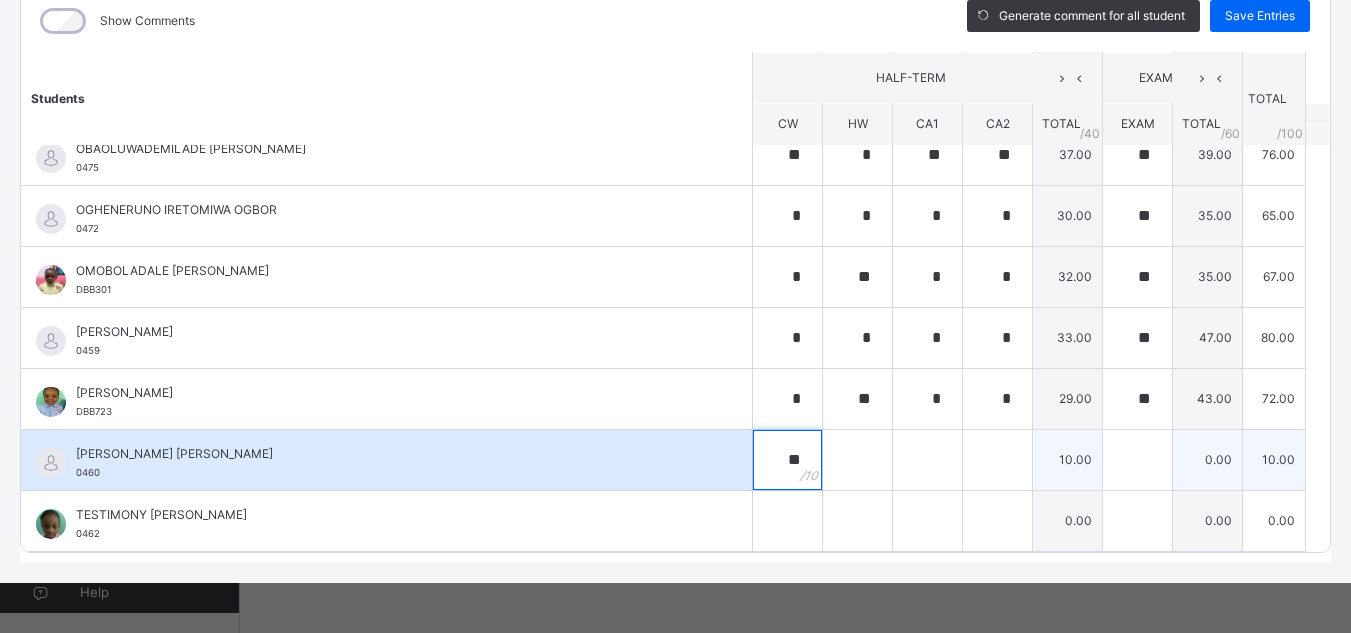 type on "**" 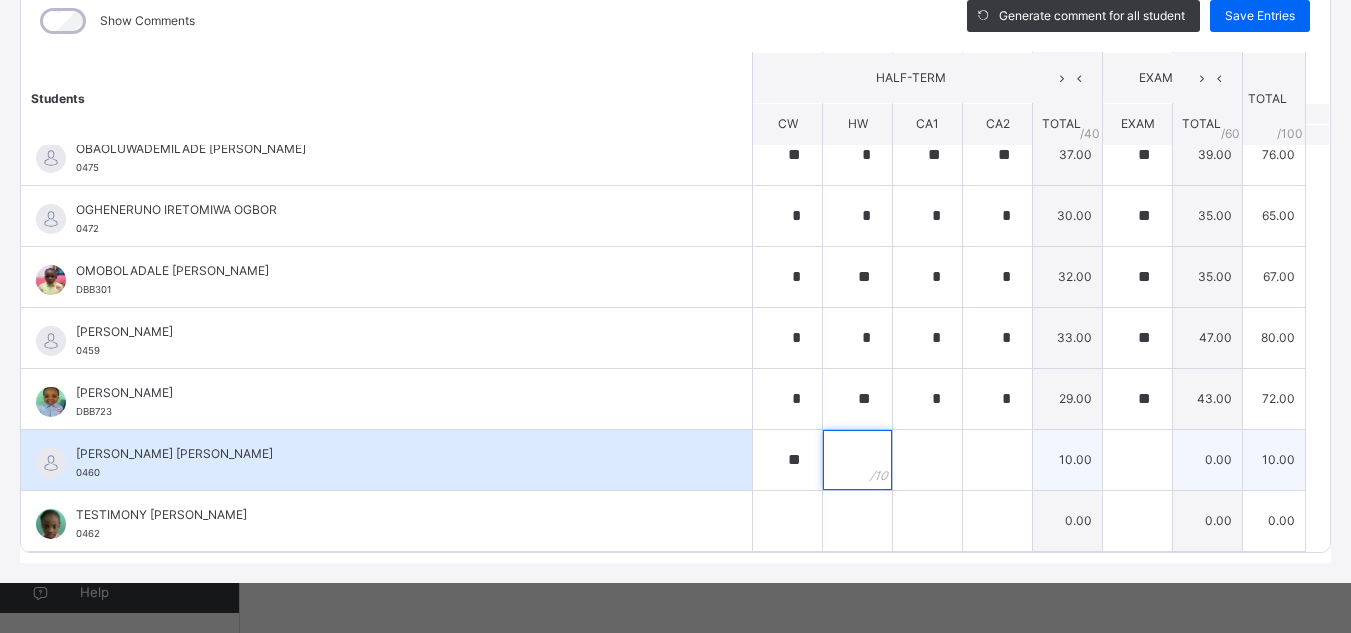 click at bounding box center (857, 460) 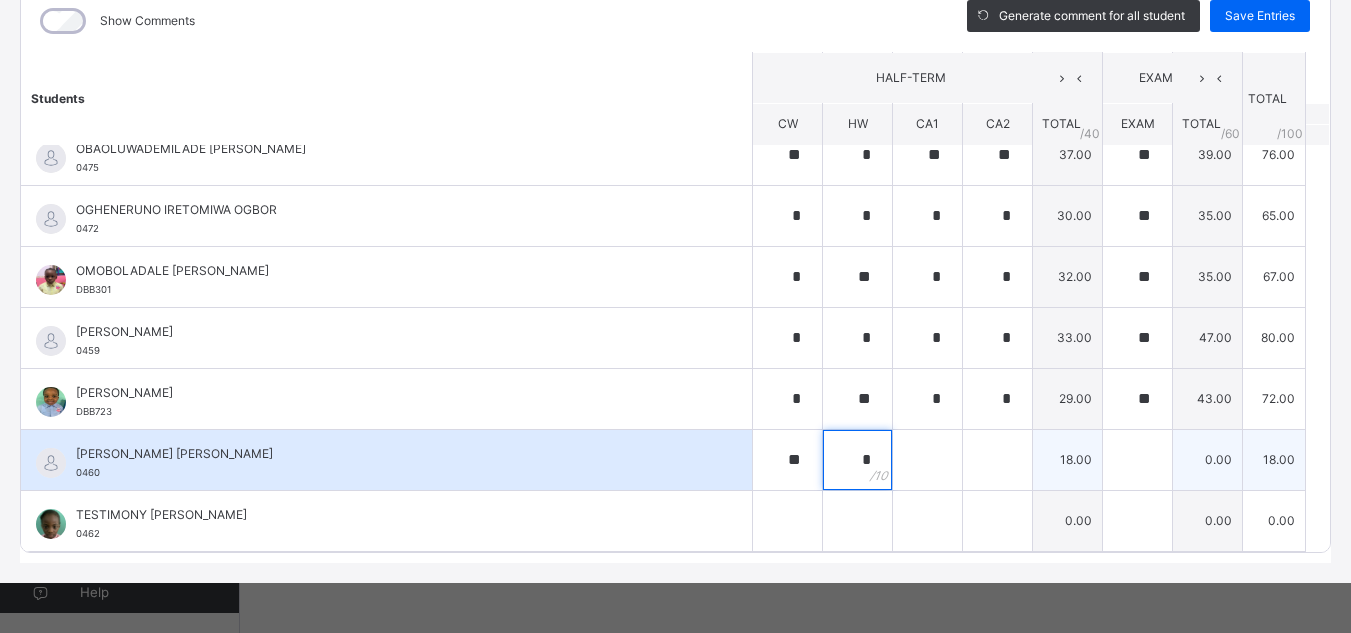 type on "*" 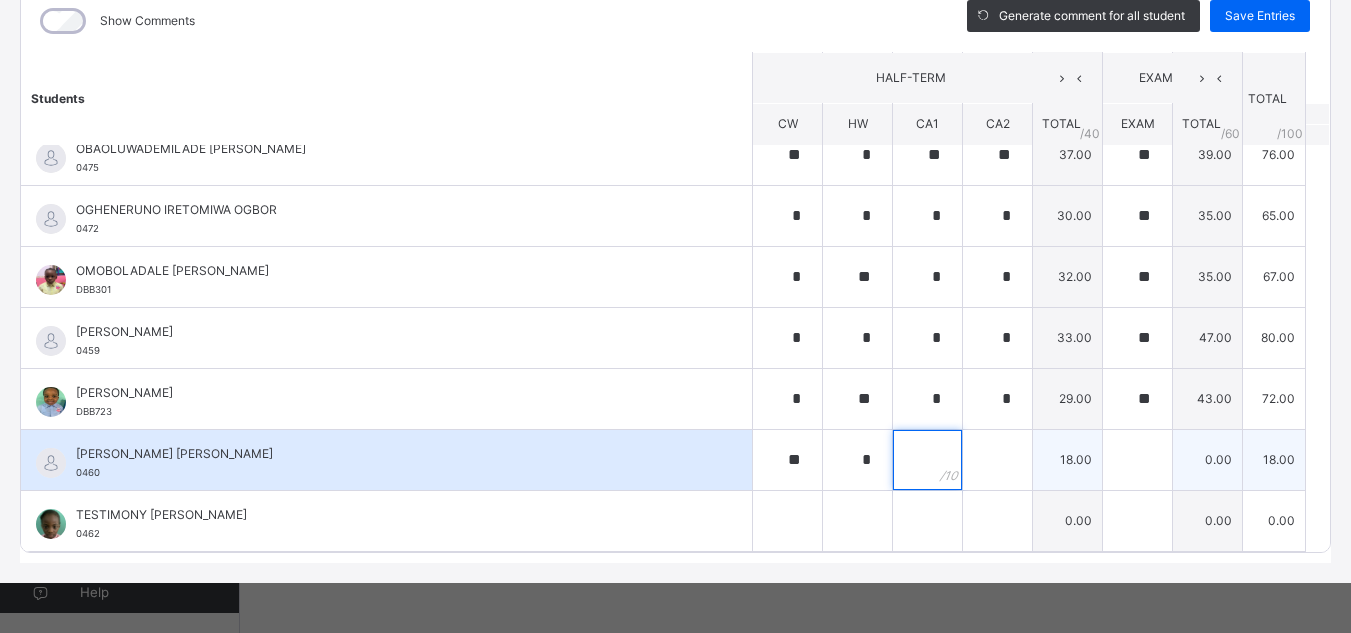 click at bounding box center (927, 460) 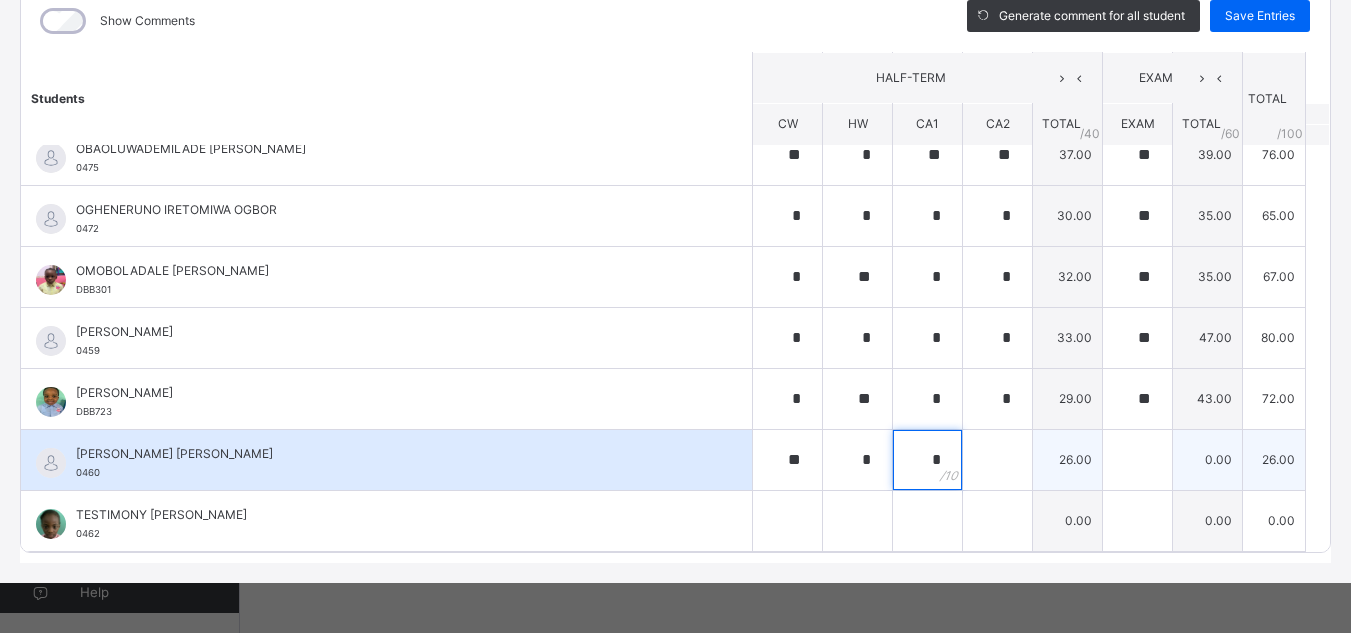 type on "*" 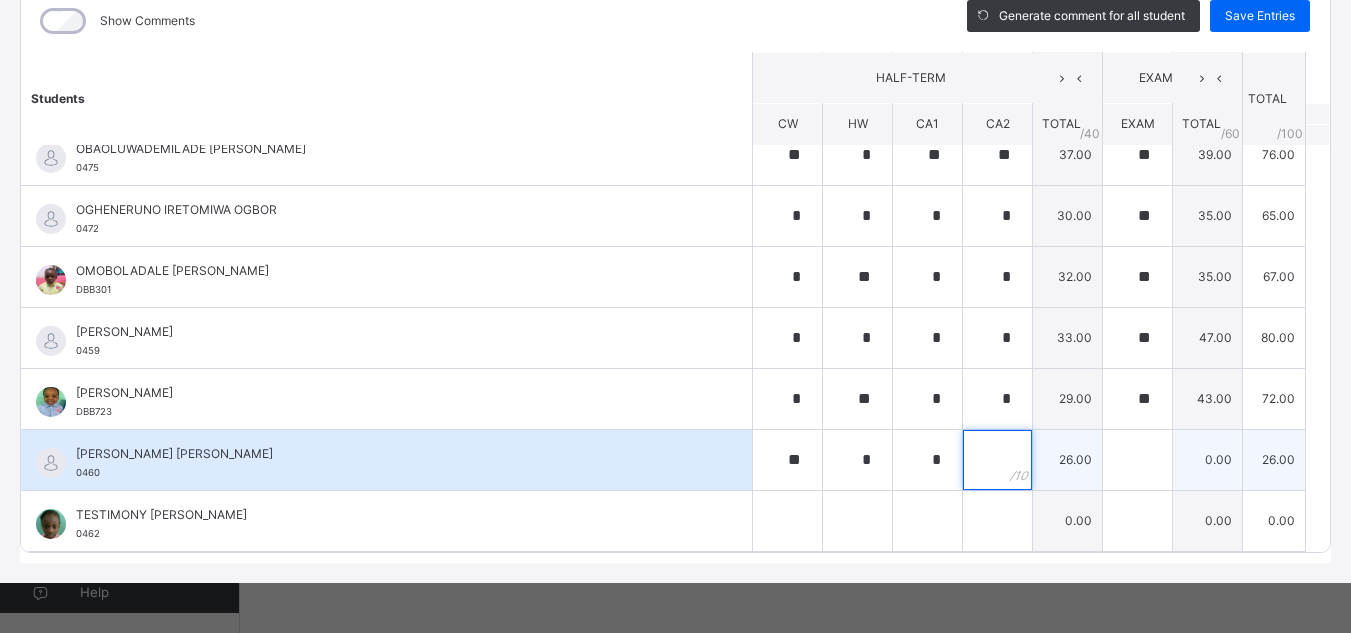 click at bounding box center (997, 460) 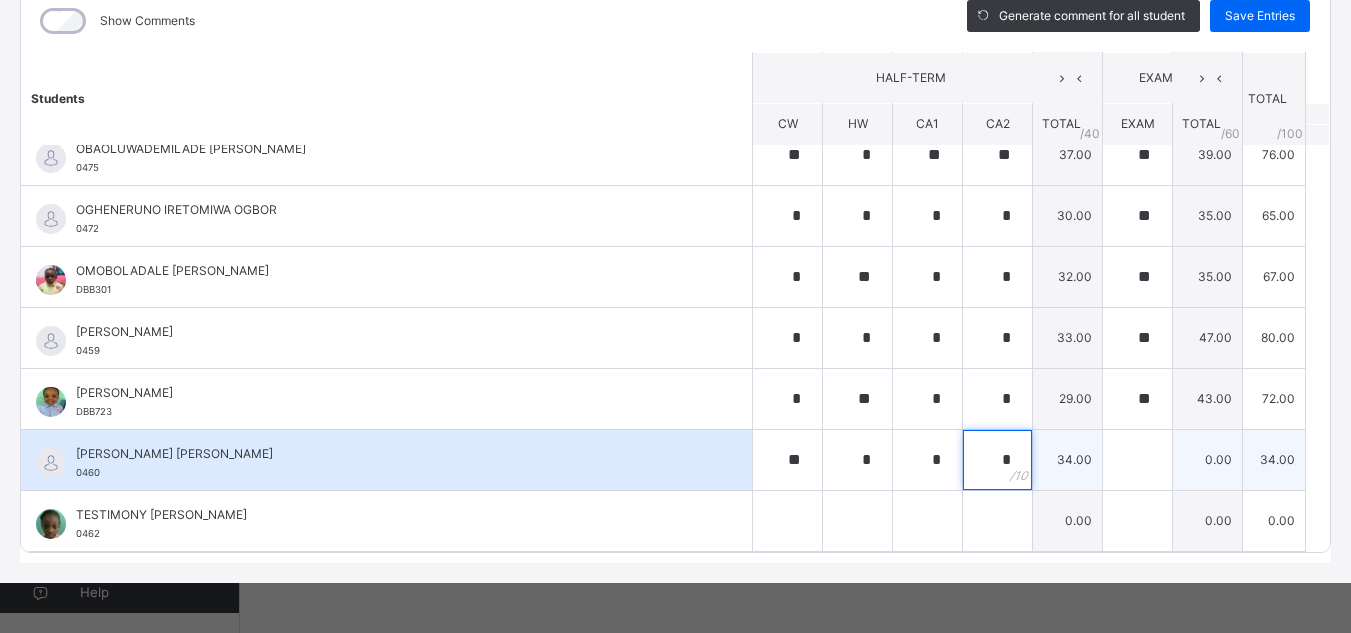 type on "*" 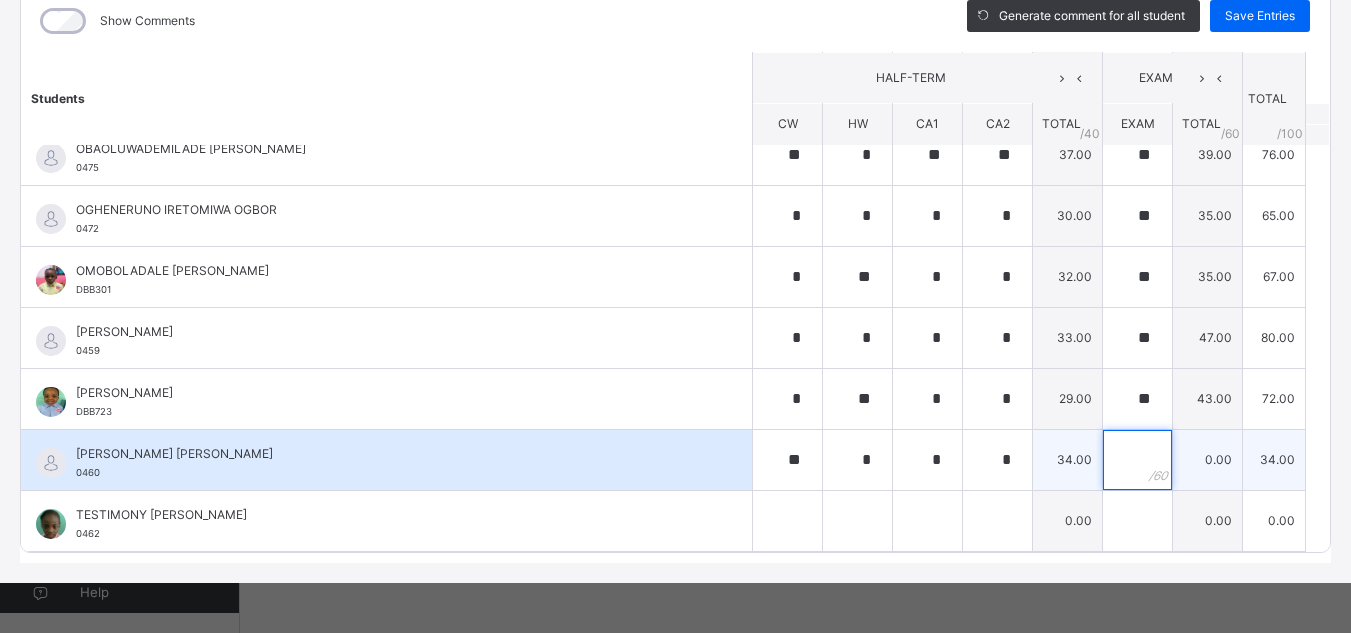 click at bounding box center (1137, 460) 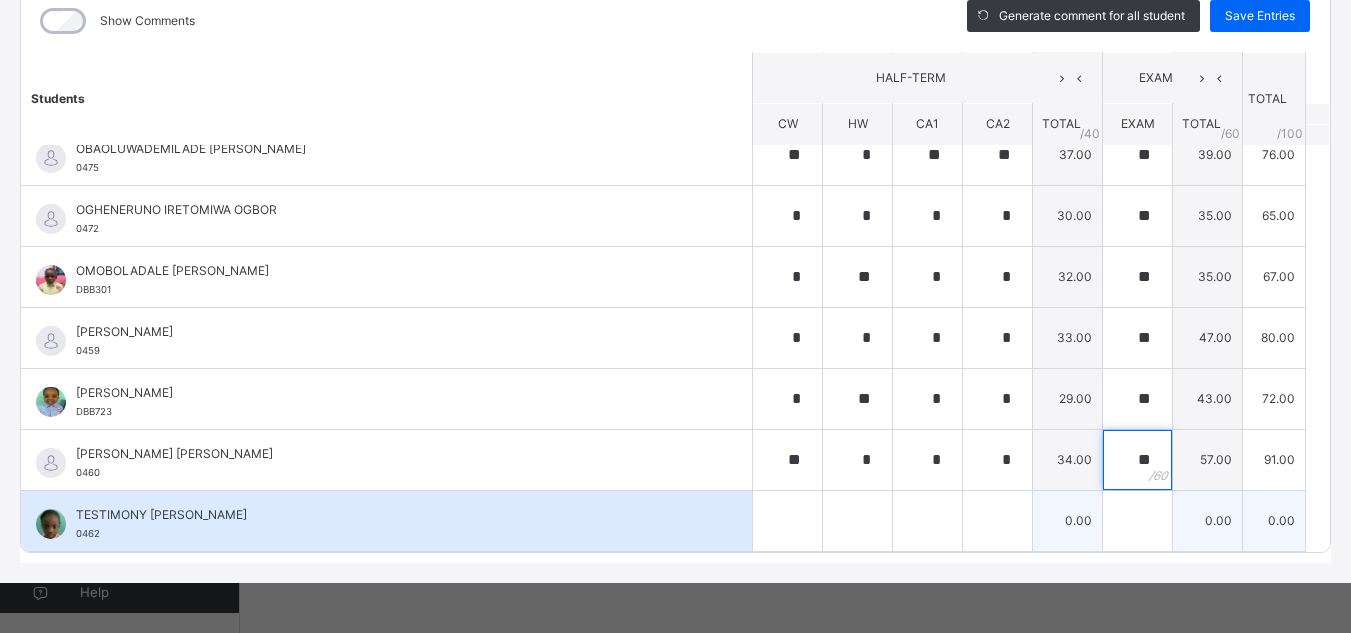 type on "**" 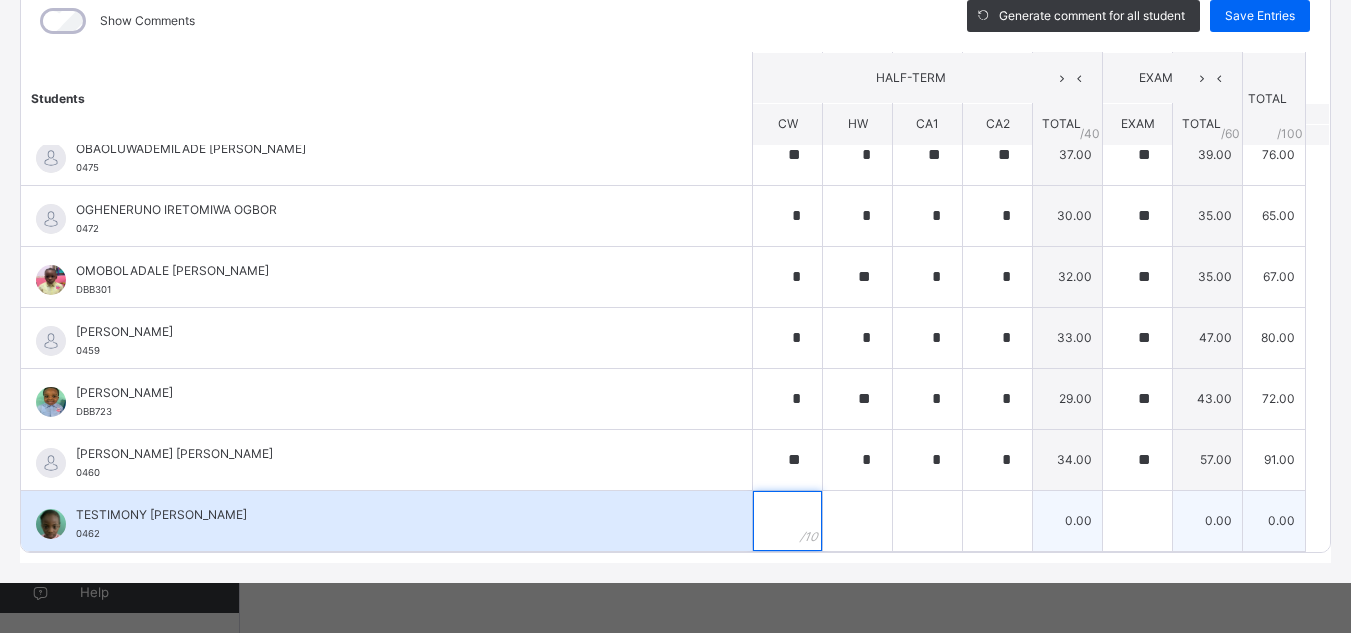 click at bounding box center [787, 521] 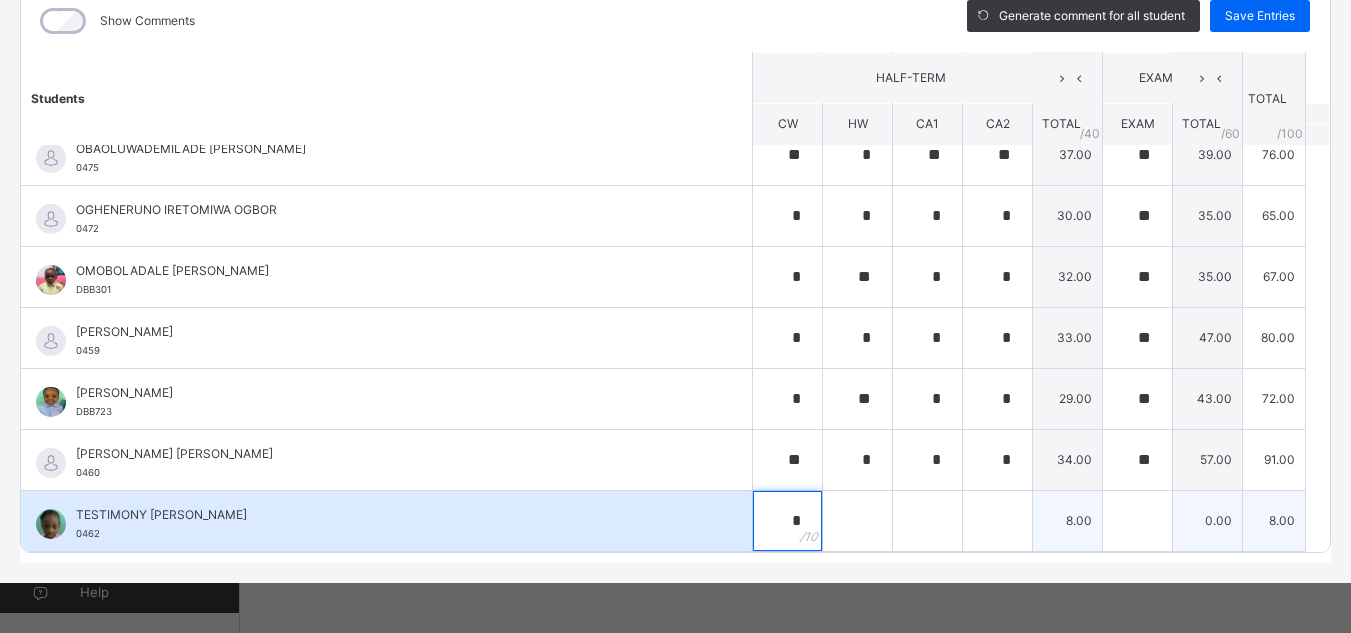 type on "*" 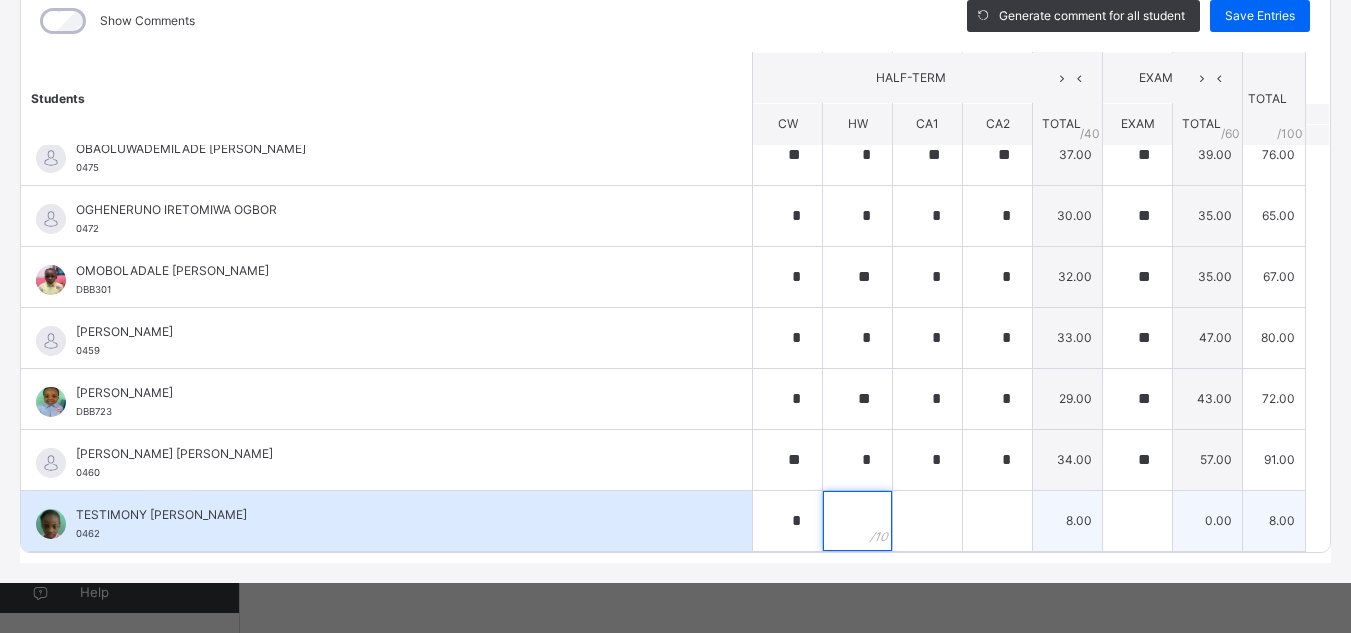 click at bounding box center (857, 521) 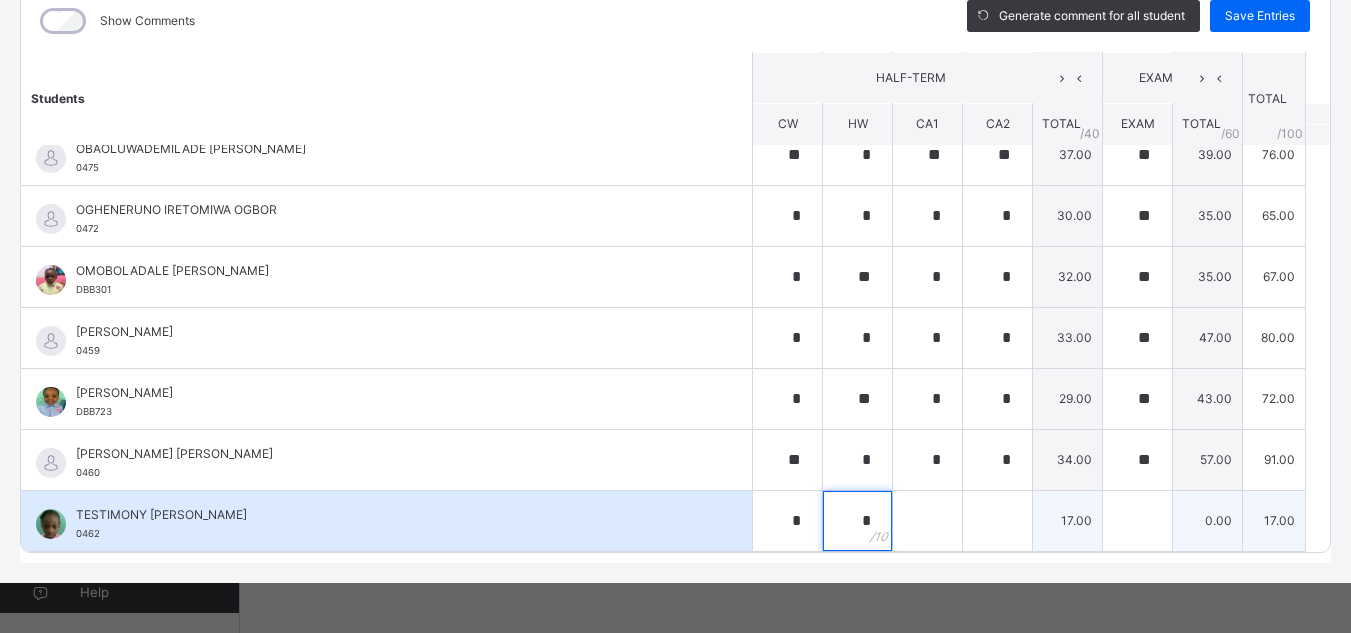 type on "*" 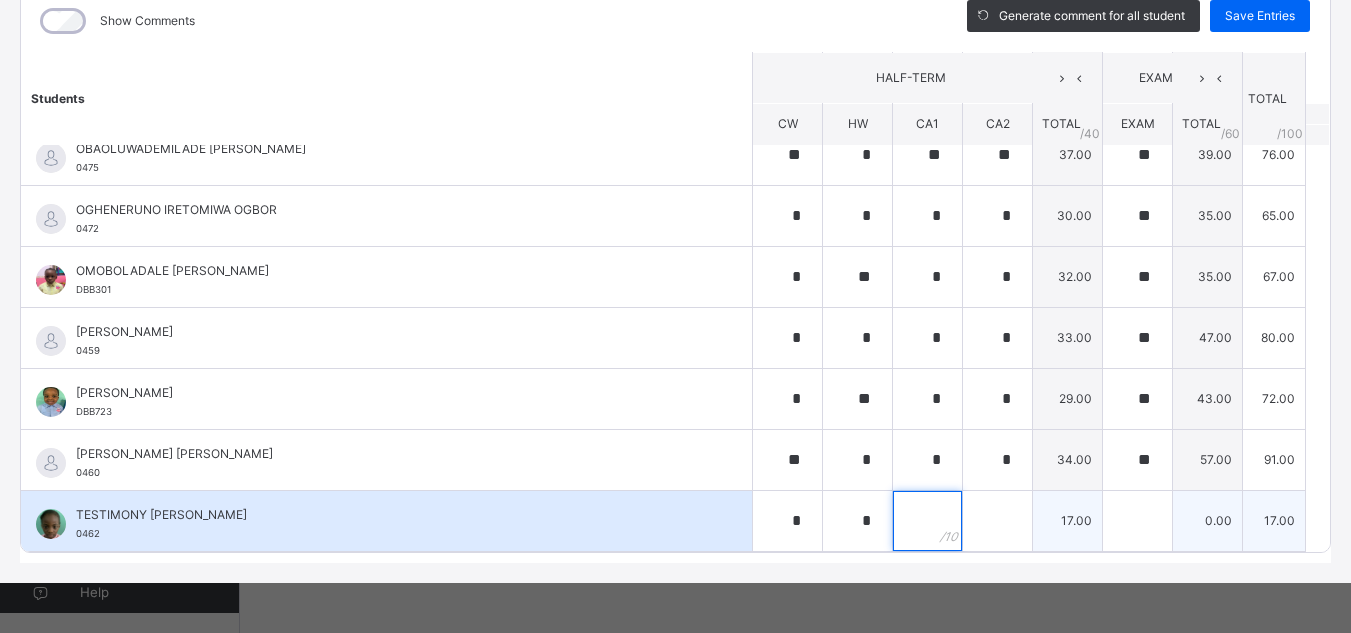 click at bounding box center (927, 521) 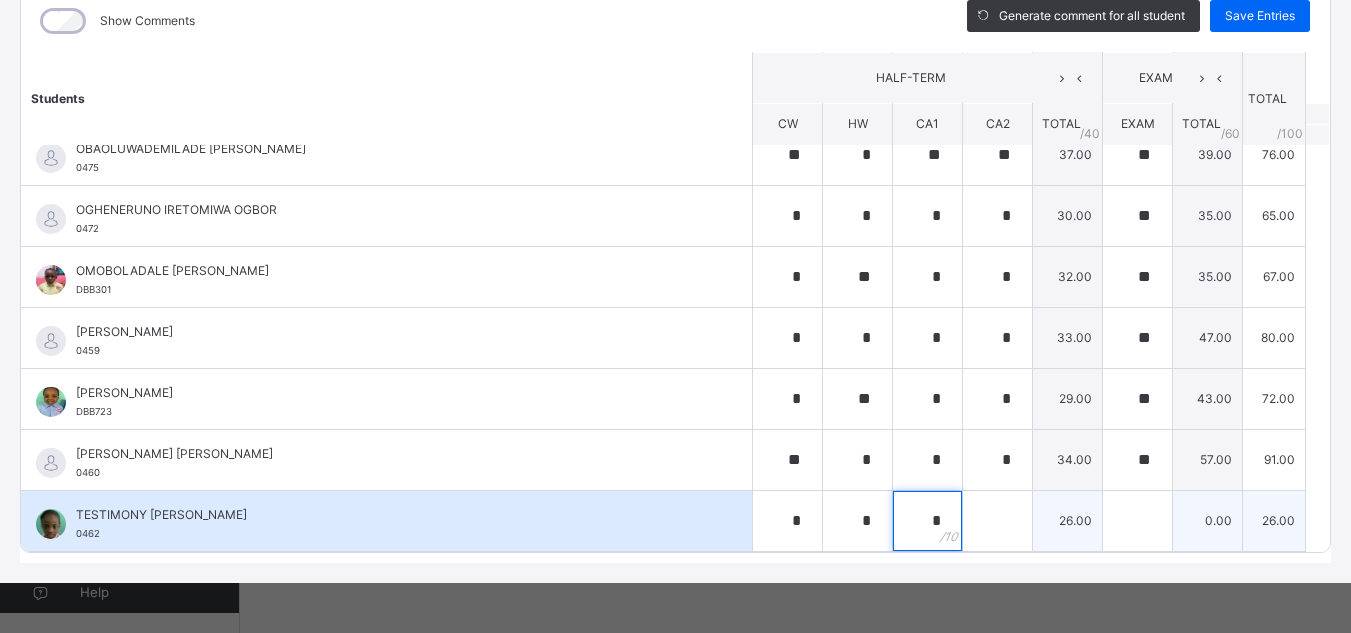 type on "*" 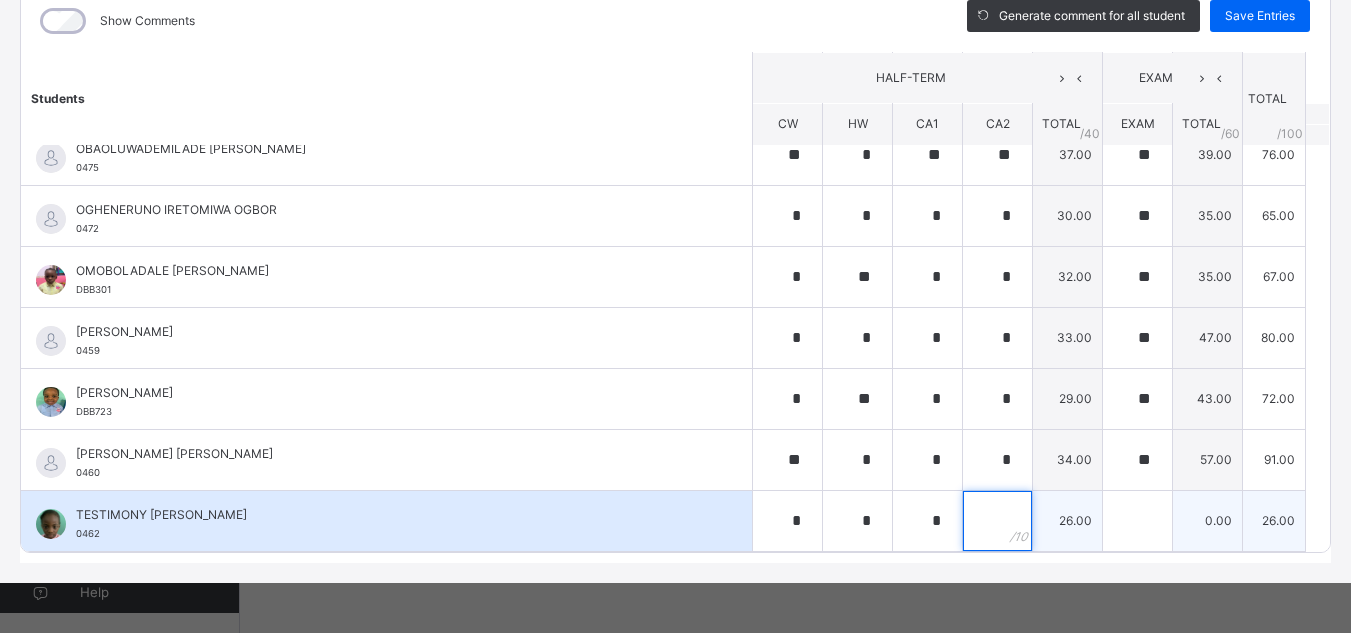 click at bounding box center (997, 521) 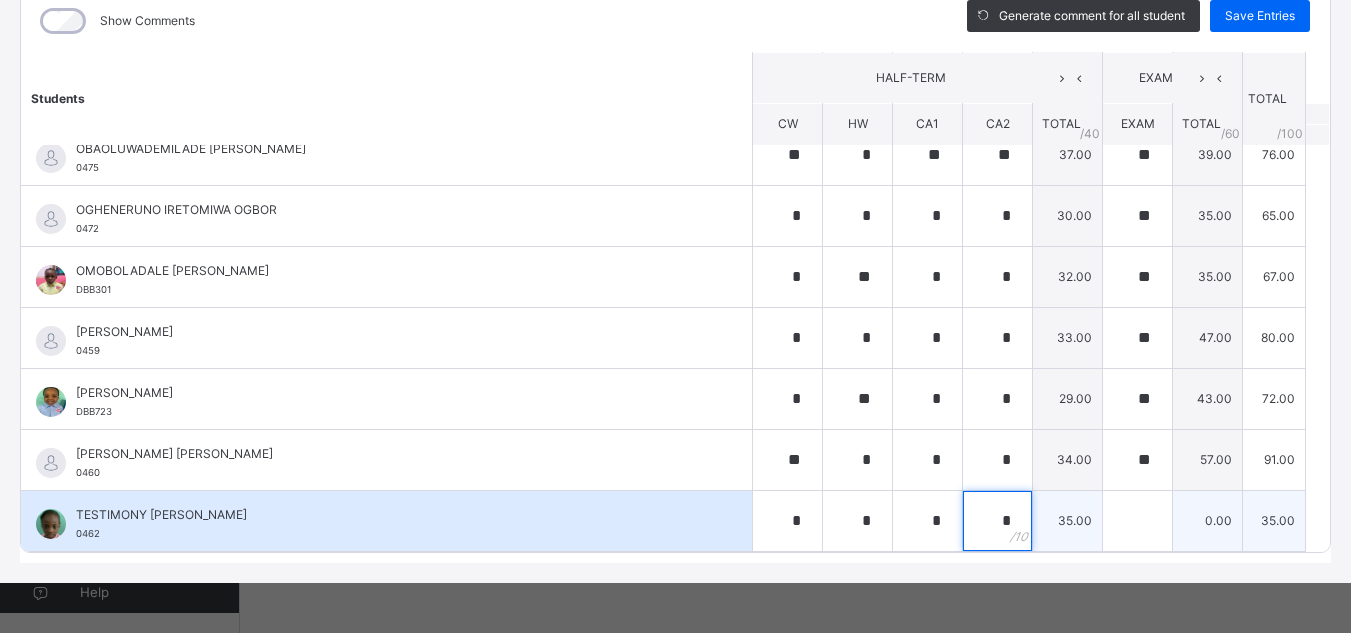 type on "*" 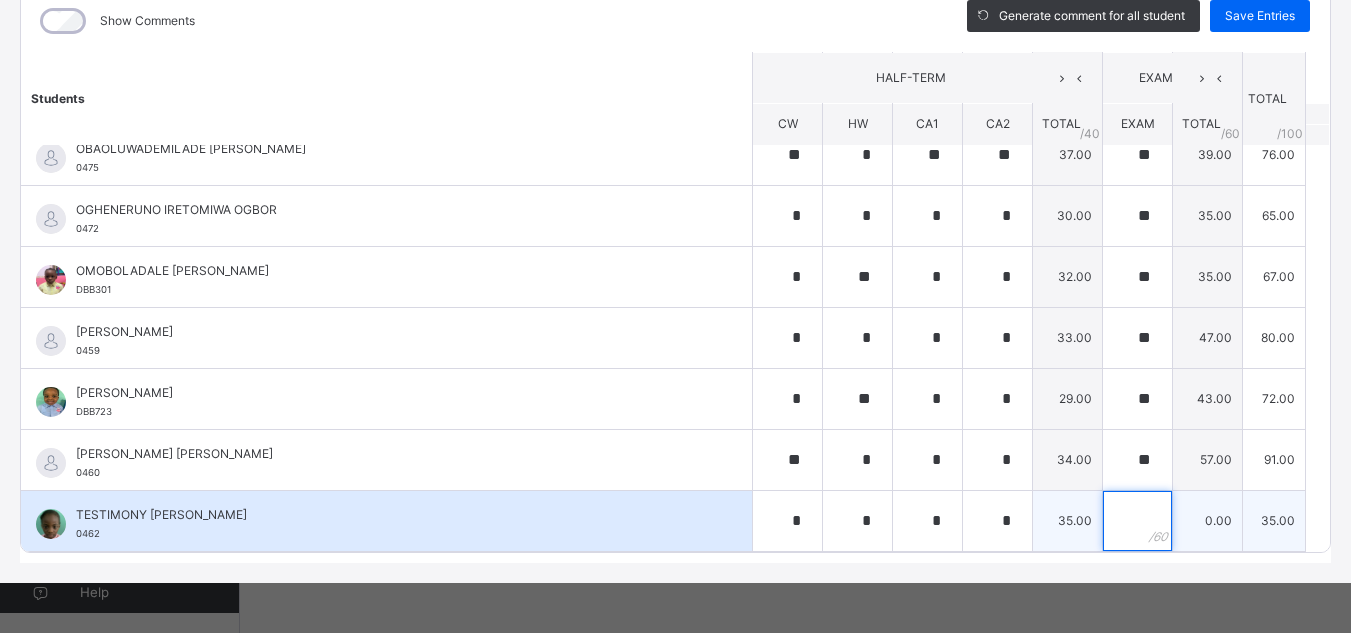 click at bounding box center (1137, 521) 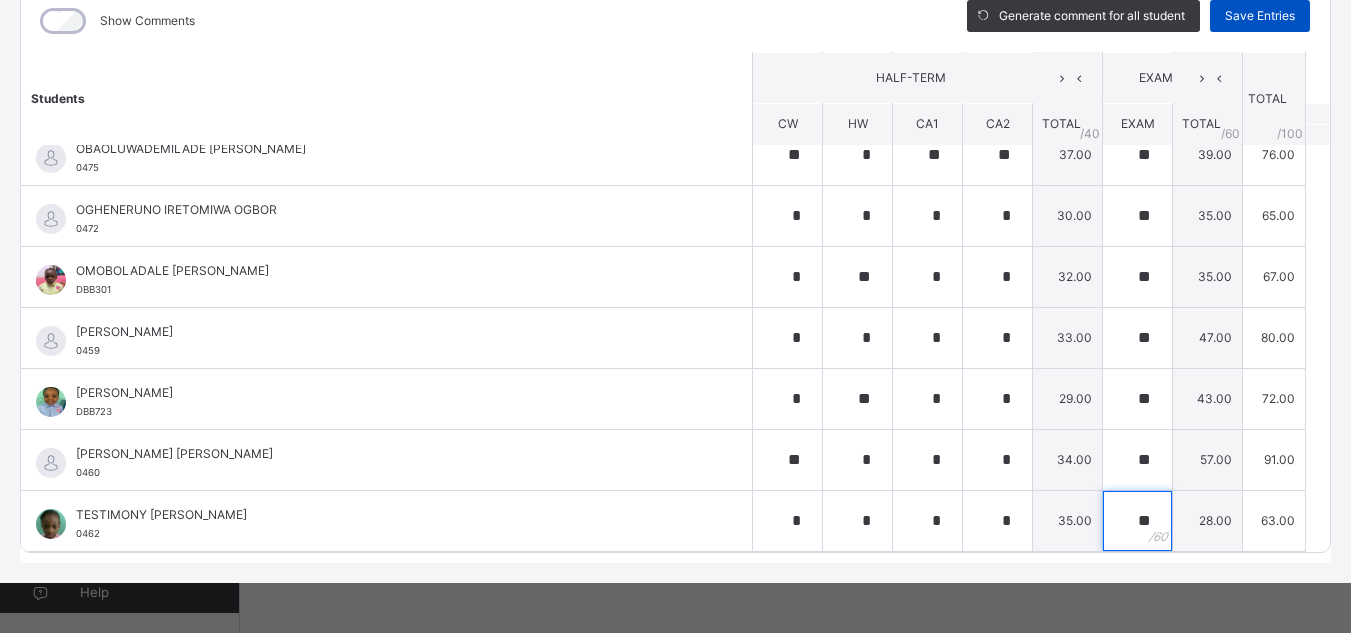 type on "**" 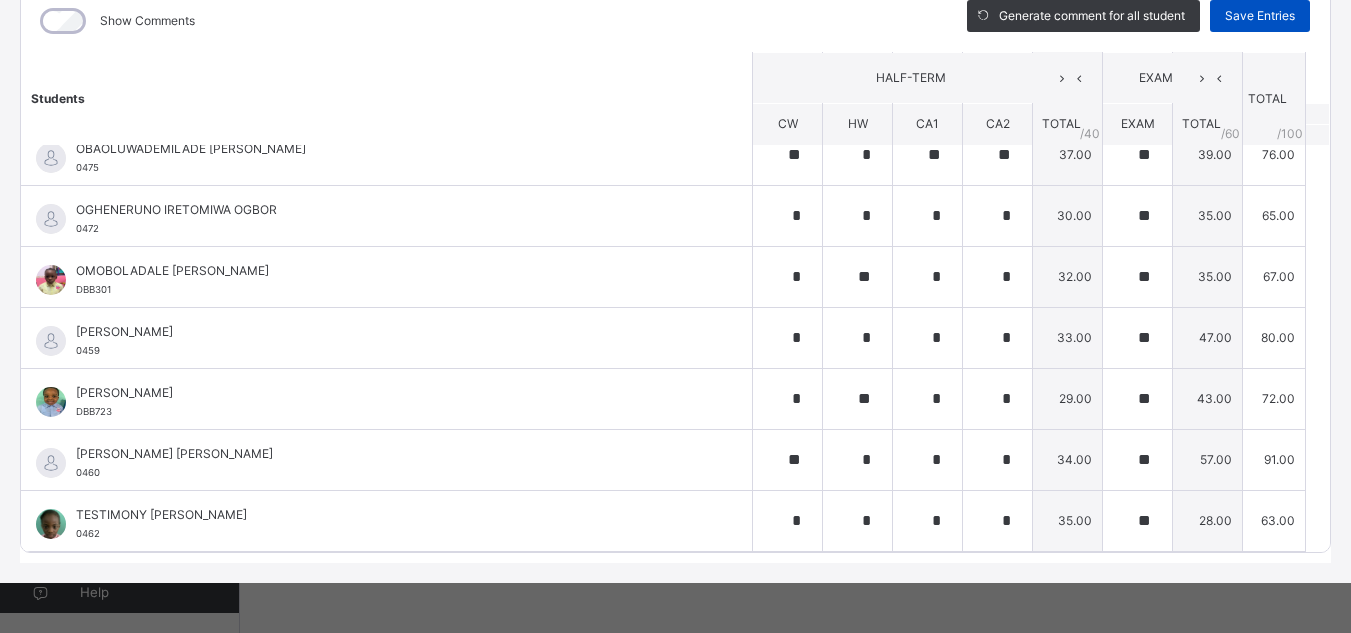 click on "Save Entries" at bounding box center [1260, 16] 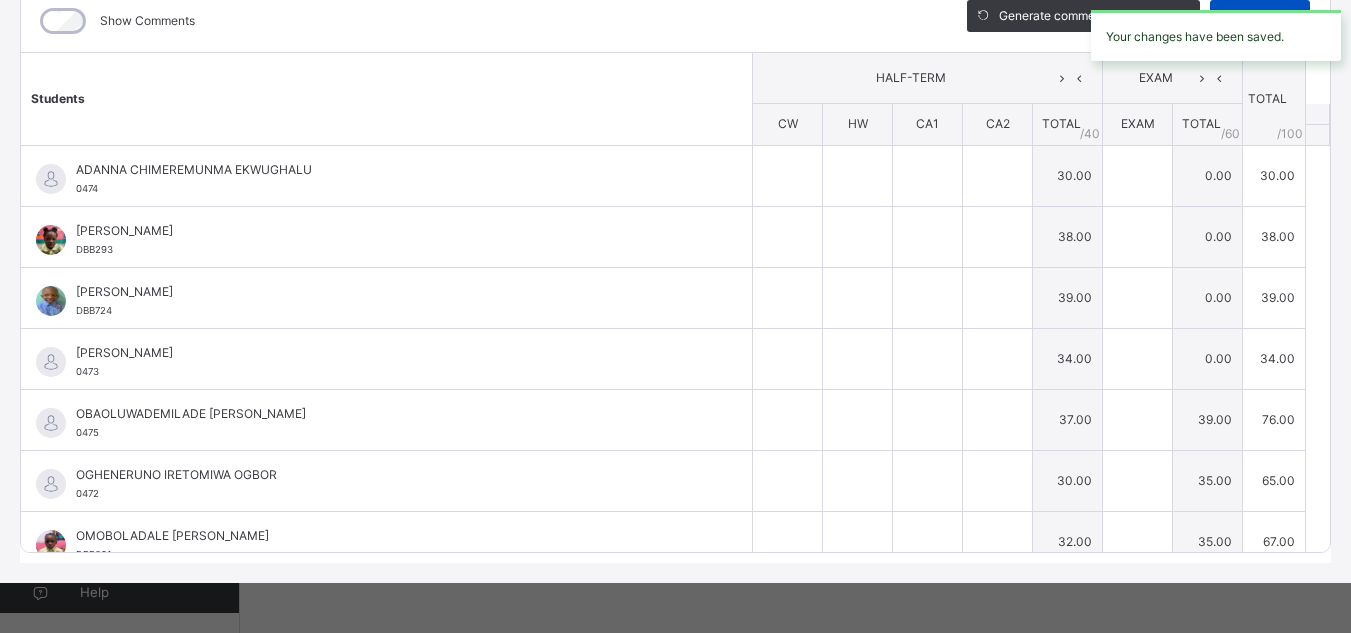 type on "*" 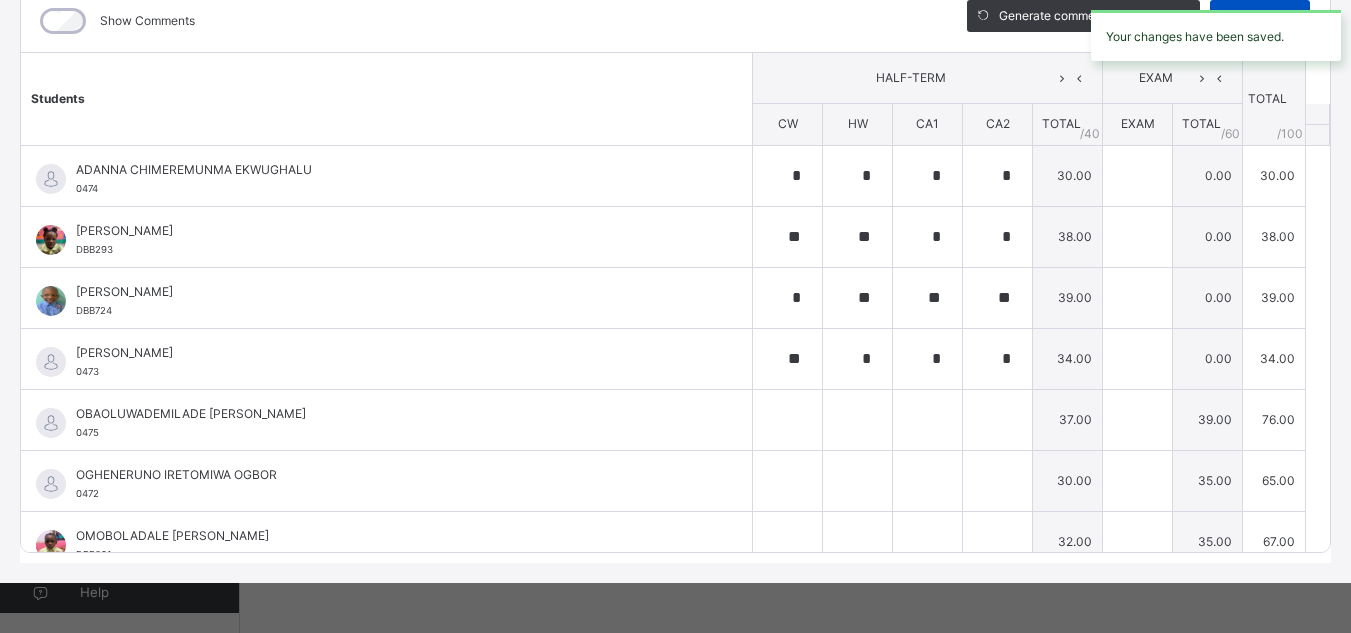 type on "**" 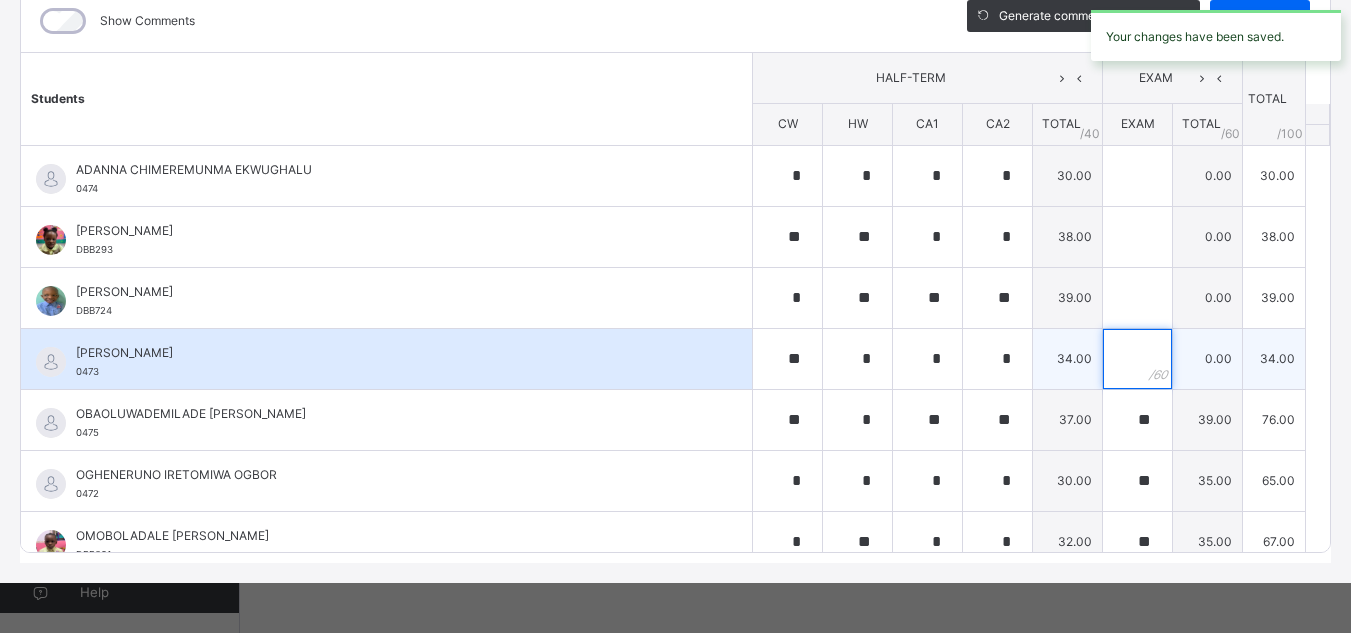 click at bounding box center [1137, 359] 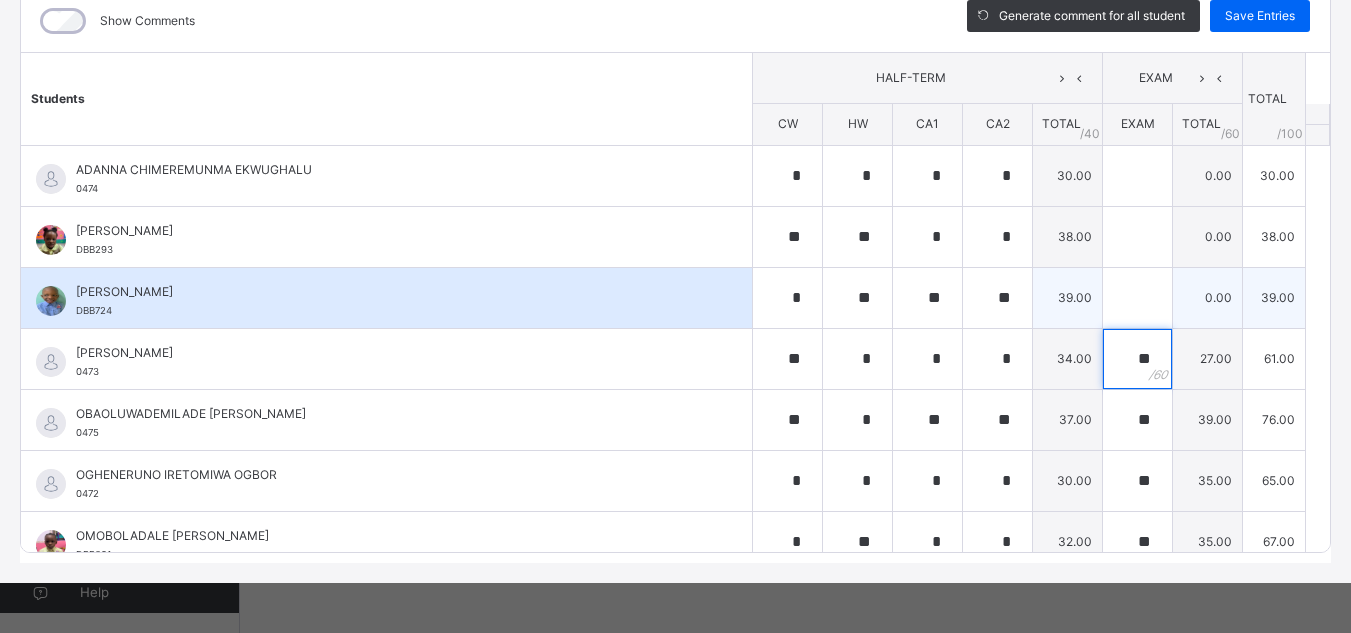 type on "**" 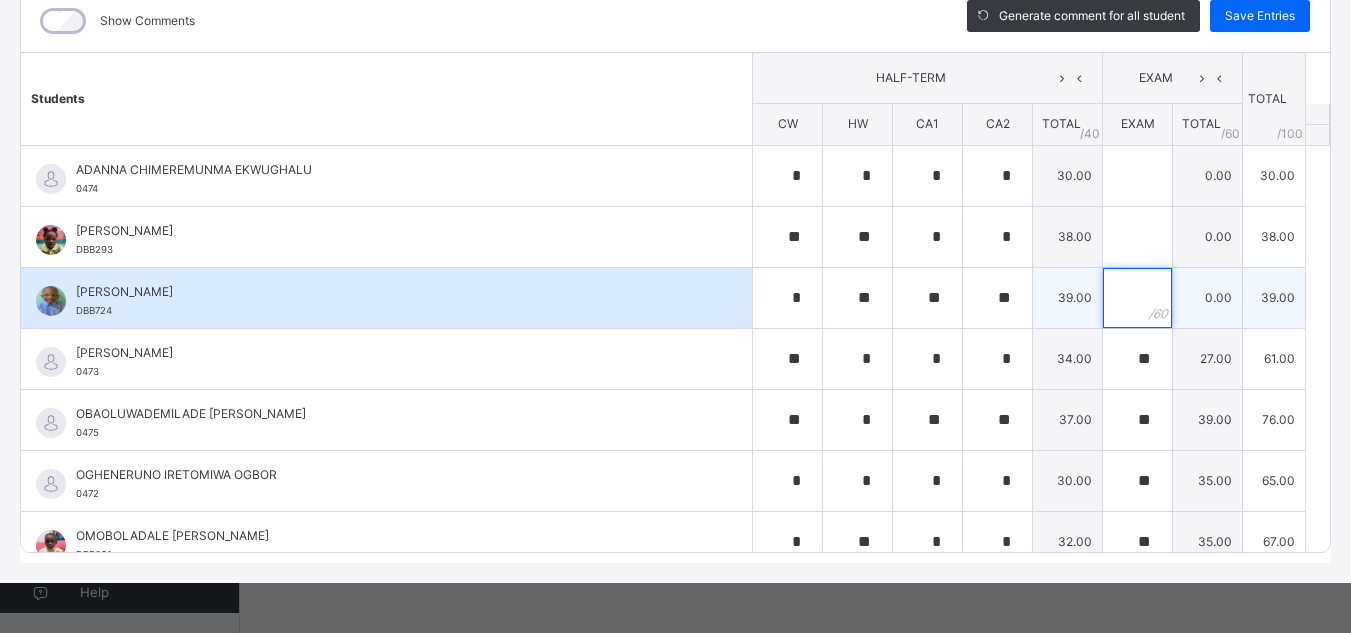 click at bounding box center (1137, 298) 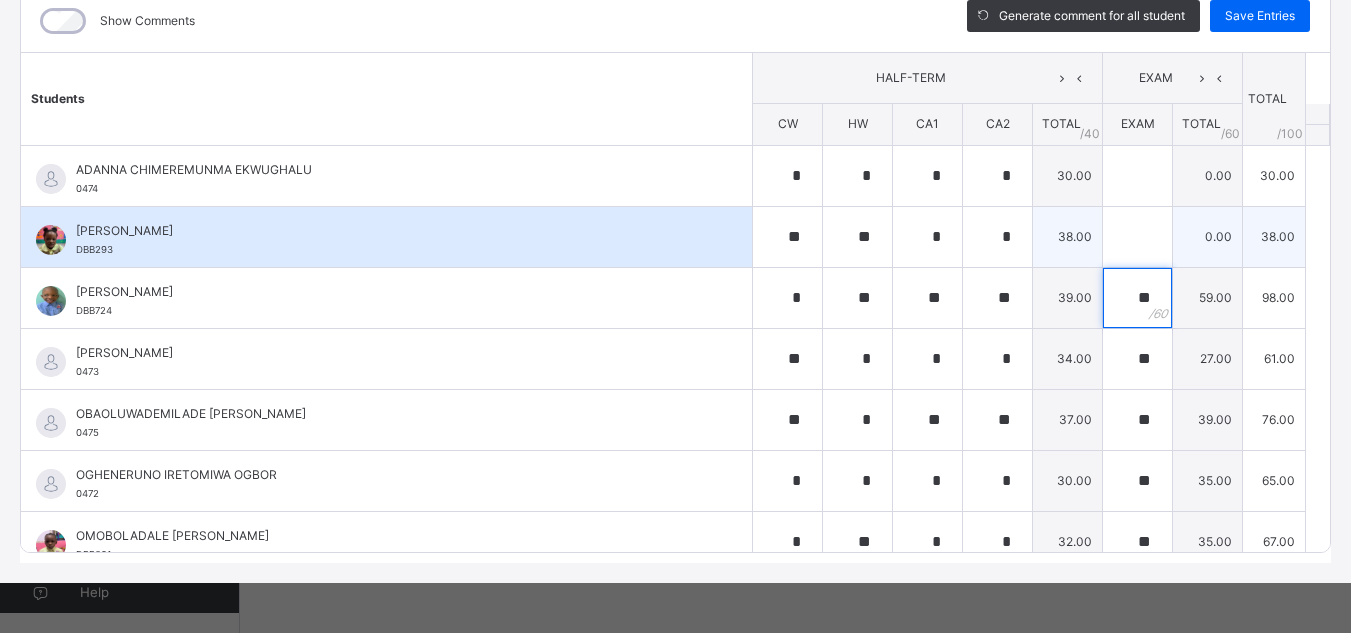 type on "**" 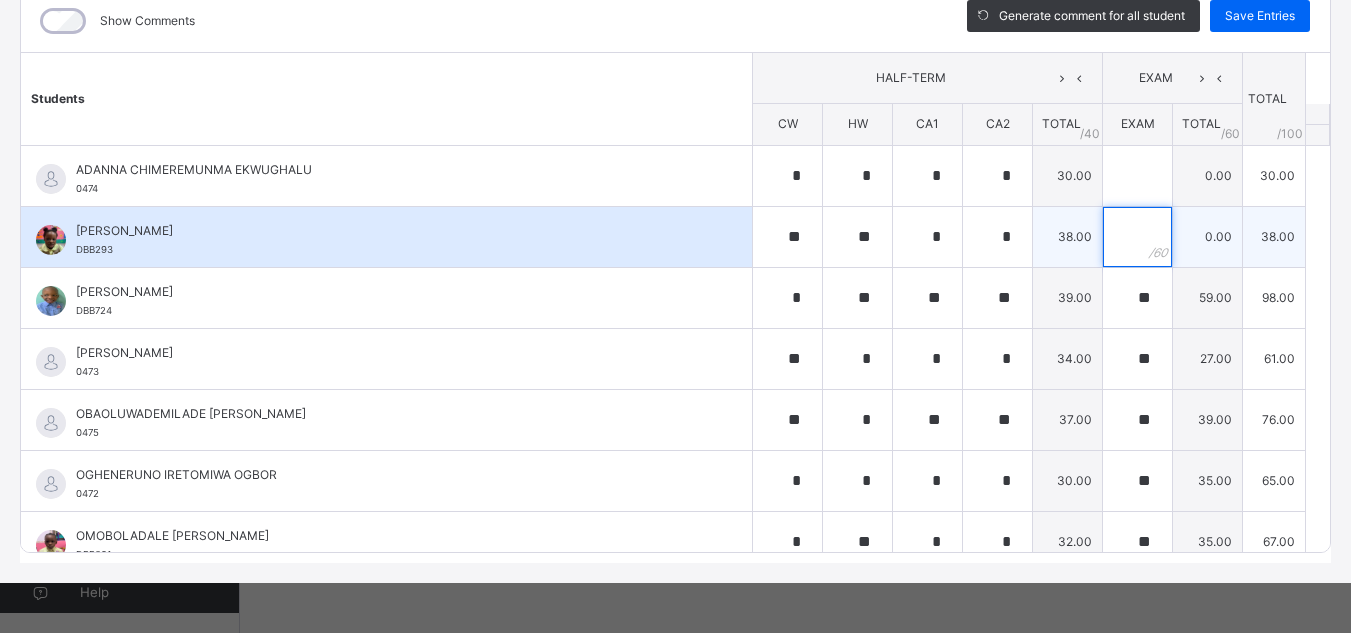 click at bounding box center [1137, 237] 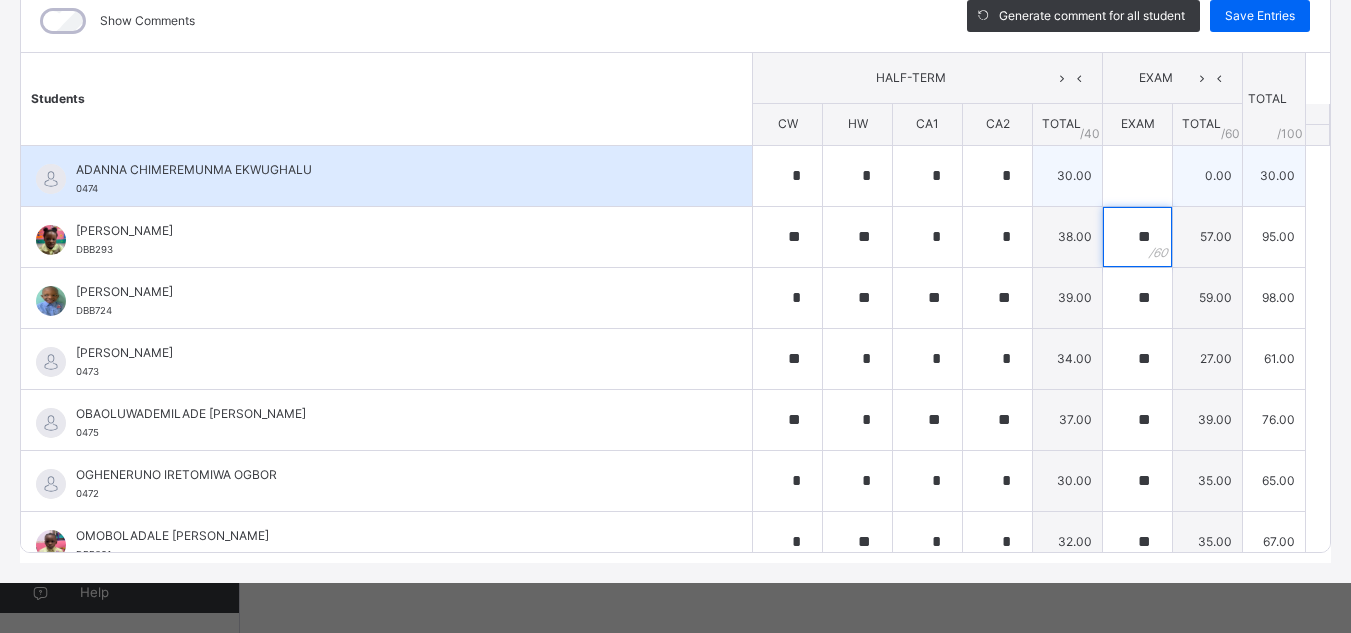 type on "**" 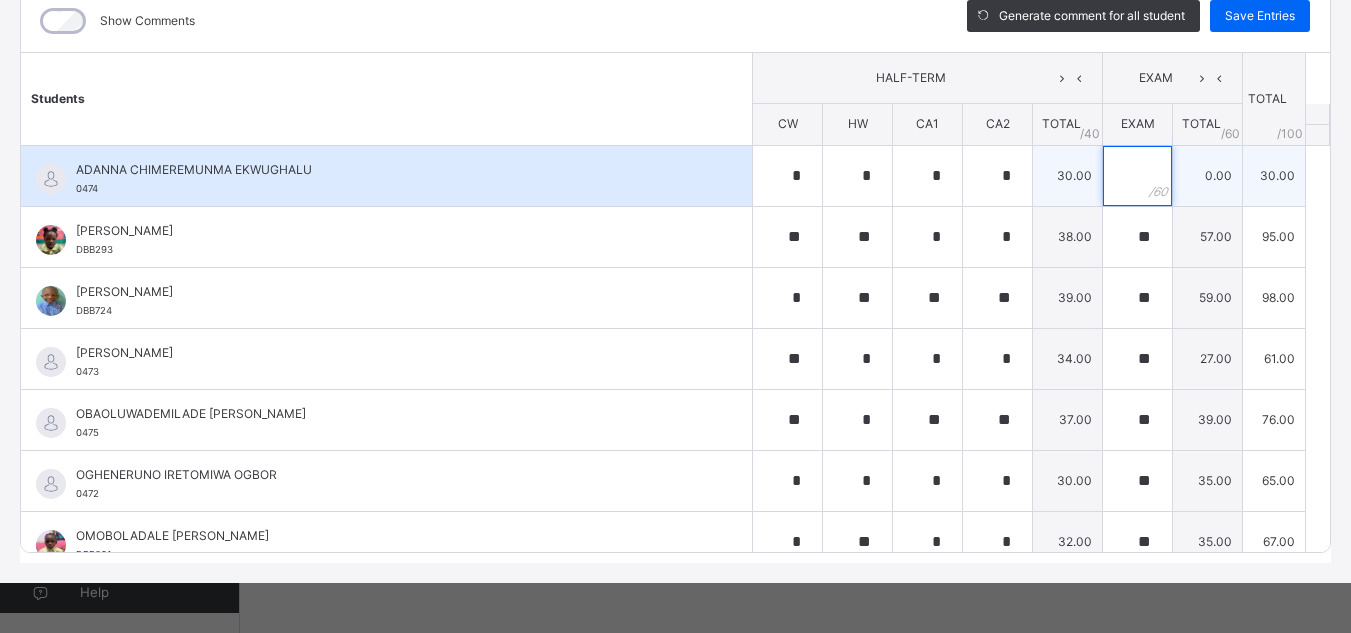 click at bounding box center (1137, 176) 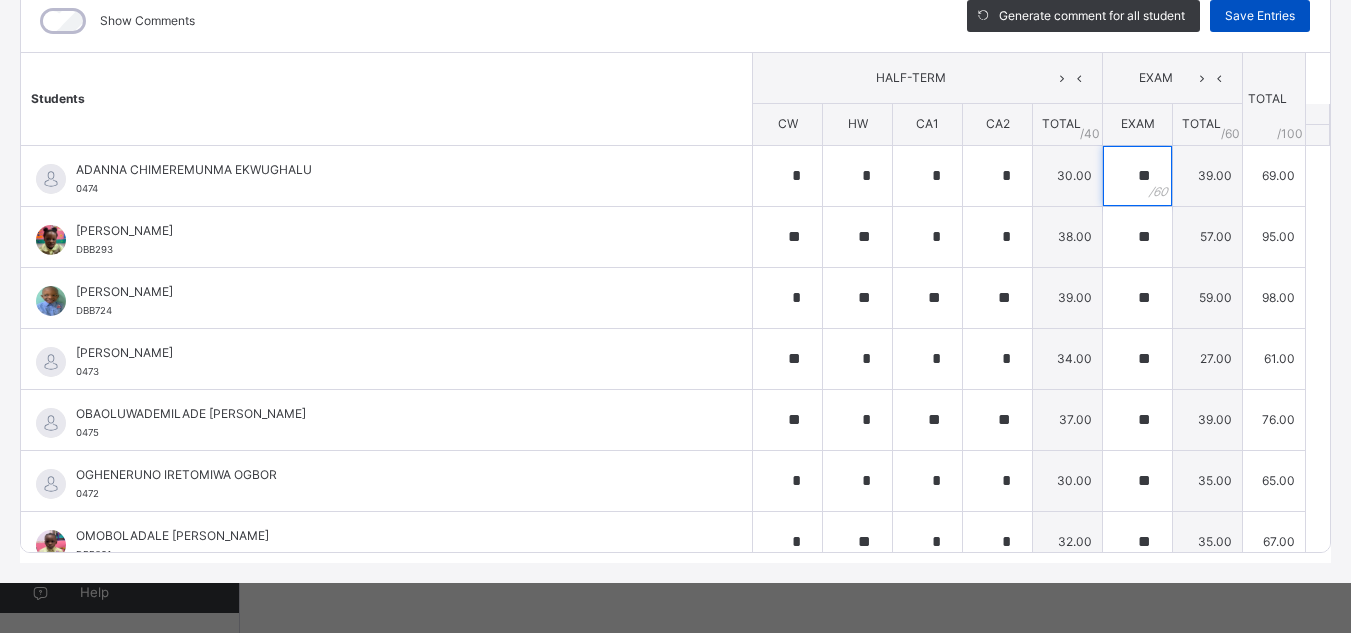 type on "**" 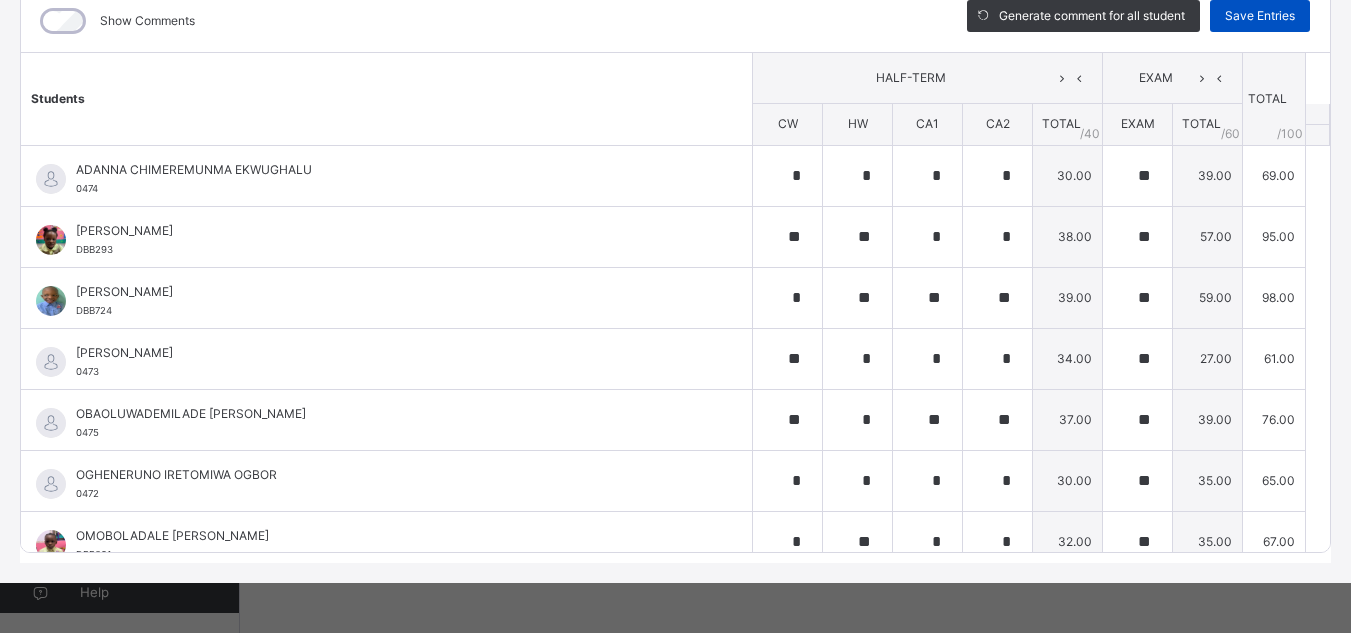 click on "Save Entries" at bounding box center (1260, 16) 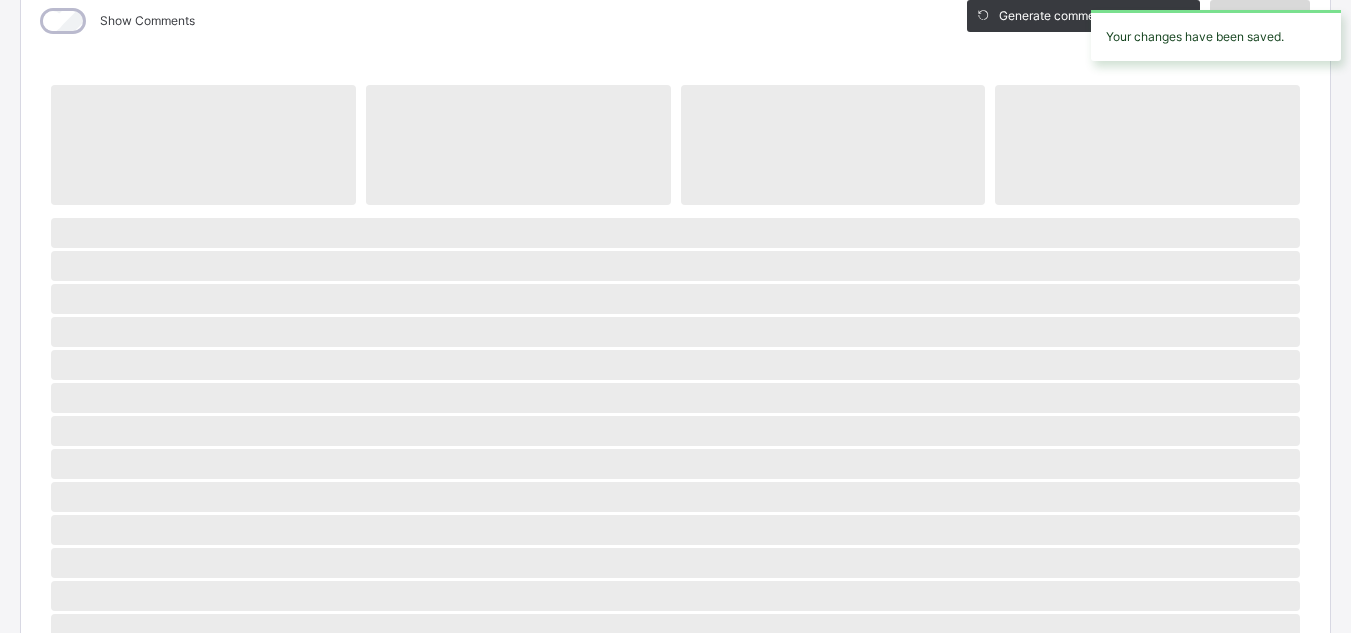 click on "Your changes have been saved." at bounding box center (1216, 35) 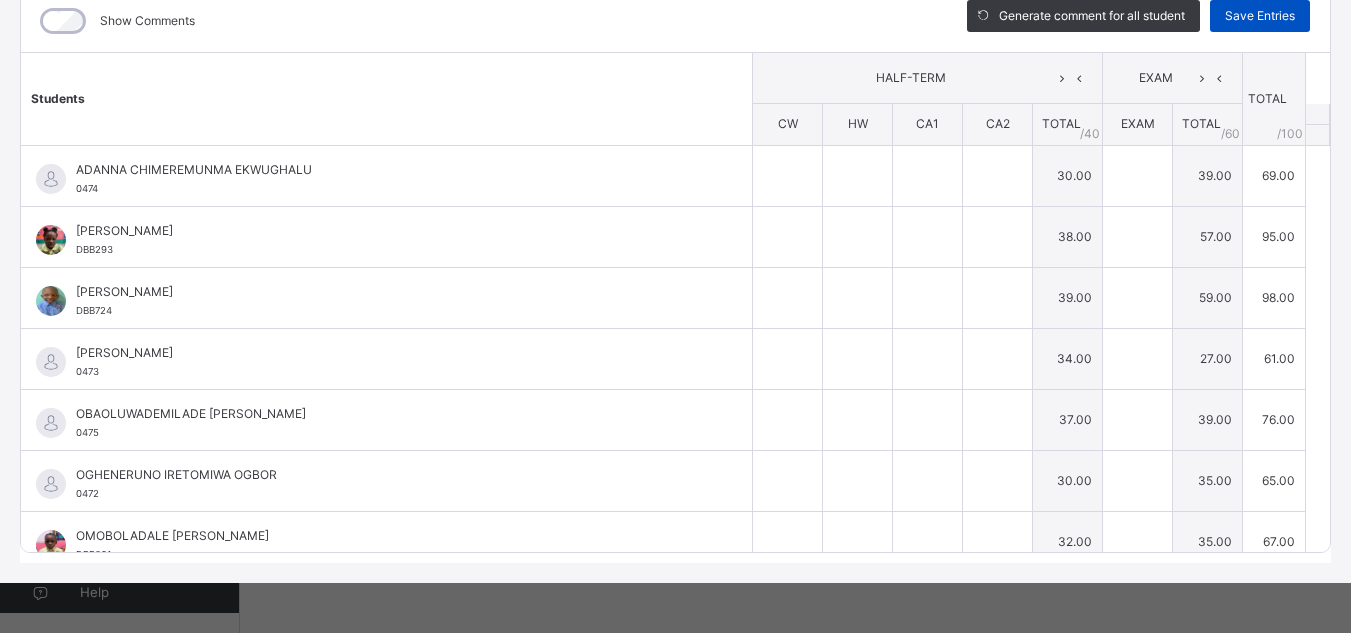 type on "*" 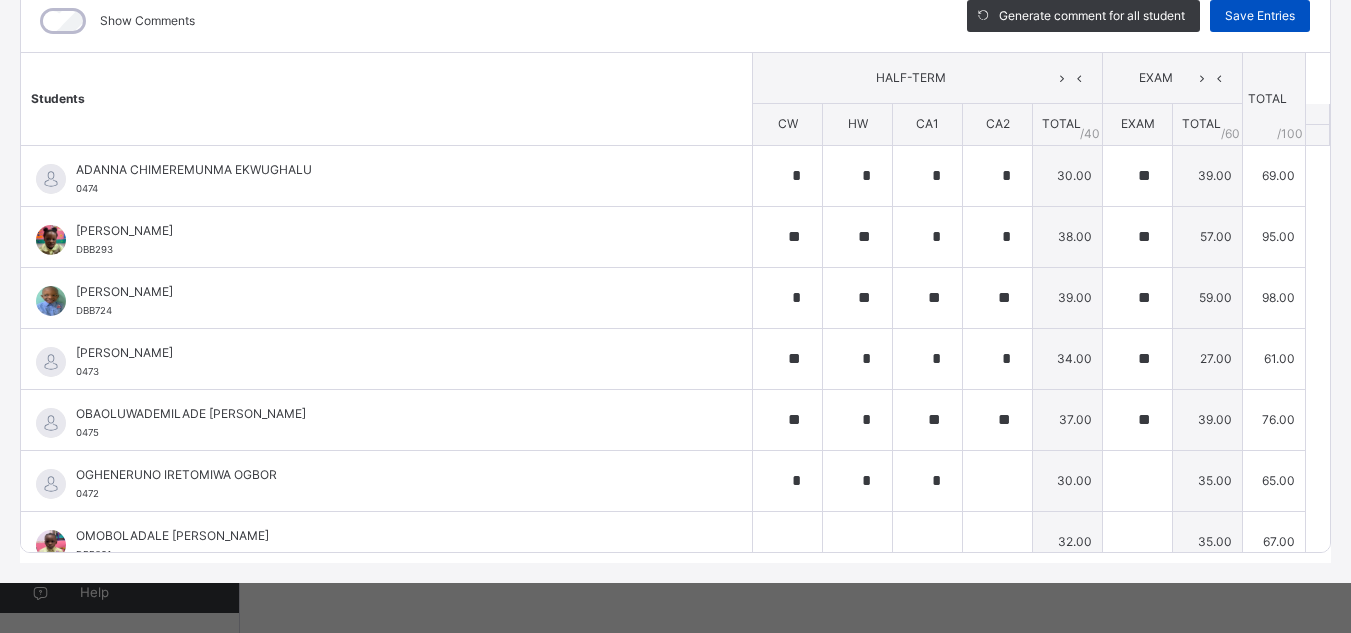 type on "*" 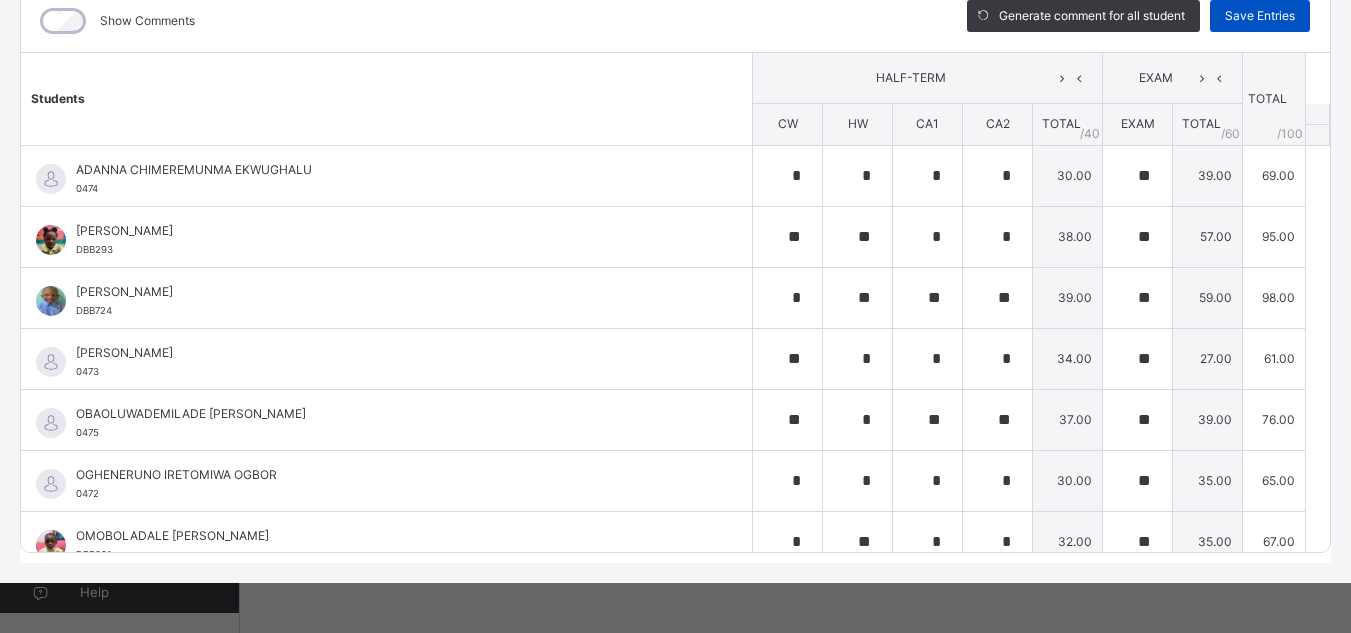 click on "Save Entries" at bounding box center [1260, 16] 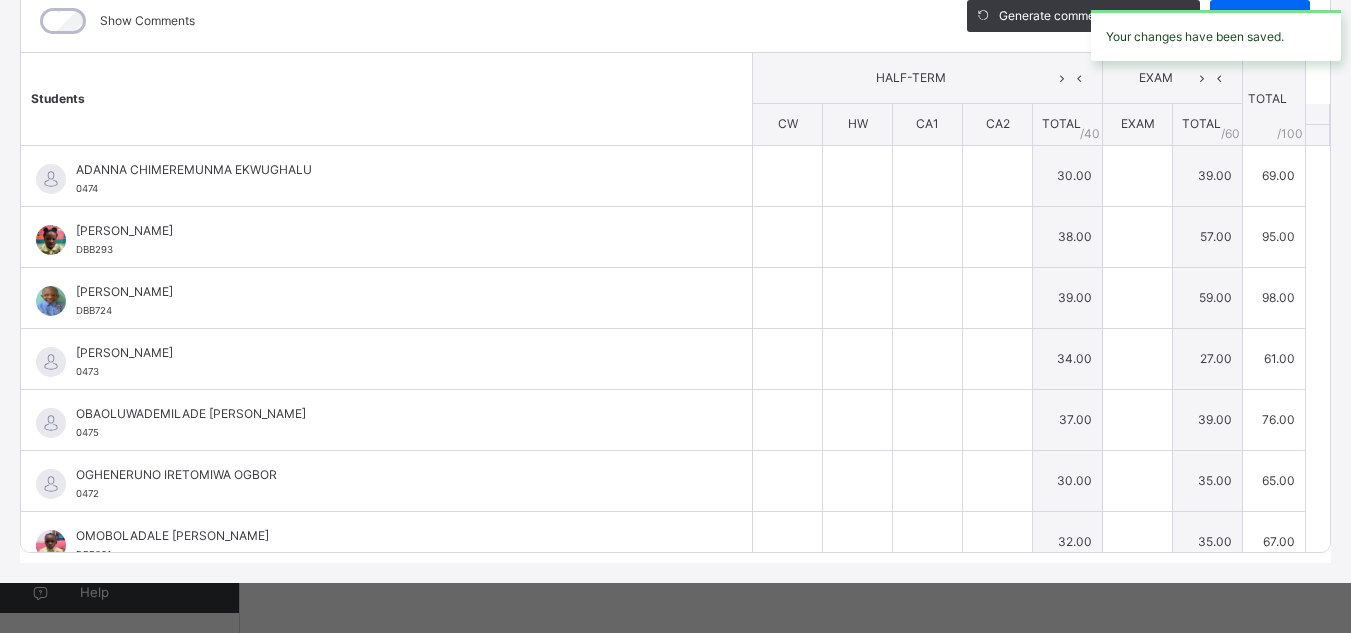 type on "*" 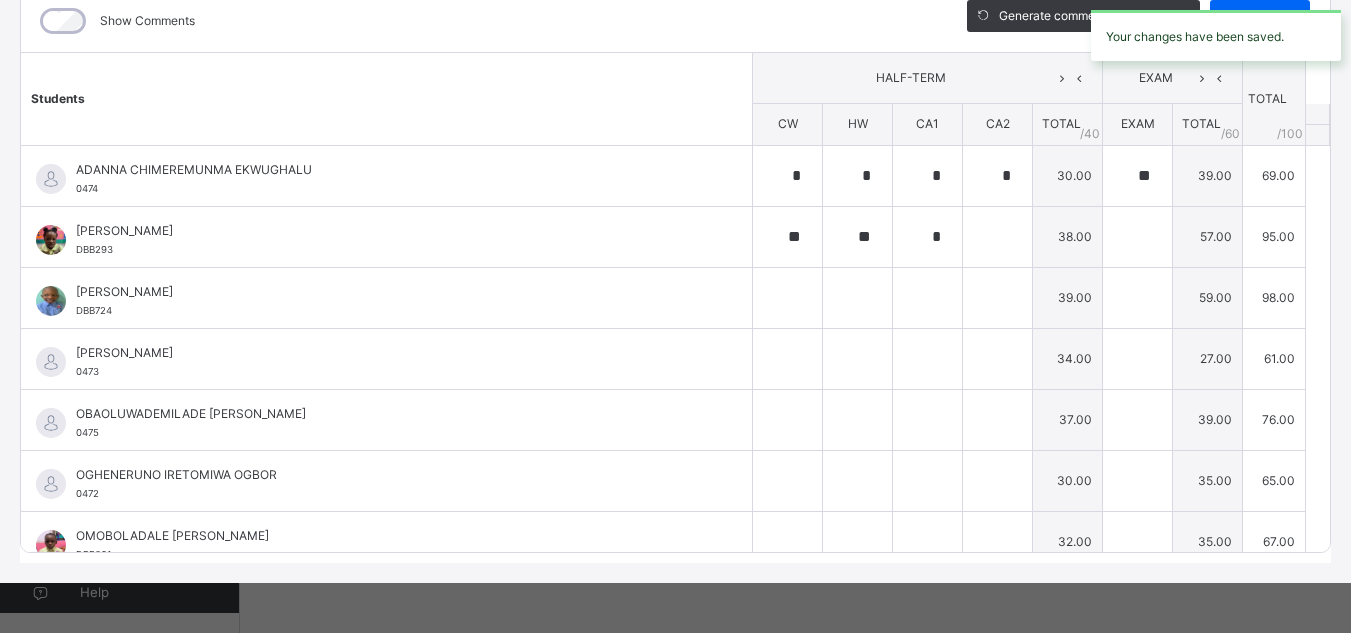 type on "*" 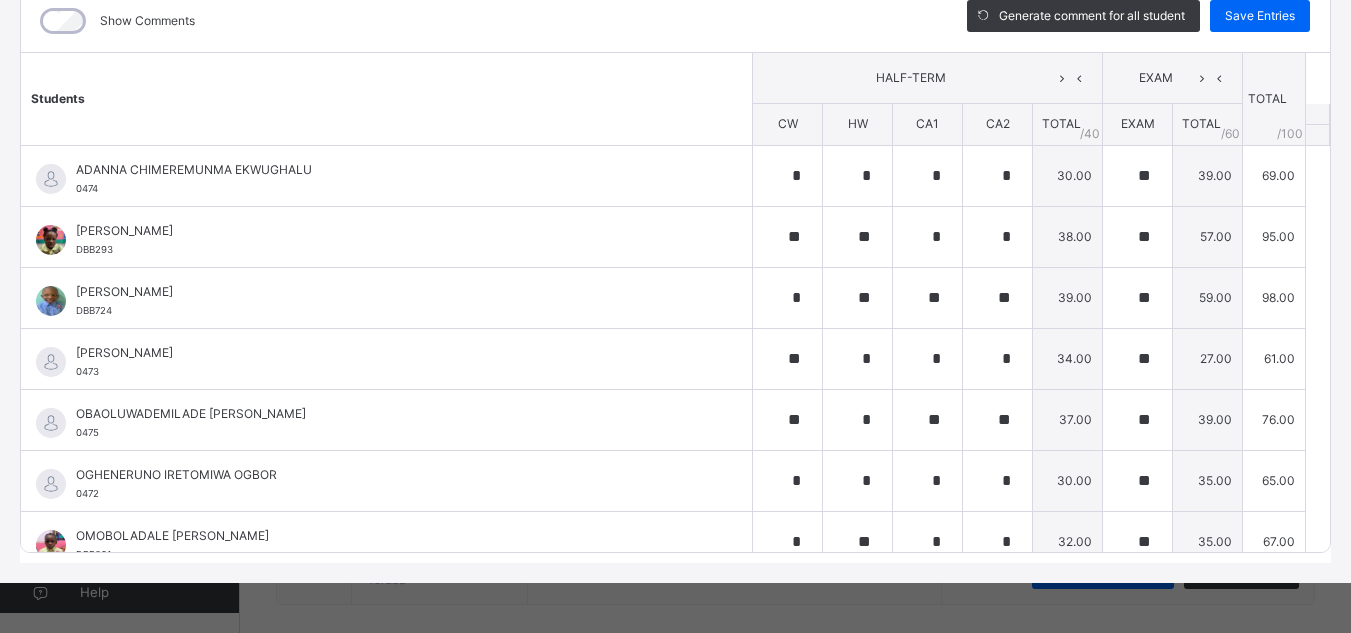scroll, scrollTop: 888, scrollLeft: 0, axis: vertical 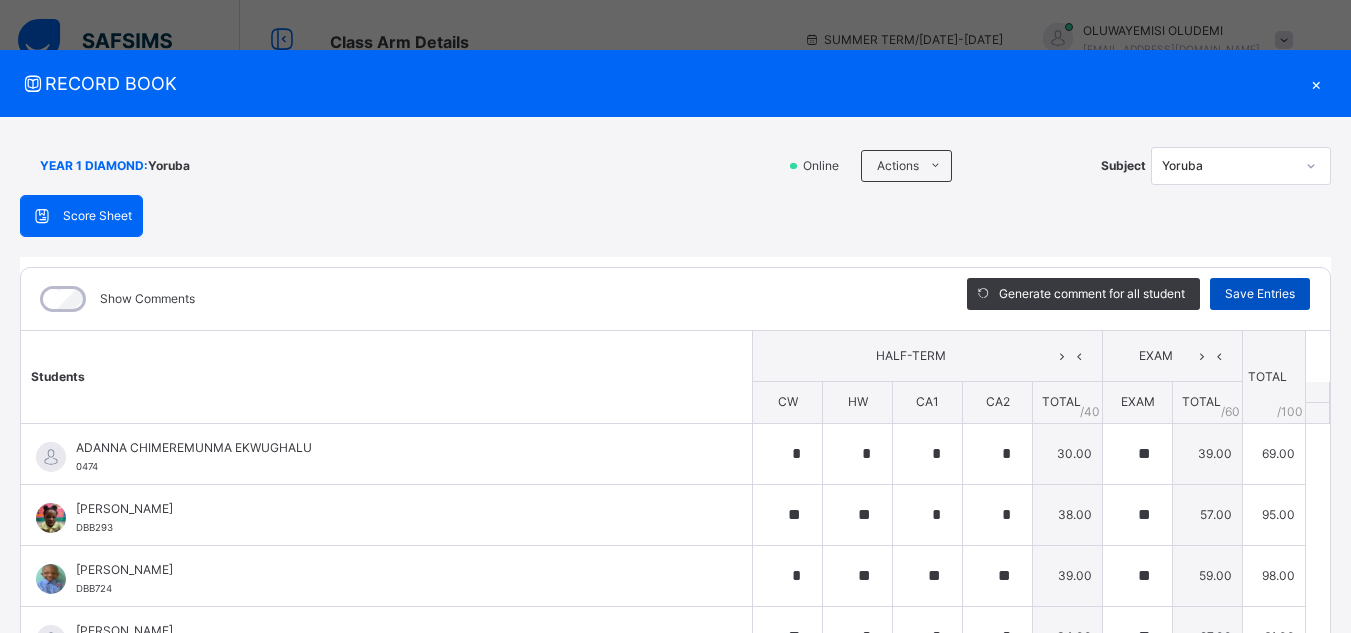 click on "Save Entries" at bounding box center [1260, 294] 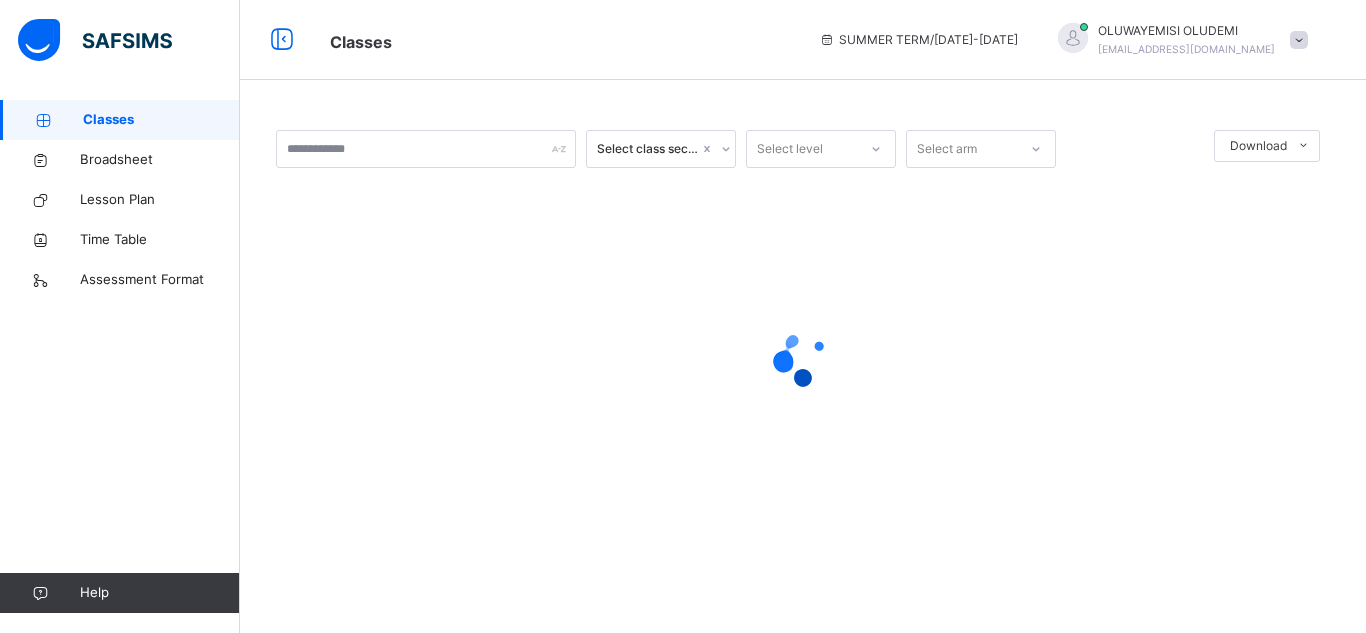 click on "Classes" at bounding box center (161, 120) 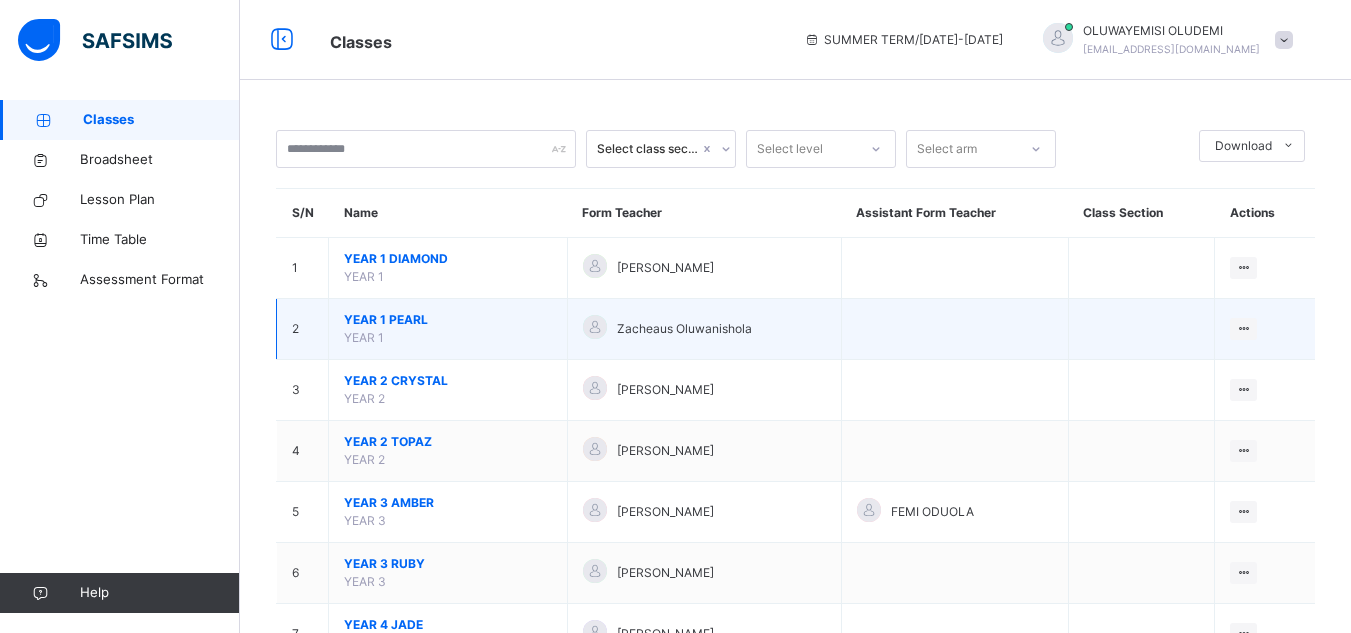 click on "YEAR 1   PEARL" at bounding box center (448, 320) 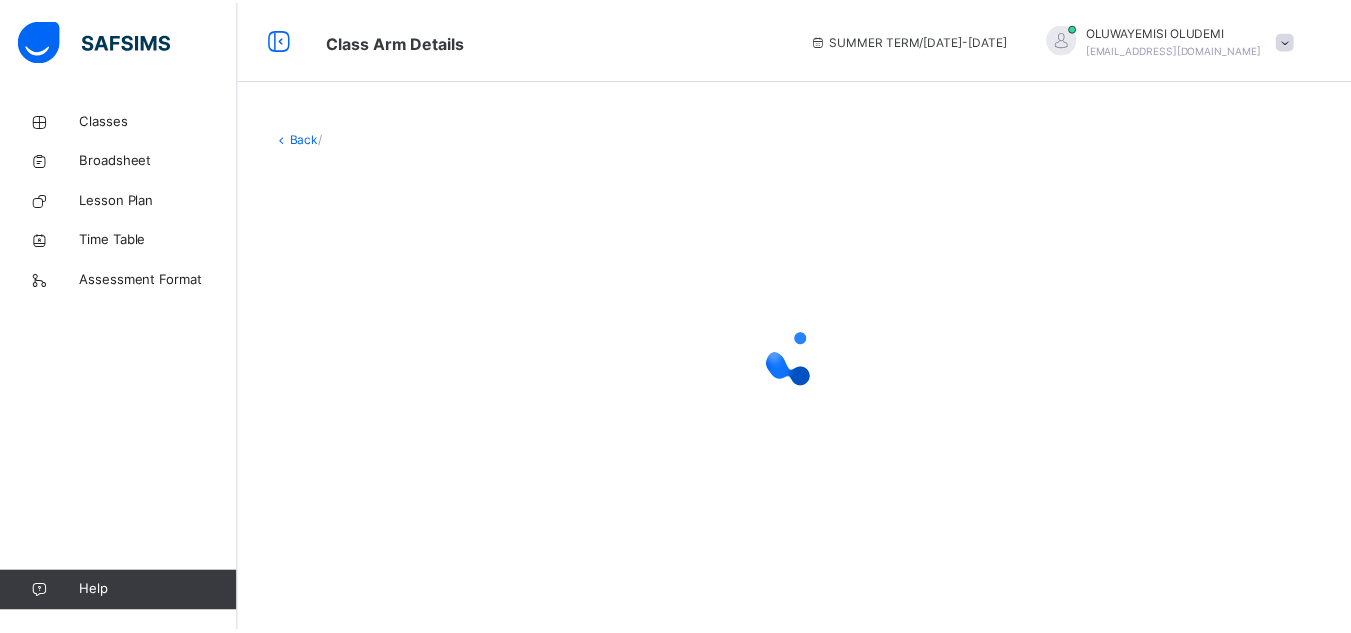scroll, scrollTop: 0, scrollLeft: 0, axis: both 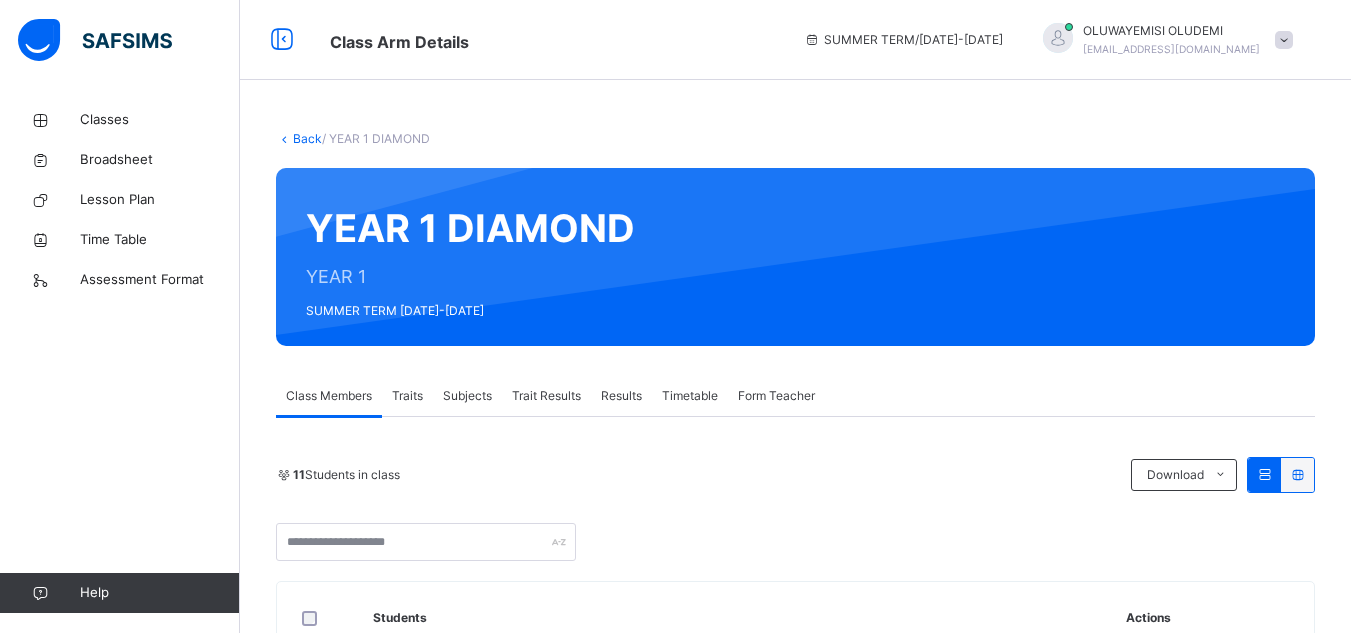 click on "Subjects" at bounding box center [467, 396] 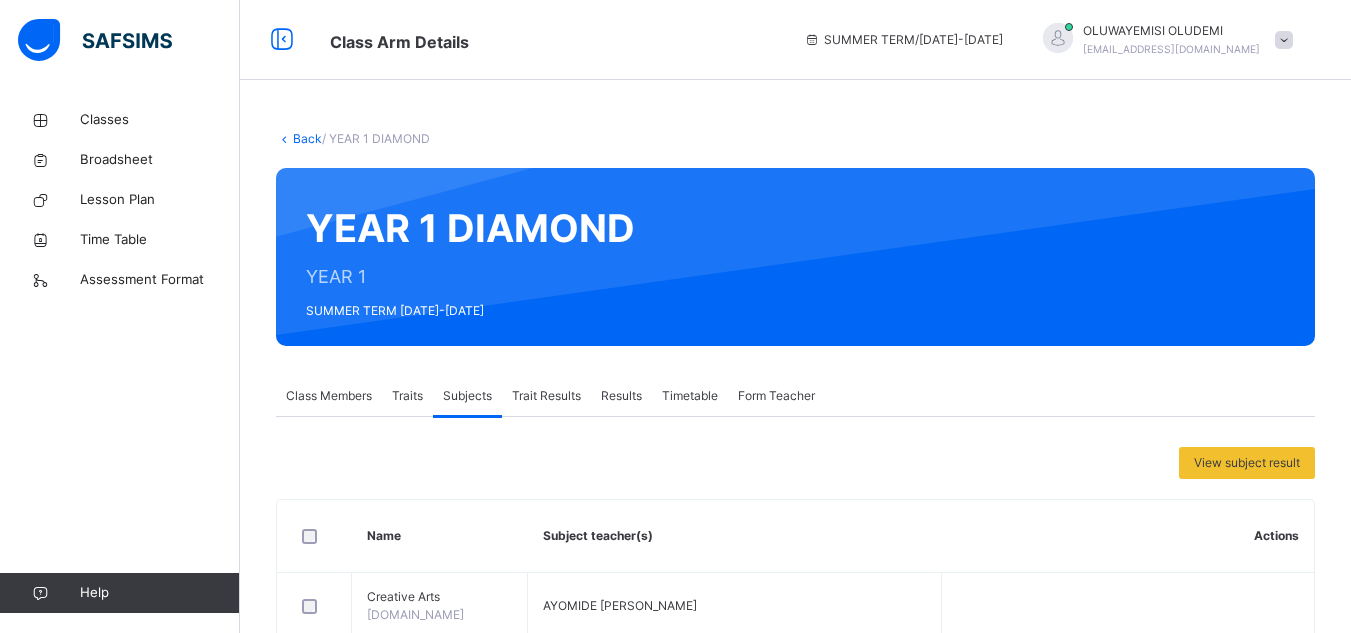 scroll, scrollTop: 553, scrollLeft: 0, axis: vertical 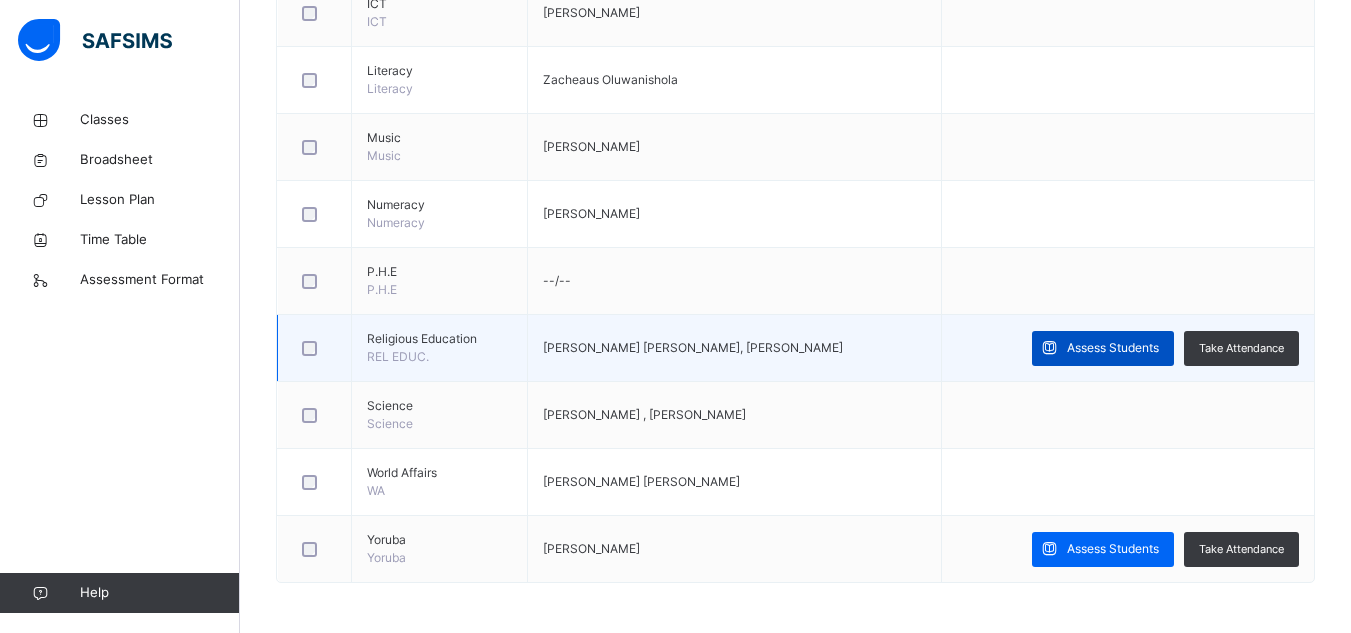 click on "Assess Students" at bounding box center [1113, 348] 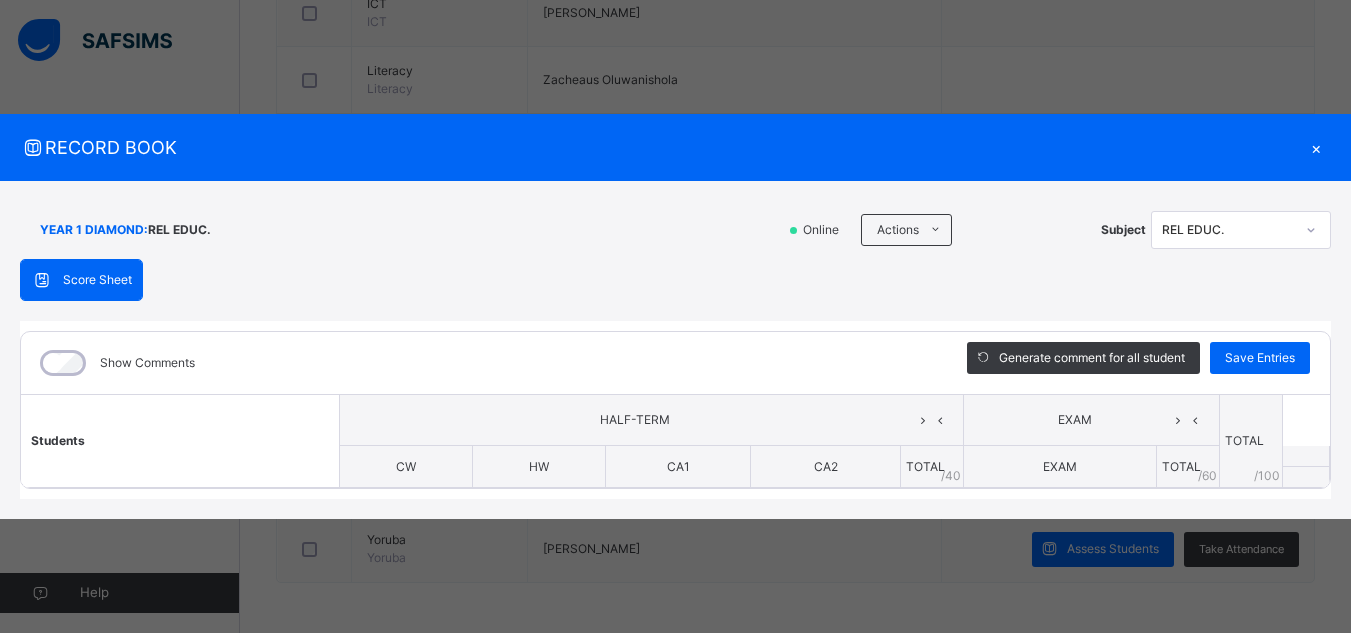 scroll, scrollTop: 375, scrollLeft: 0, axis: vertical 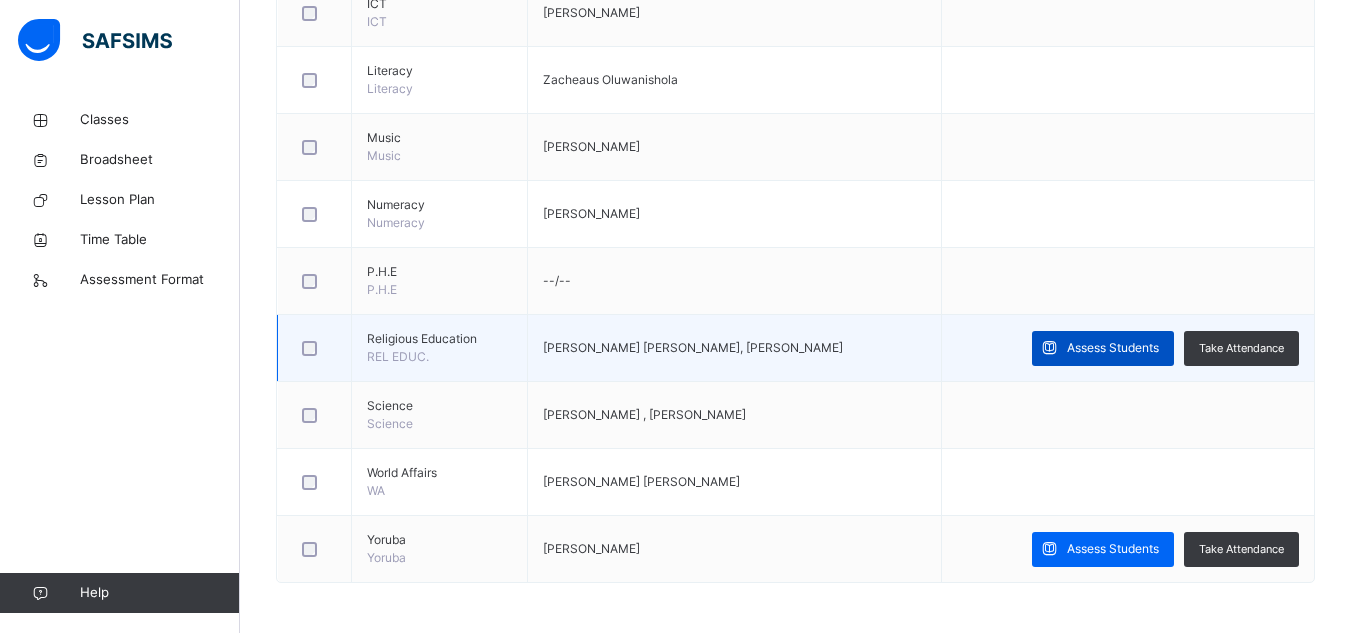 click on "Assess Students" at bounding box center [1113, 348] 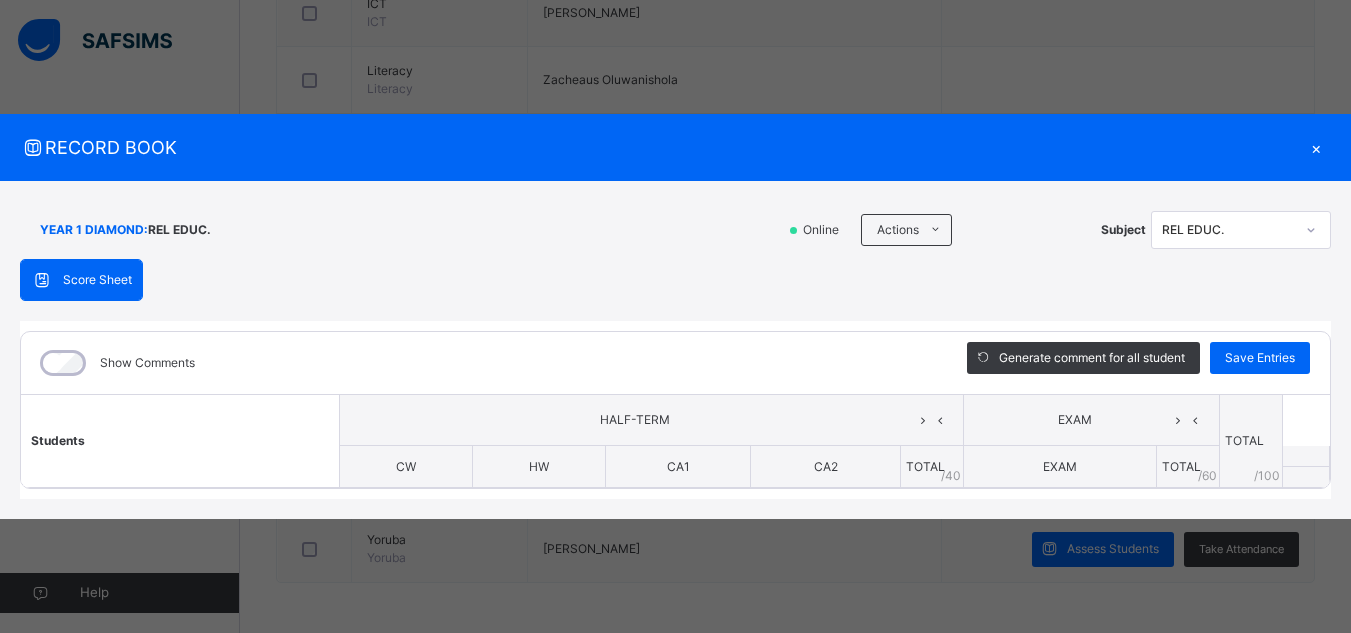 click on "YEAR 1   DIAMOND :   REL EDUC. Online Actions  Download Empty Score Sheet  Upload/map score sheet Subject  REL EDUC. De Beautiful Beginning School Date: [DATE] 12:03:14 pm Score Sheet Score Sheet Show Comments   Generate comment for all student   Save Entries Class Level:  YEAR 1   DIAMOND Subject:  REL EDUC. Session:  2024/2025 Session Session:  SUMMER TERM Students HALF-TERM EXAM TOTAL /100 Comment CW HW CA1 CA2 TOTAL / 40 EXAM TOTAL / 60   ×   Subject Teacher’s Comment Generate and see in full the comment developed by the AI with an option to regenerate the comment [PERSON_NAME] Bot Please wait while the [PERSON_NAME] Bot generates comments for all your students" at bounding box center [675, 350] 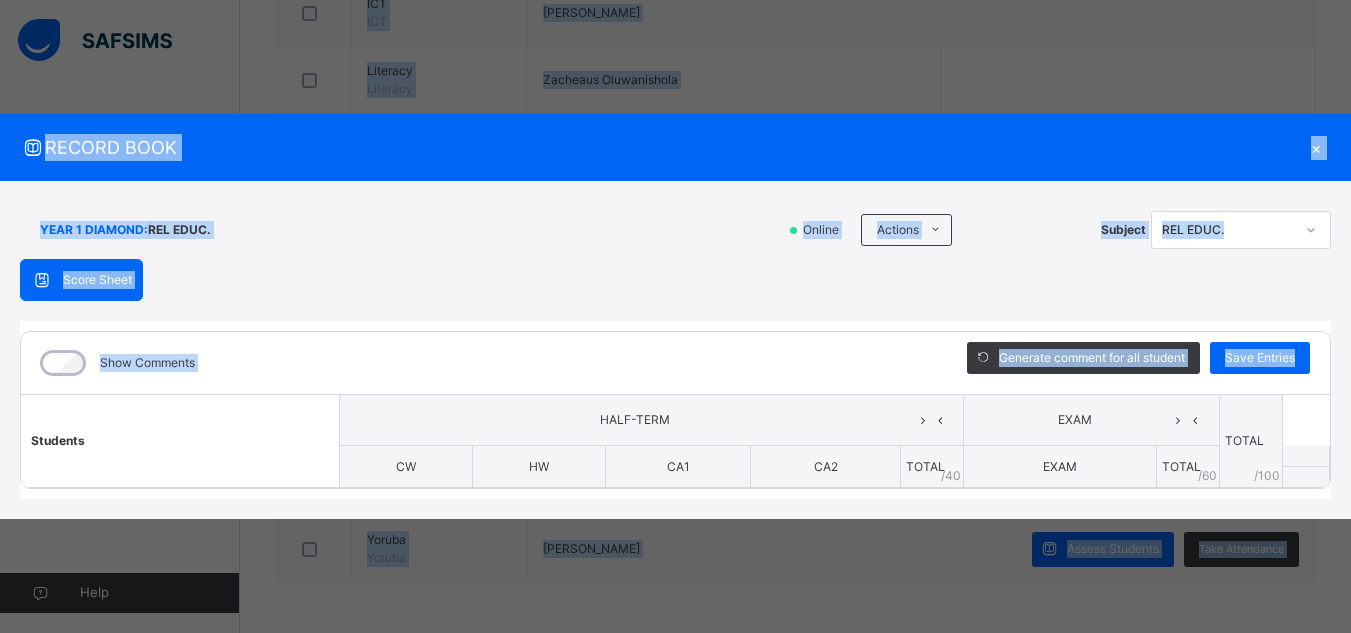 drag, startPoint x: 1342, startPoint y: 441, endPoint x: 1363, endPoint y: 341, distance: 102.18121 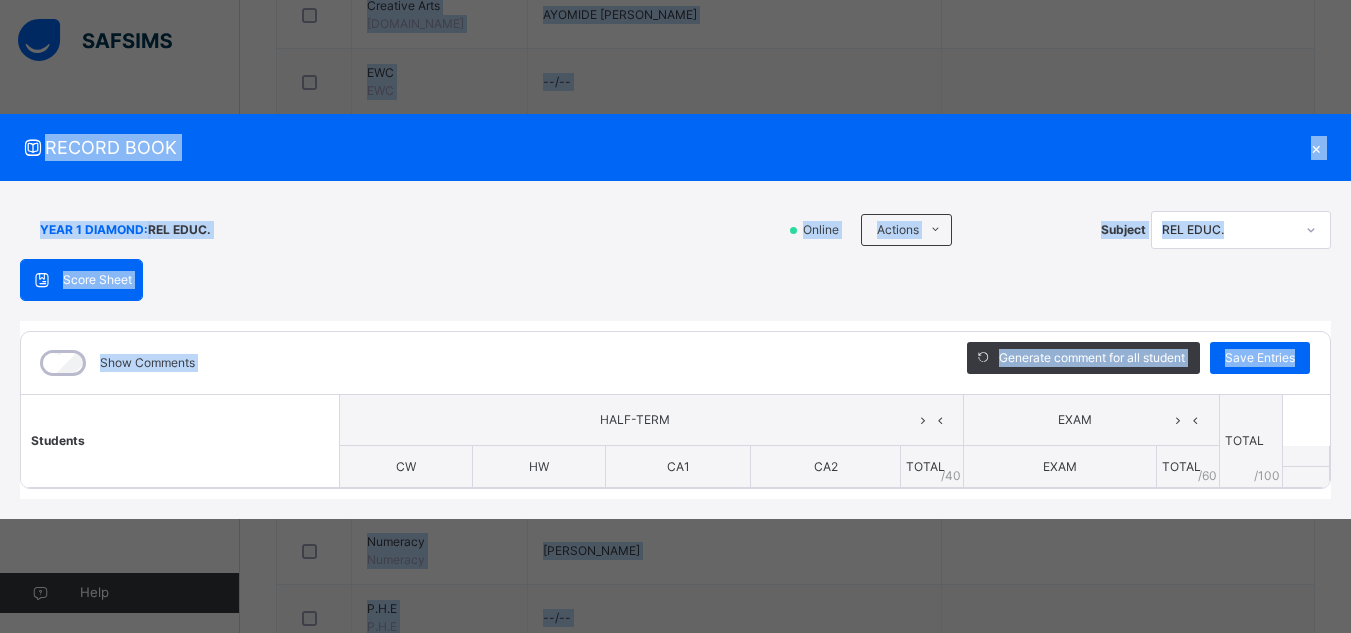 scroll, scrollTop: 375, scrollLeft: 0, axis: vertical 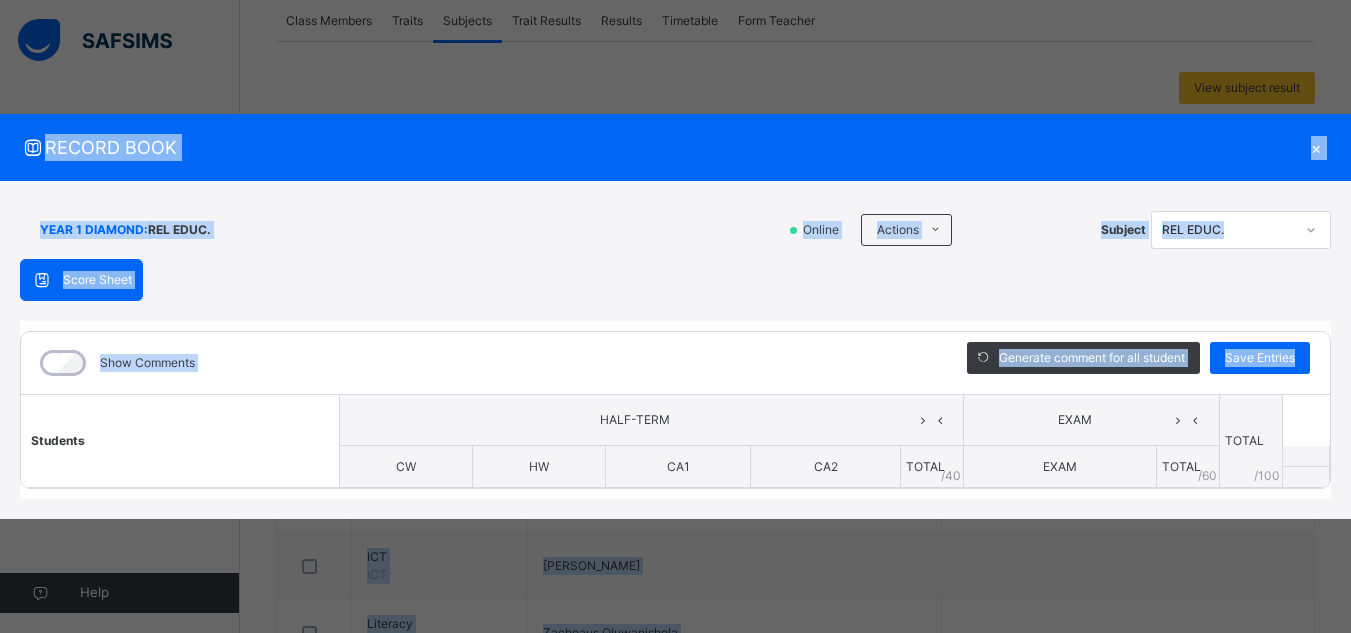 click on "TOTAL /100" at bounding box center (1250, 441) 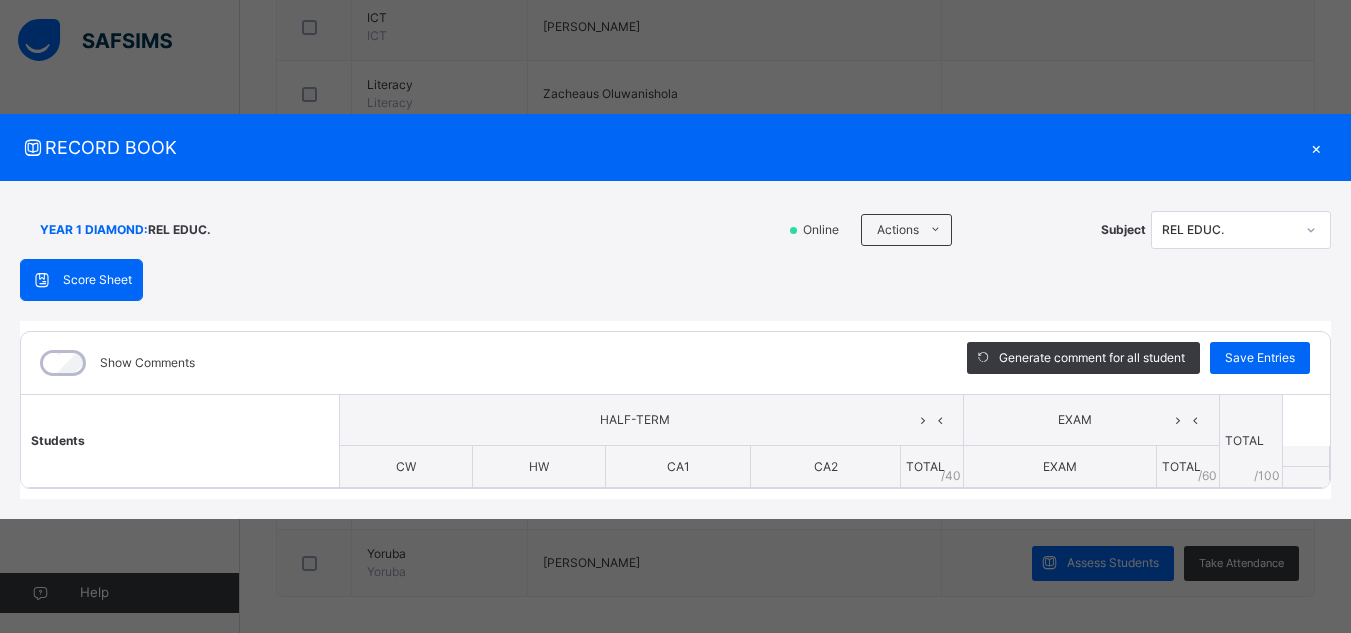 scroll, scrollTop: 928, scrollLeft: 0, axis: vertical 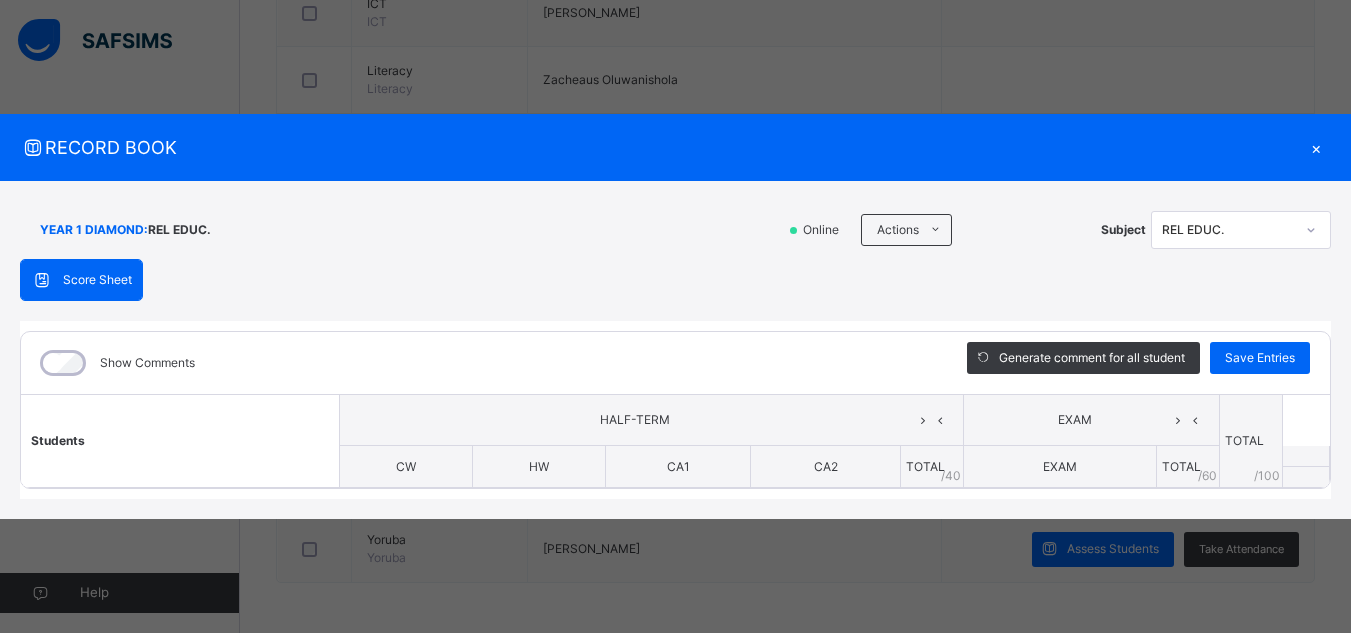 click on "×" at bounding box center (1316, 147) 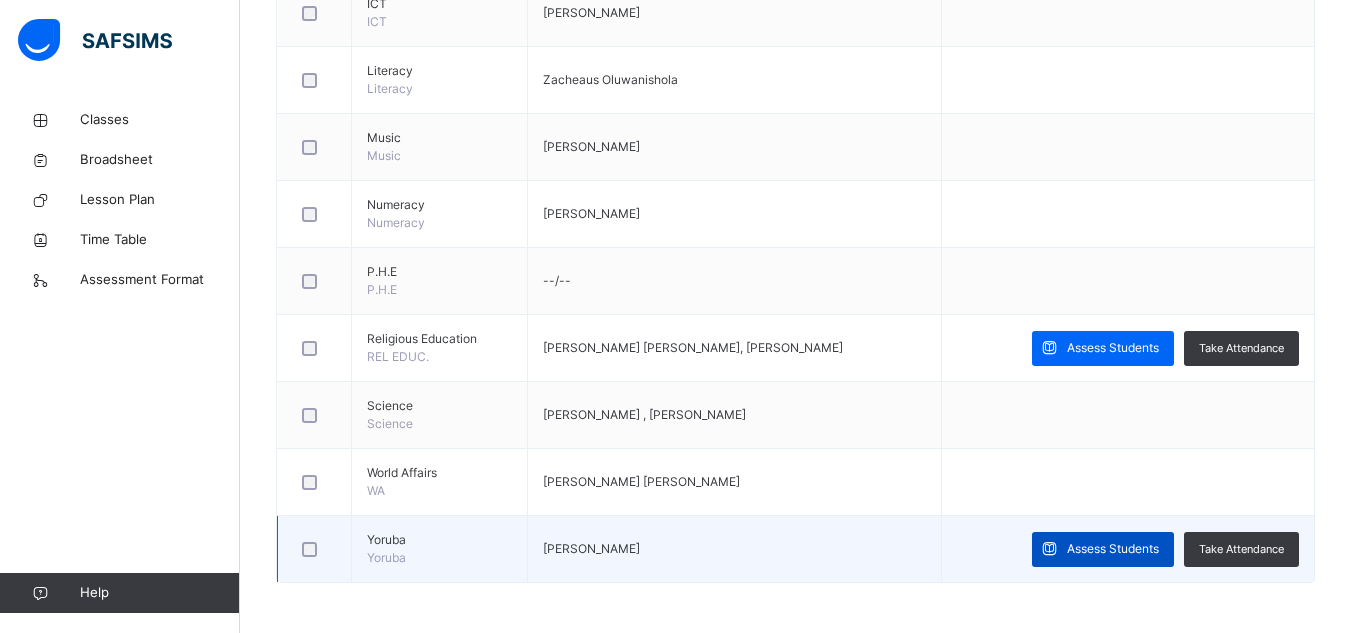 click on "Assess Students" at bounding box center (1113, 549) 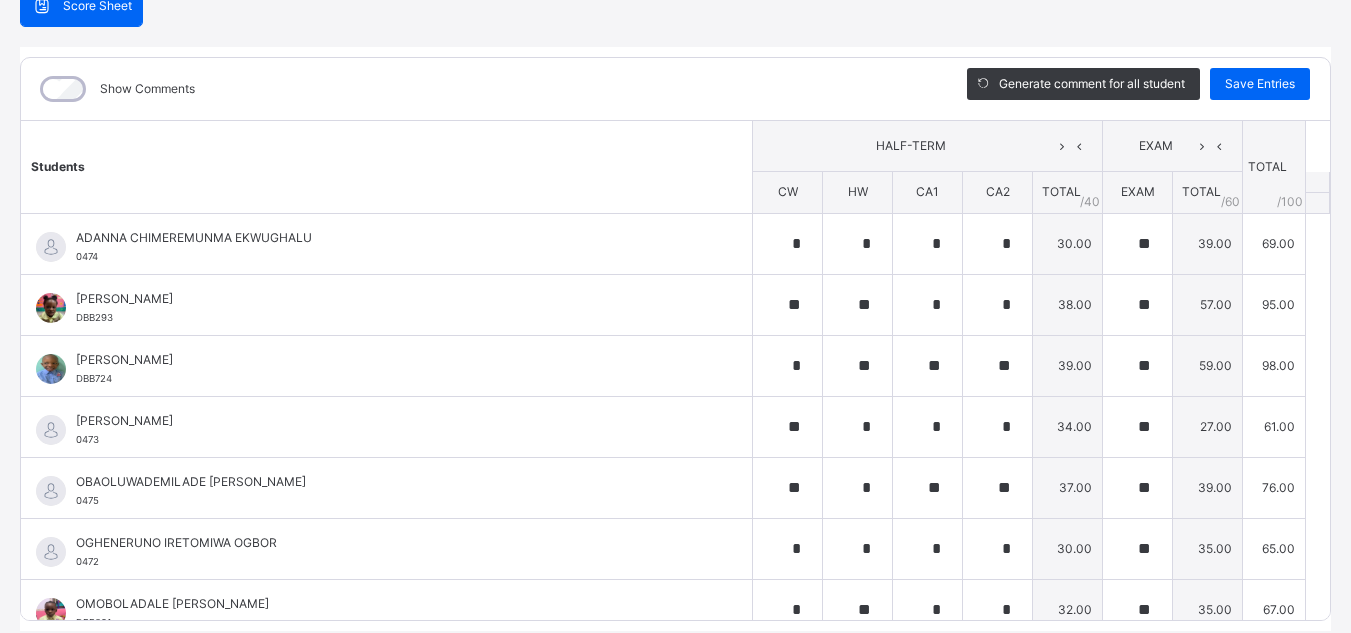 scroll, scrollTop: 278, scrollLeft: 0, axis: vertical 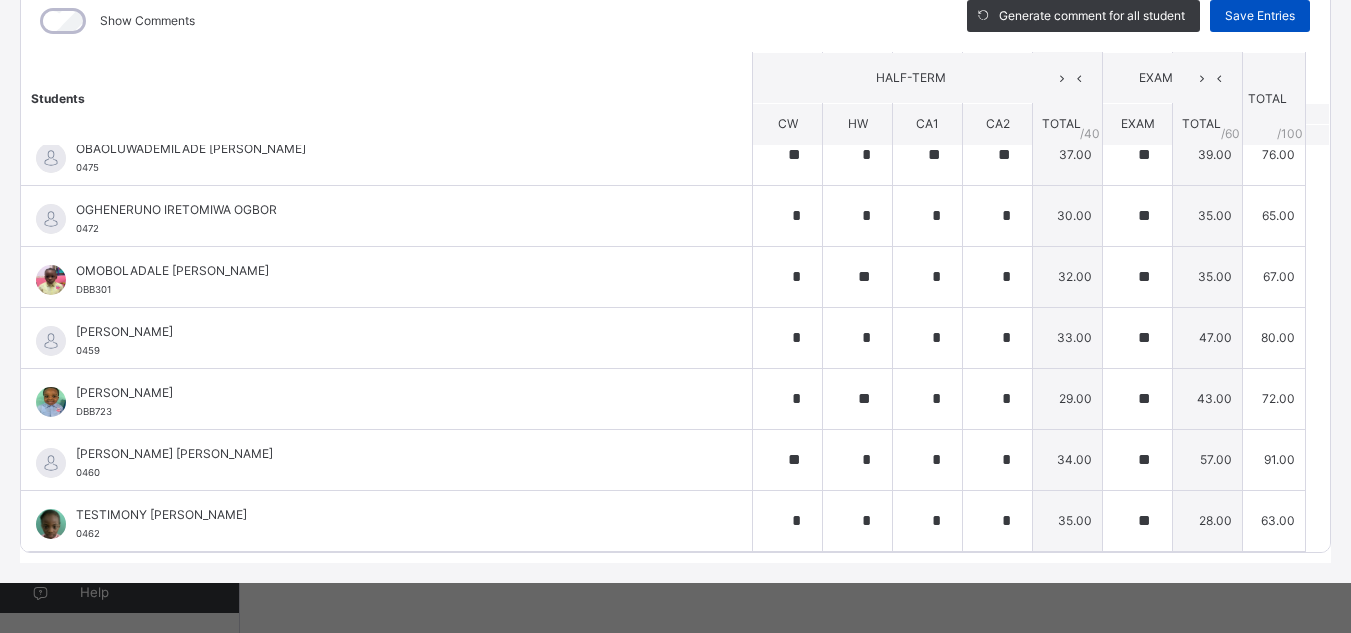 click on "Save Entries" at bounding box center [1260, 16] 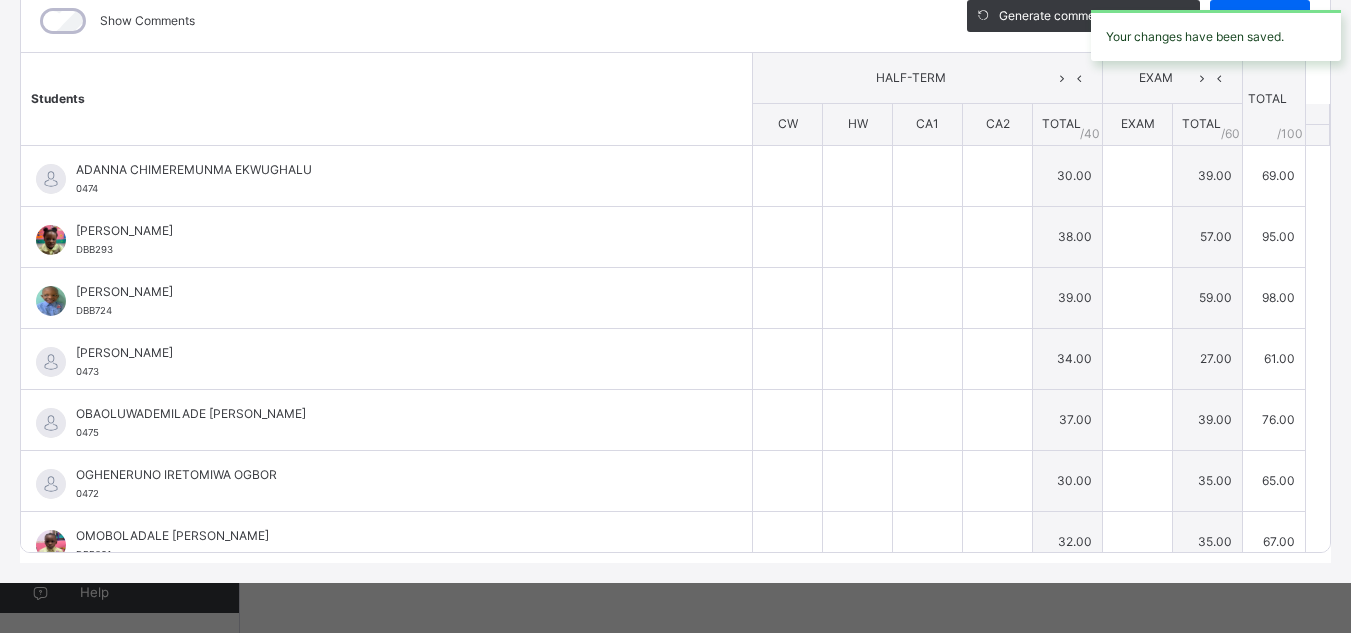 type on "*" 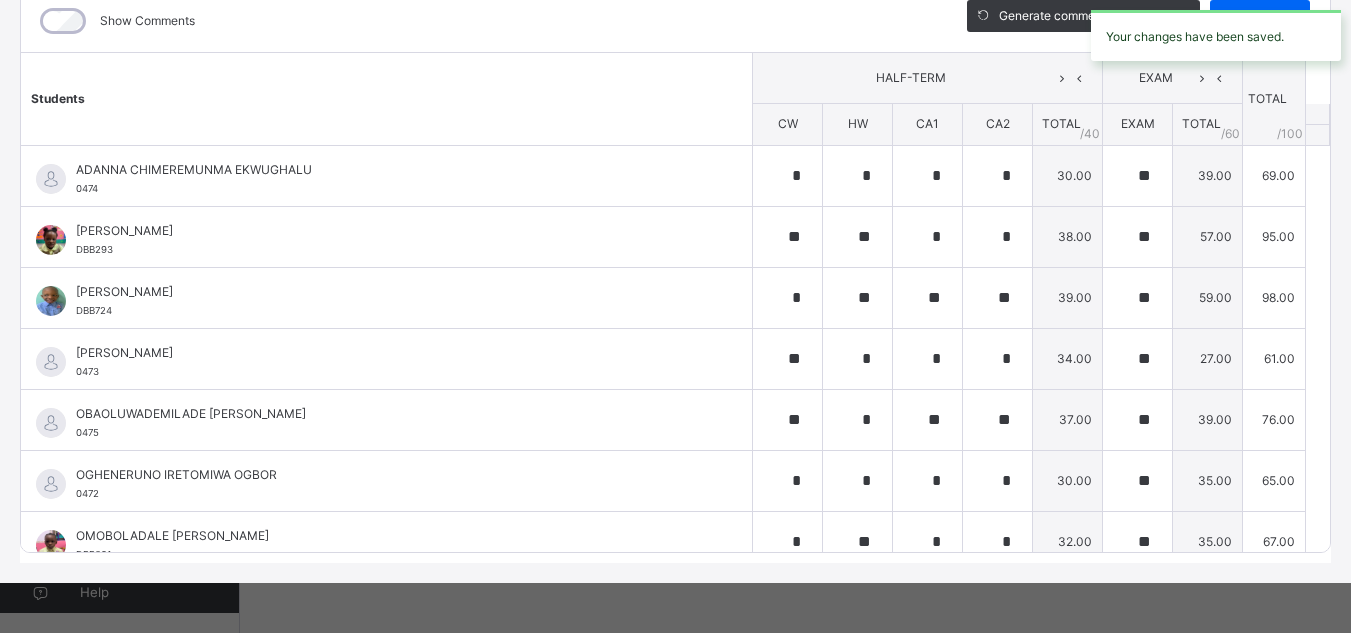 type on "**" 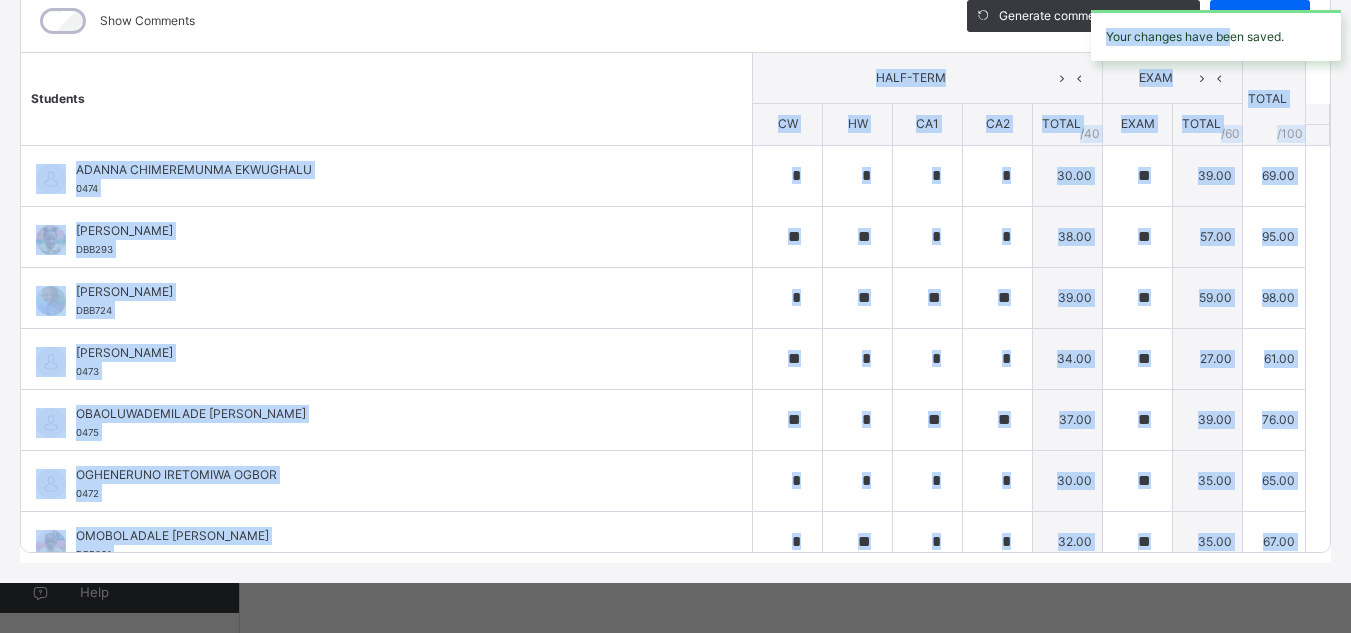 drag, startPoint x: 1142, startPoint y: 4, endPoint x: 600, endPoint y: 83, distance: 547.7271 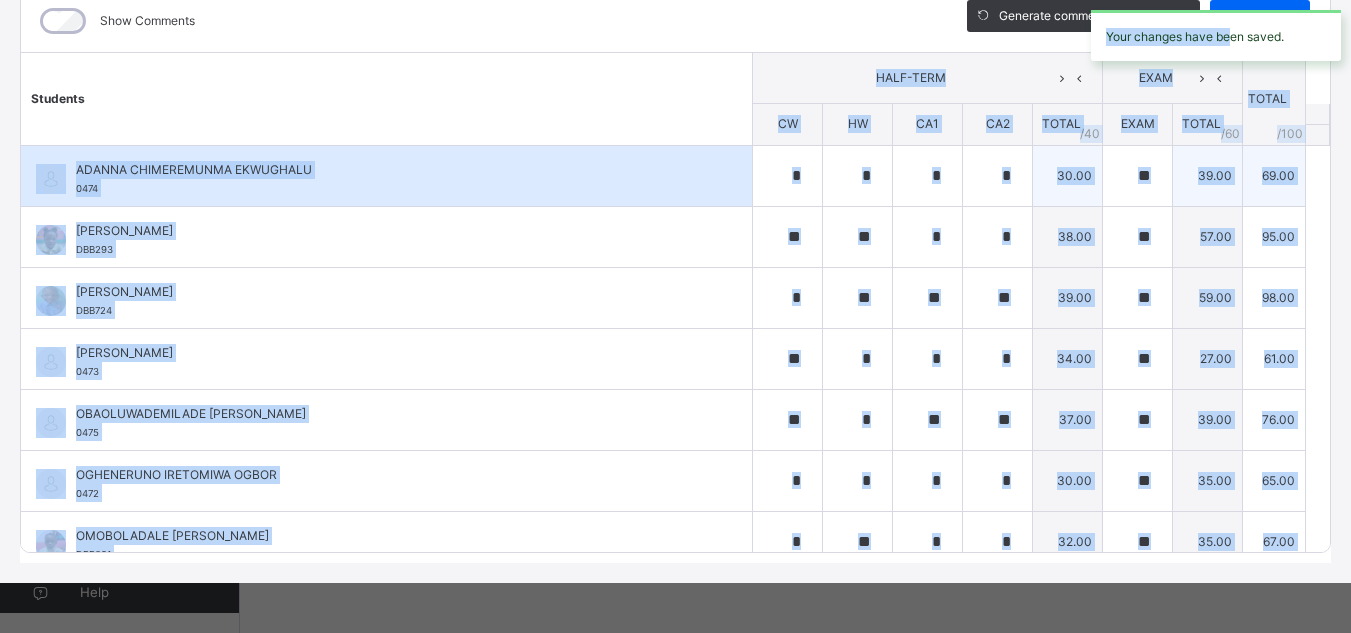 click on "ADANNA CHIMEREMUNMA EKWUGHALU 0474" at bounding box center [391, 179] 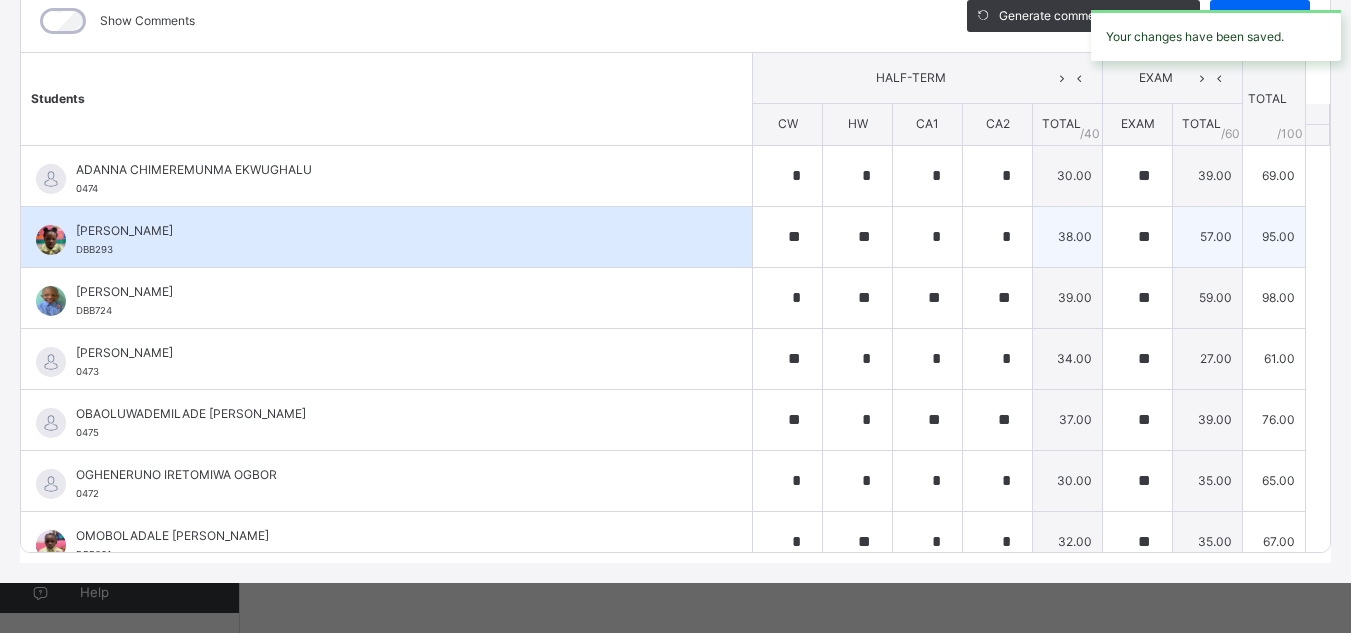 click on "[PERSON_NAME] DBB293" at bounding box center [391, 240] 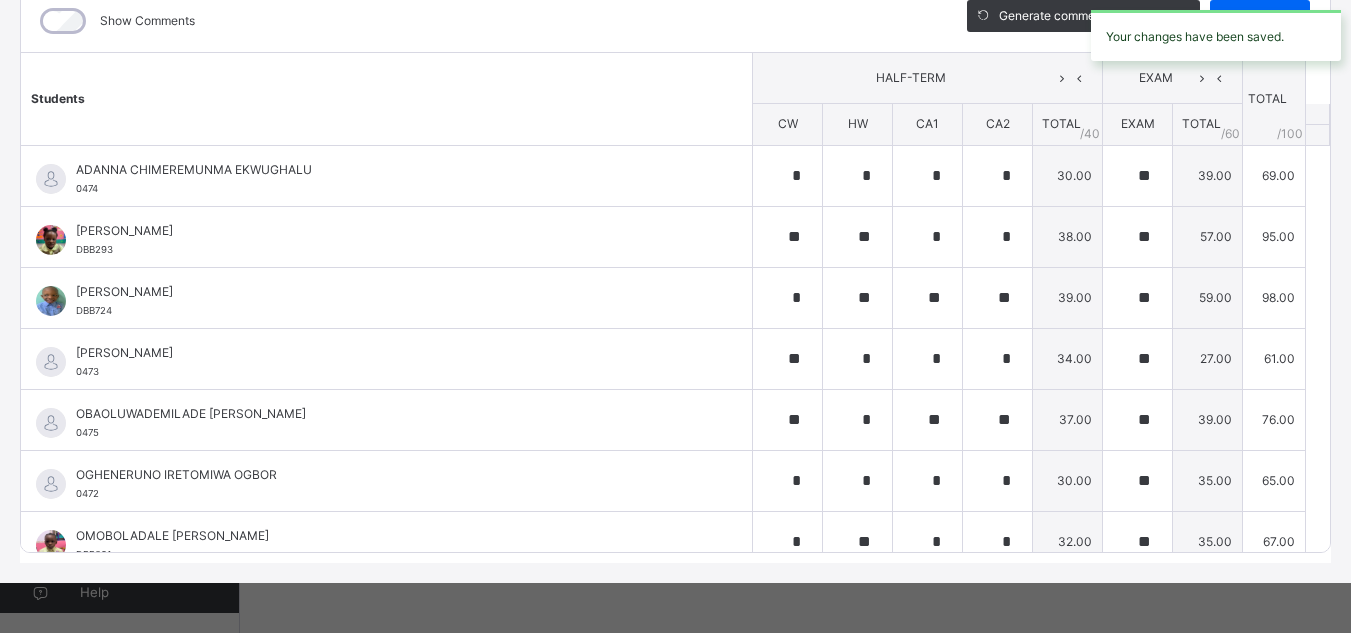 click on "Students" at bounding box center [387, 99] 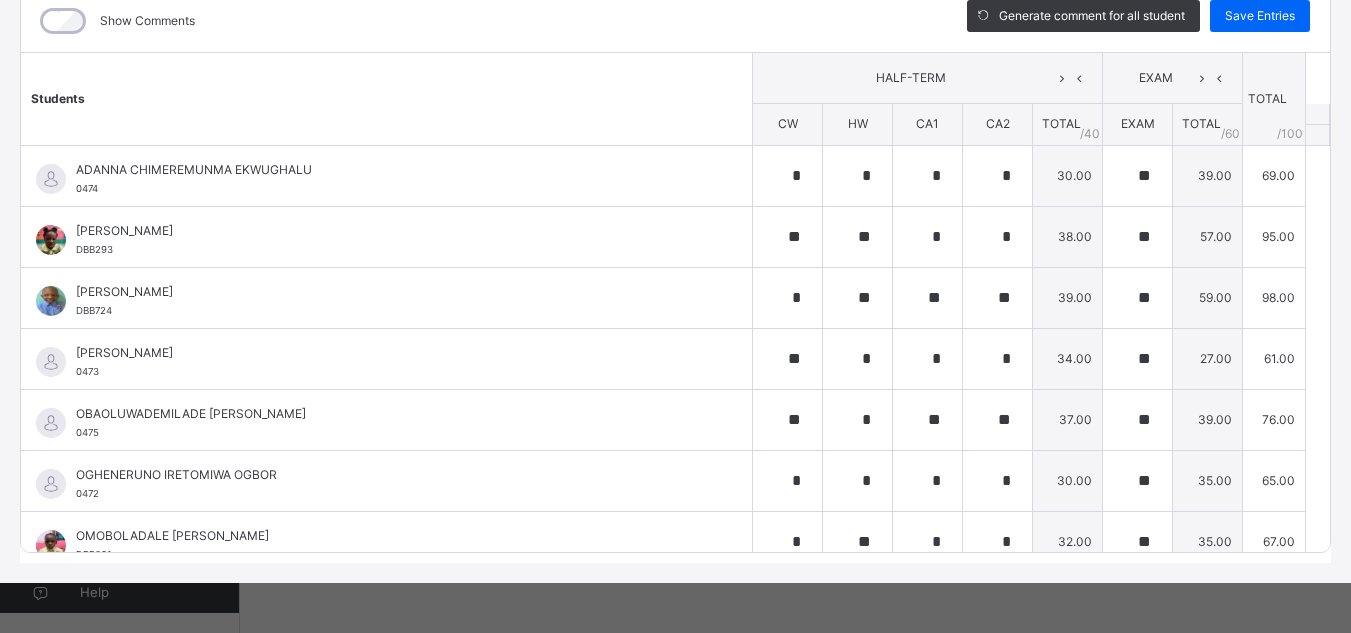 scroll, scrollTop: 0, scrollLeft: 0, axis: both 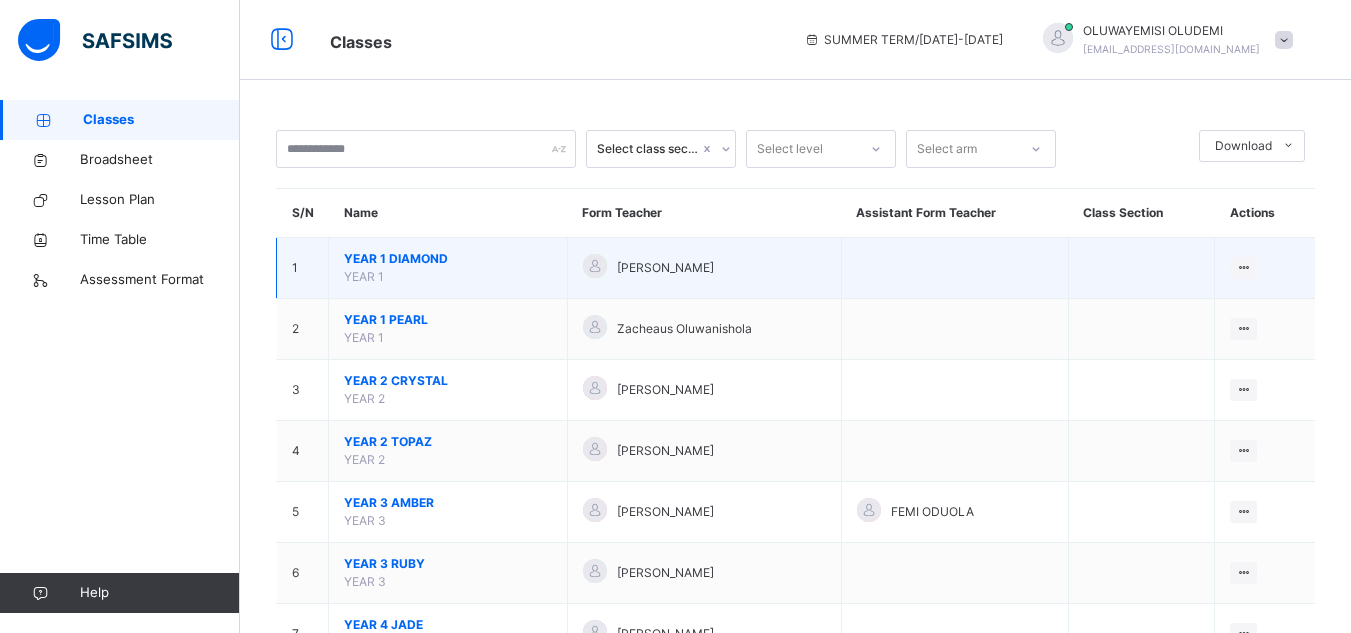 click on "YEAR 1   DIAMOND" at bounding box center (448, 259) 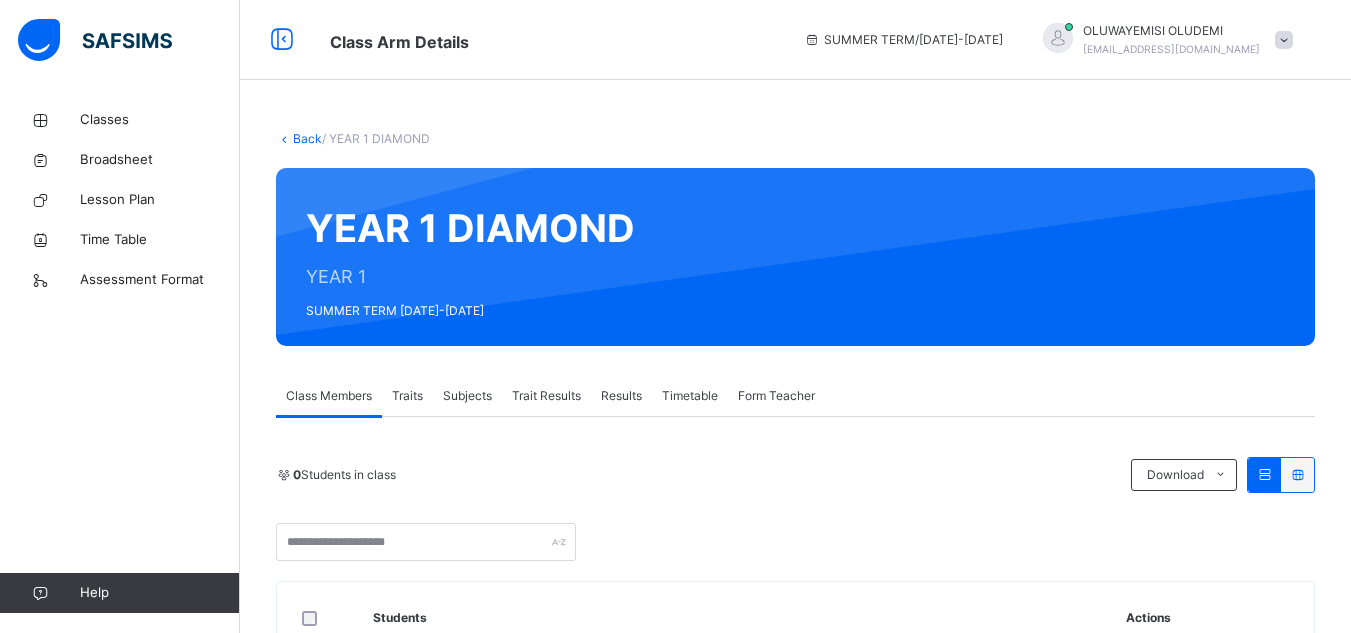 click on "Subjects" at bounding box center [467, 396] 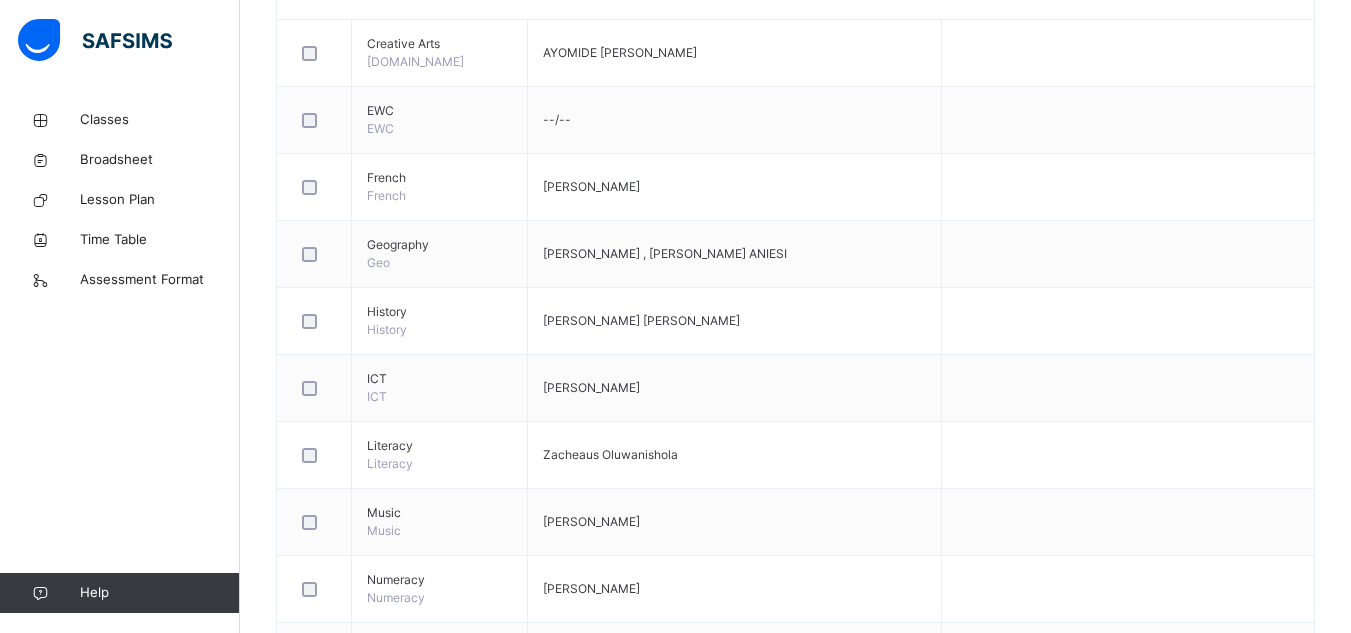scroll, scrollTop: 928, scrollLeft: 0, axis: vertical 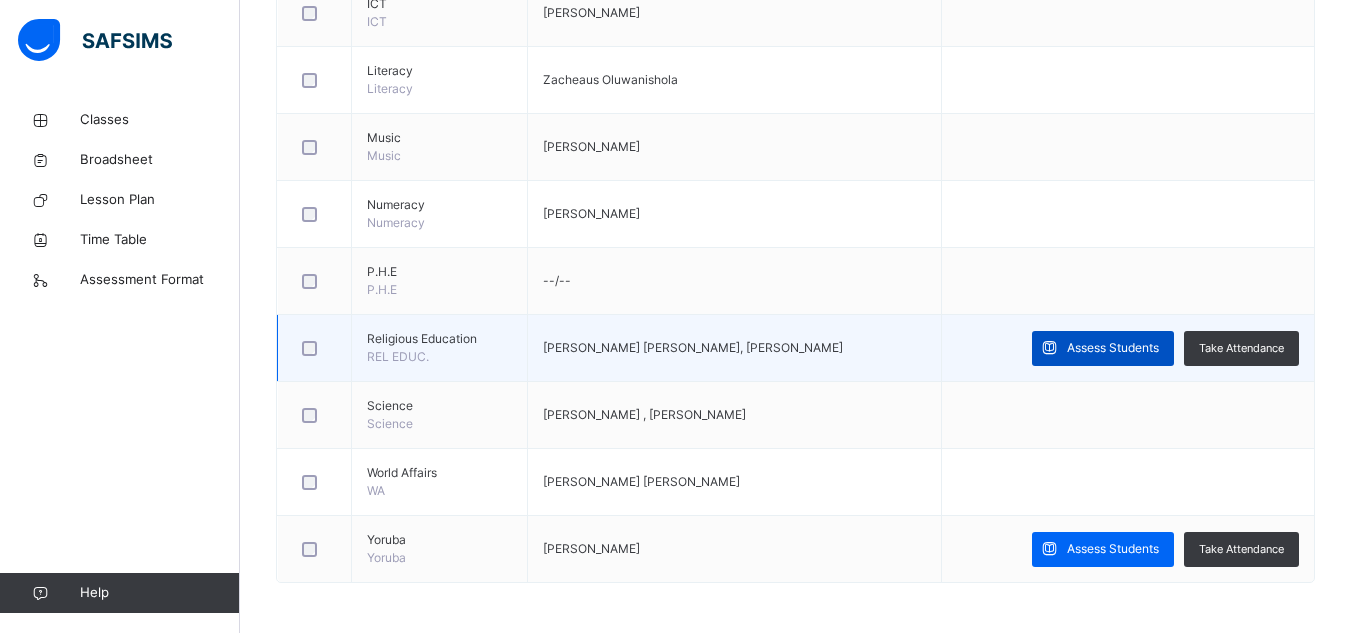 click on "Assess Students" at bounding box center [1103, 348] 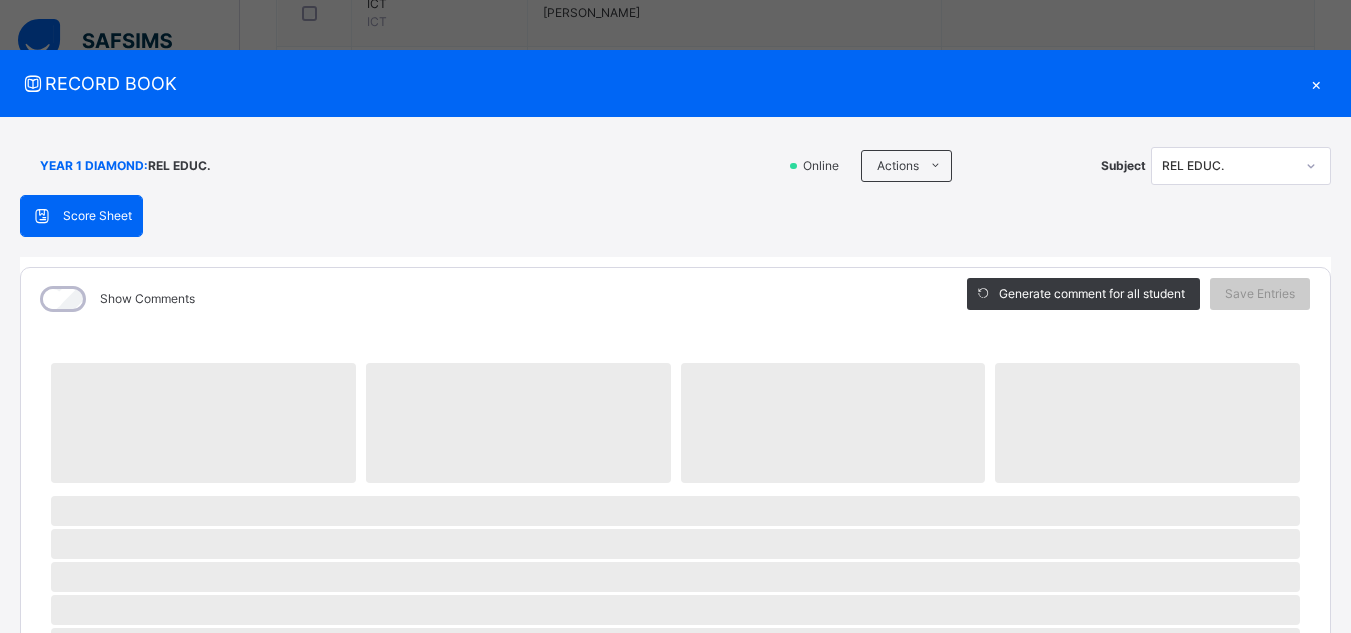 click on "RECORD BOOK × YEAR 1   DIAMOND :   REL EDUC. Online Actions  Download Empty Score Sheet  Upload/map score sheet Subject  REL EDUC. De Beautiful Beginning School Date: [DATE] 12:05:21 pm Score Sheet Score Sheet Show Comments   Generate comment for all student   Save Entries Class Level:  YEAR 1   DIAMOND Subject:  REL EDUC. Session:  2024/2025 Session Session:  SUMMER TERM ‌ ‌ ‌ ‌ ‌ ‌ ‌ ‌ ‌ ‌ ‌ ‌ ‌ ‌ ‌ ‌ ‌ ‌ ‌ ‌ ‌ ‌ ‌ ‌ ‌ ‌ ‌ ‌ ‌   ×   Subject Teacher’s Comment Generate and see in full the comment developed by the AI with an option to regenerate the comment [PERSON_NAME] Bot Please wait while the [PERSON_NAME] Bot generates comments for all your students × How satisfied are you with using SAFSIMS? 😞 🙁 😐 🙂 😄 Very Dissatisfied Very Satisfied Submit Close Import subject assessment score Map your assessment to those on our system Upload excel file used to fill out assessment   This excel file is the empty score sheet you downloaded eariler ×" at bounding box center (675, 316) 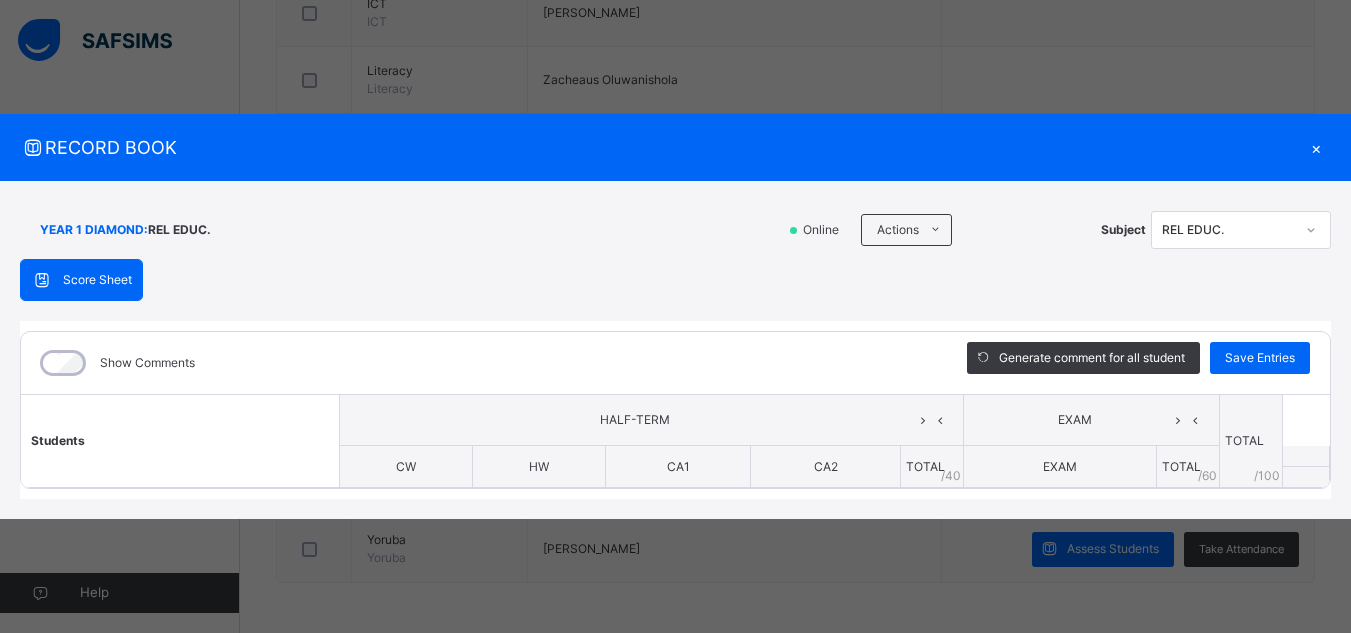 scroll, scrollTop: 0, scrollLeft: 0, axis: both 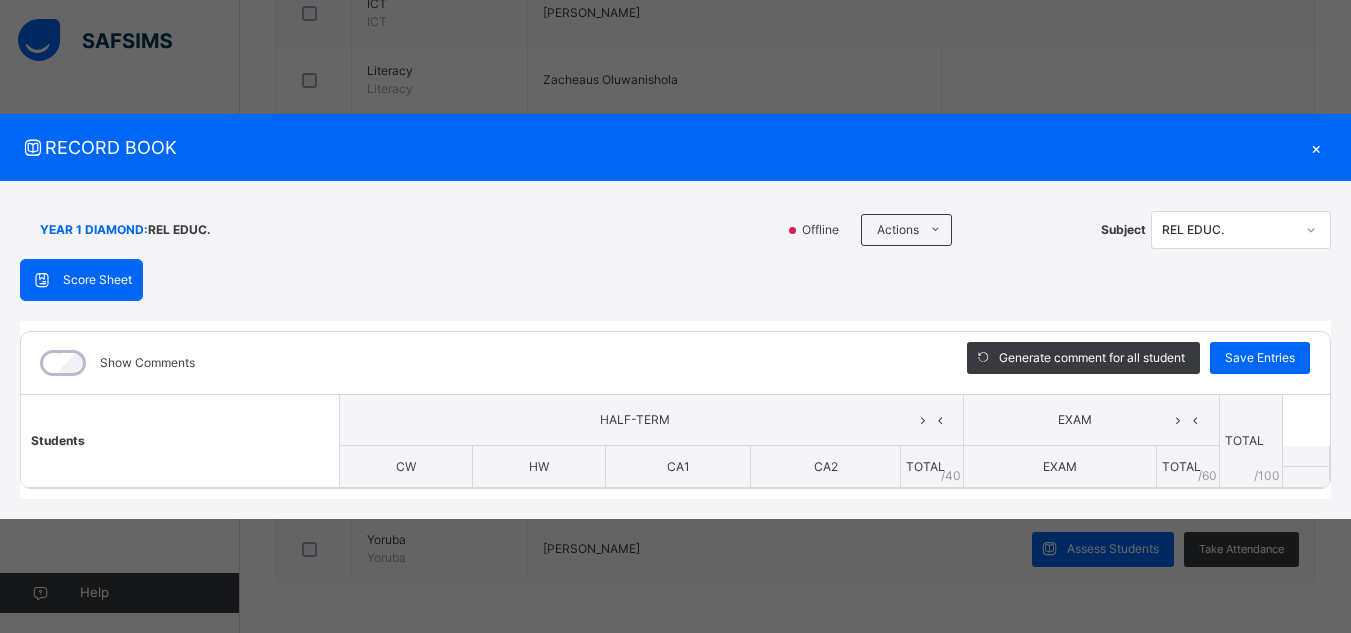 click on "×" at bounding box center (1316, 147) 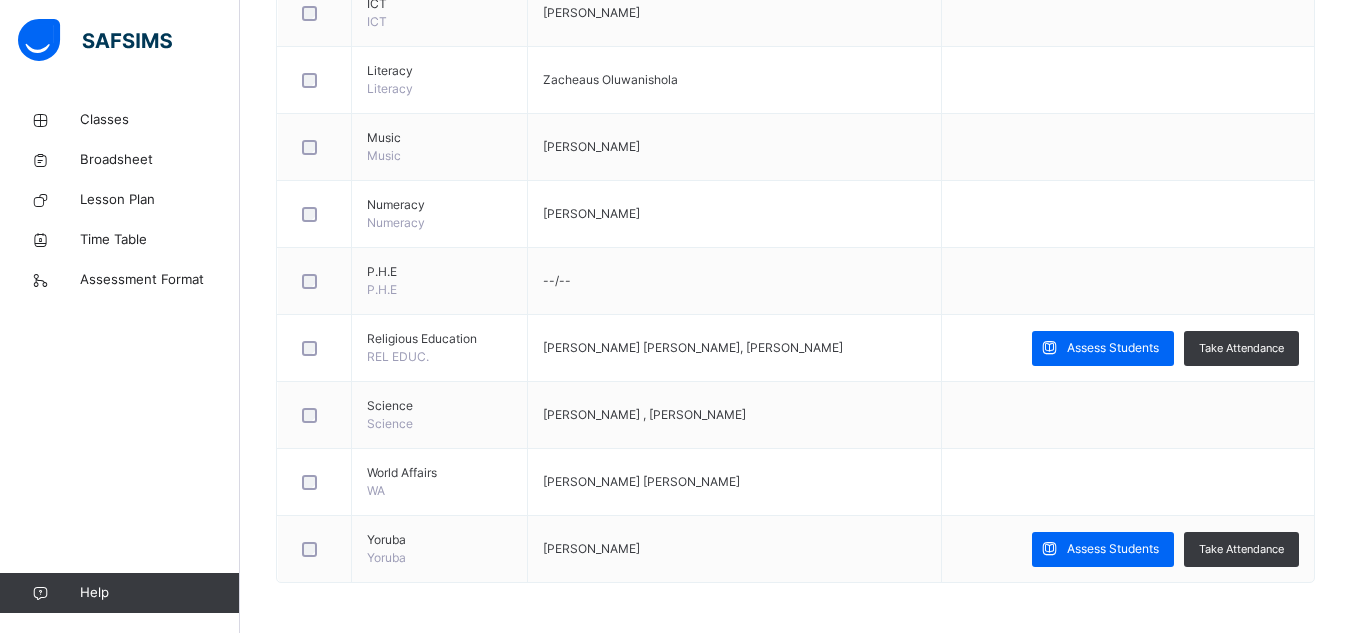 scroll, scrollTop: 0, scrollLeft: 0, axis: both 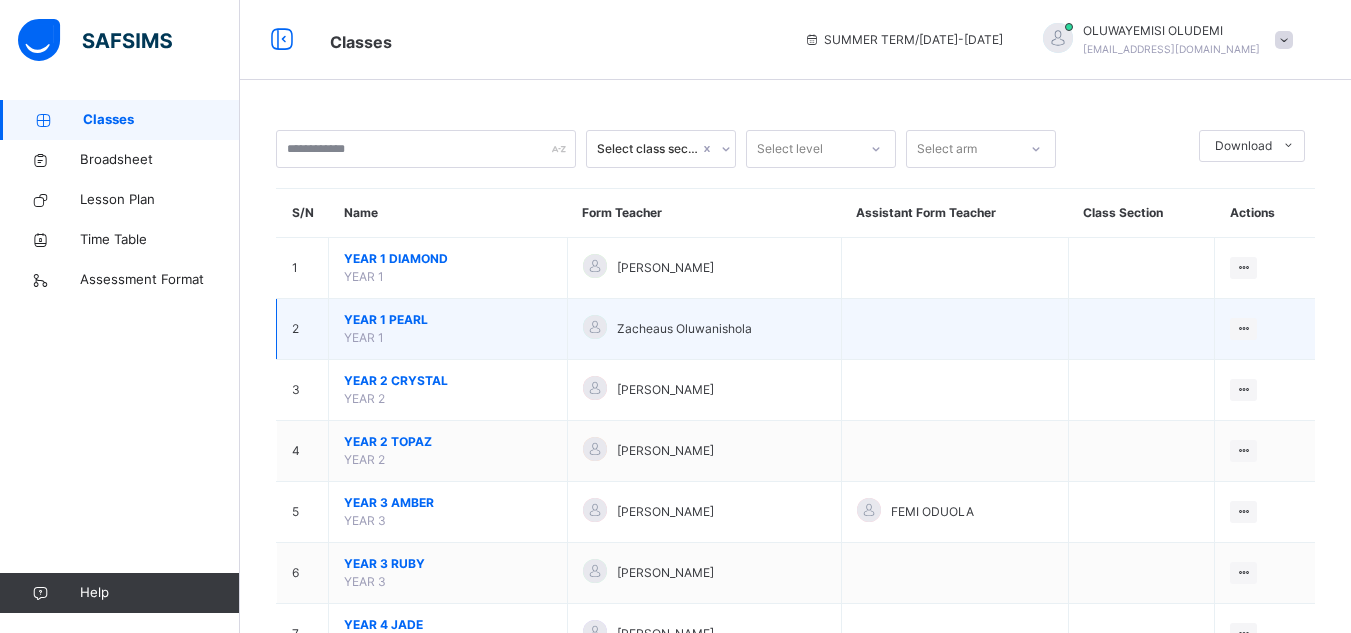 click on "YEAR 1   PEARL" at bounding box center [448, 320] 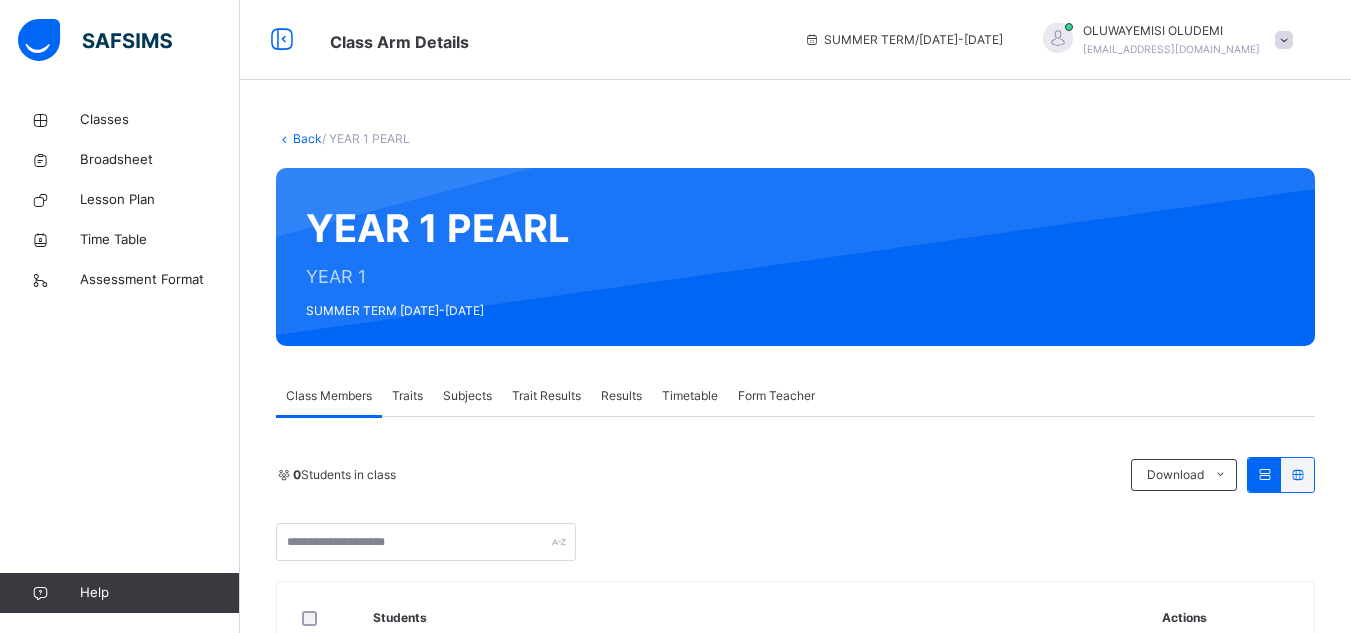 click on "Subjects" at bounding box center [467, 396] 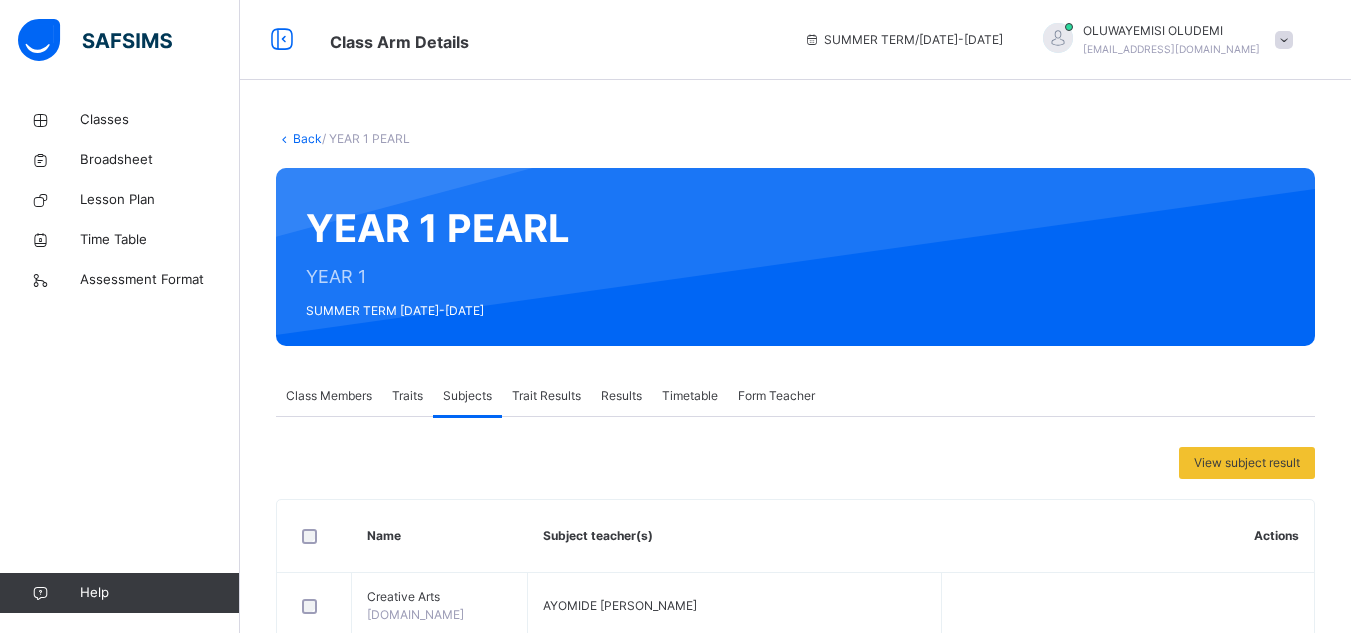 scroll, scrollTop: 553, scrollLeft: 0, axis: vertical 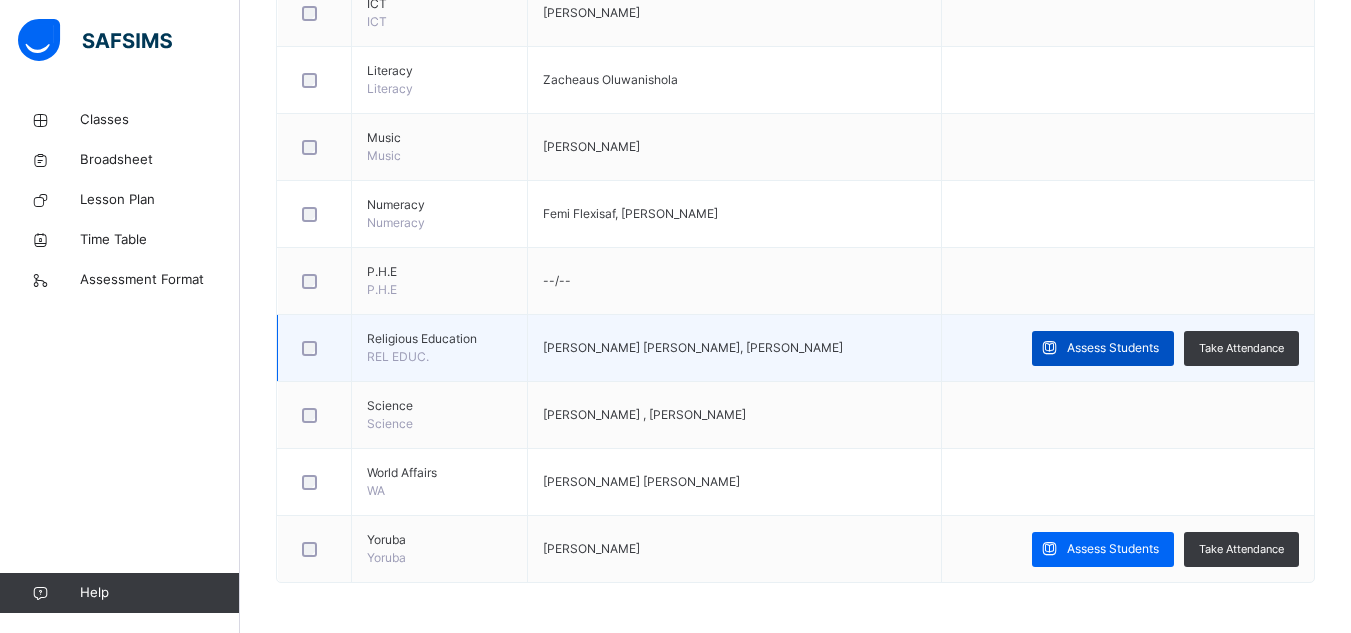 click on "Assess Students" at bounding box center (1103, 348) 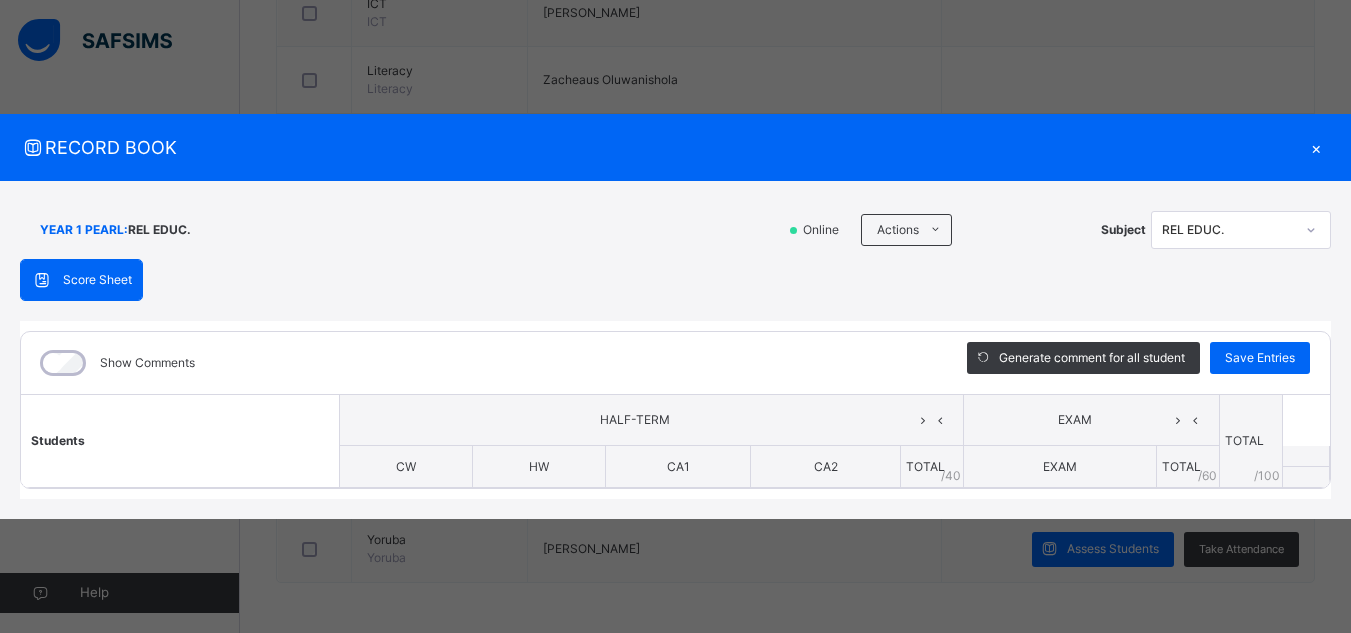 scroll, scrollTop: 375, scrollLeft: 0, axis: vertical 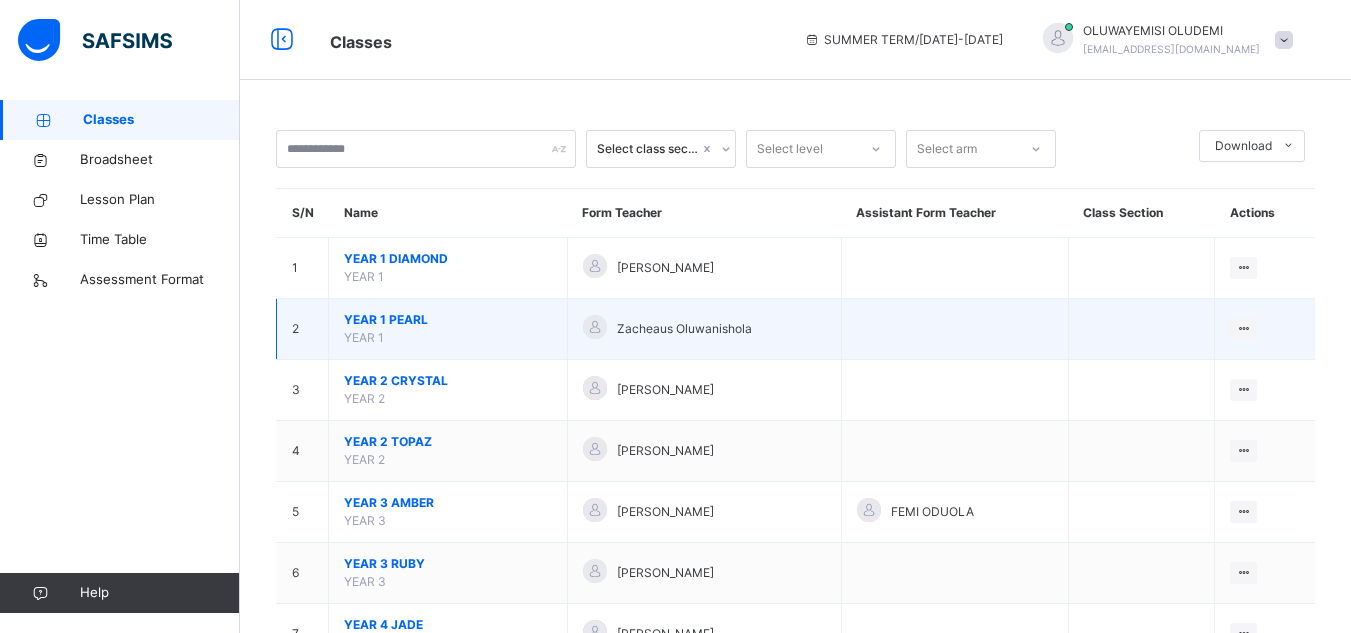 click on "YEAR 1   PEARL" at bounding box center [448, 320] 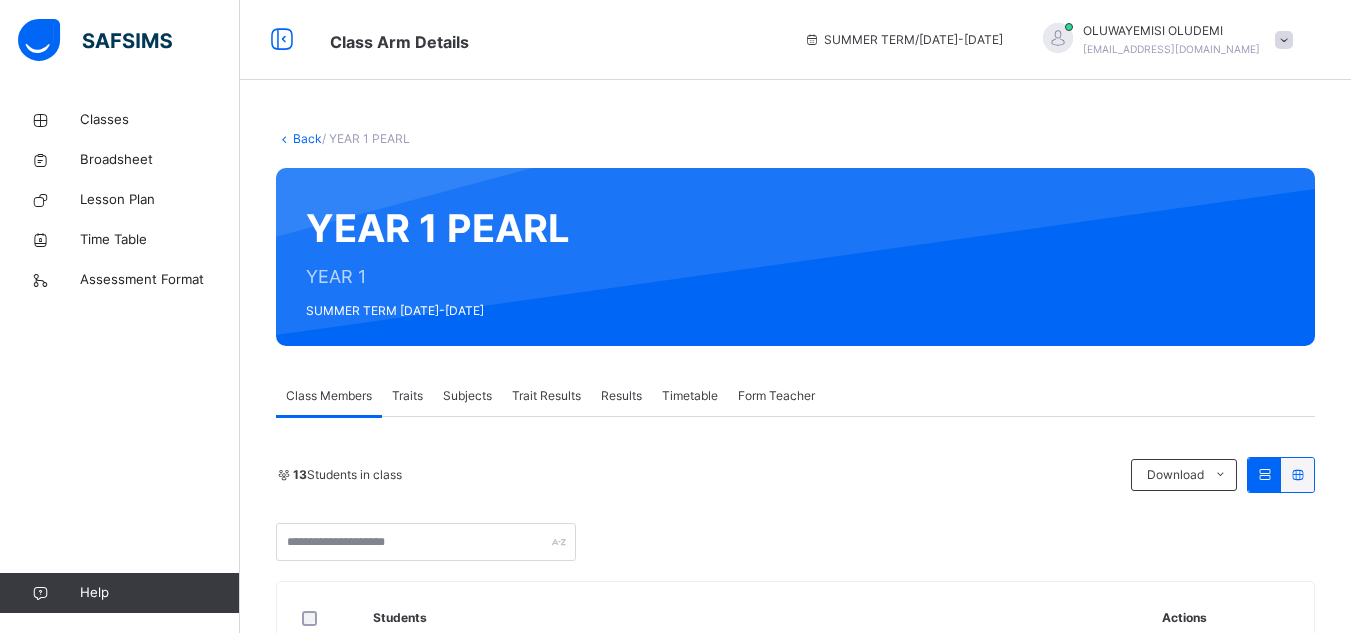 click on "Subjects" at bounding box center [467, 396] 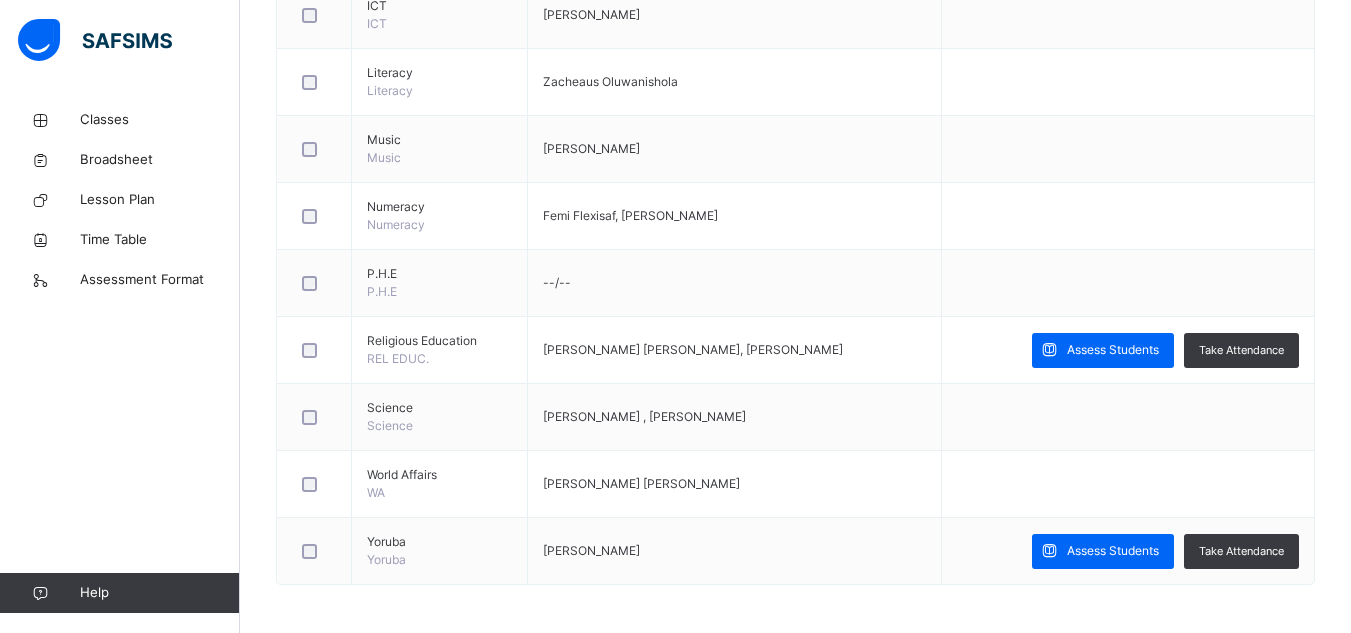 scroll, scrollTop: 928, scrollLeft: 0, axis: vertical 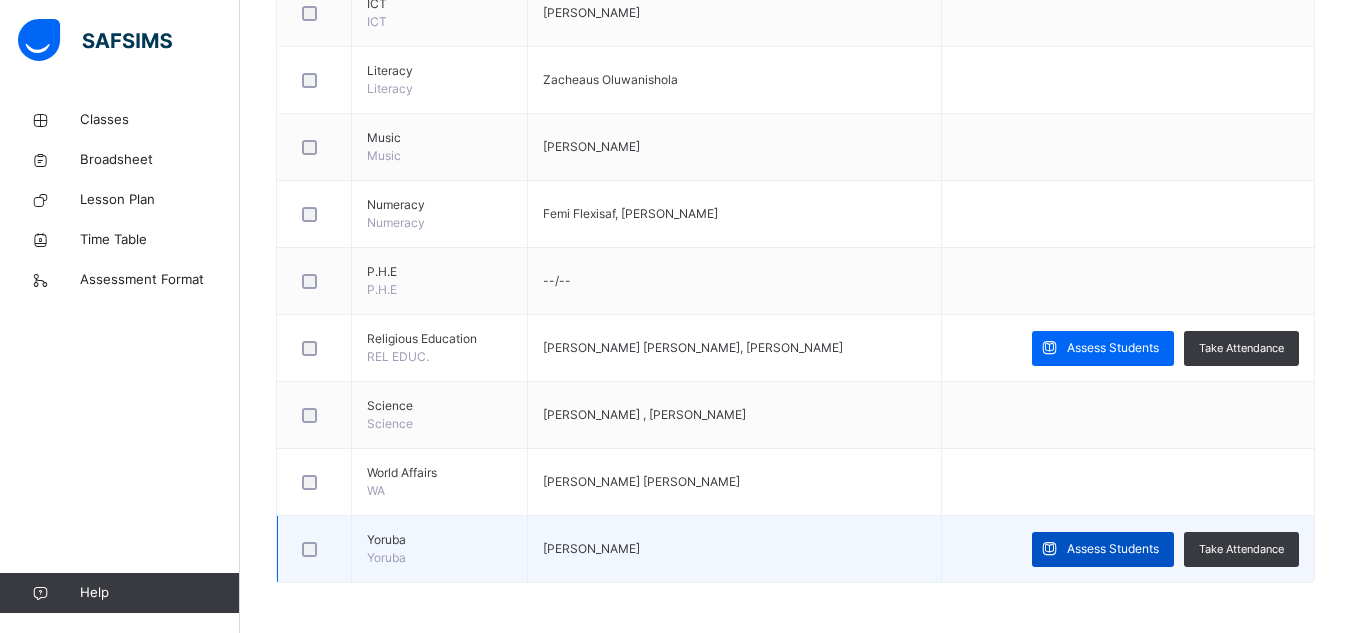 click on "Assess Students" at bounding box center (1113, 549) 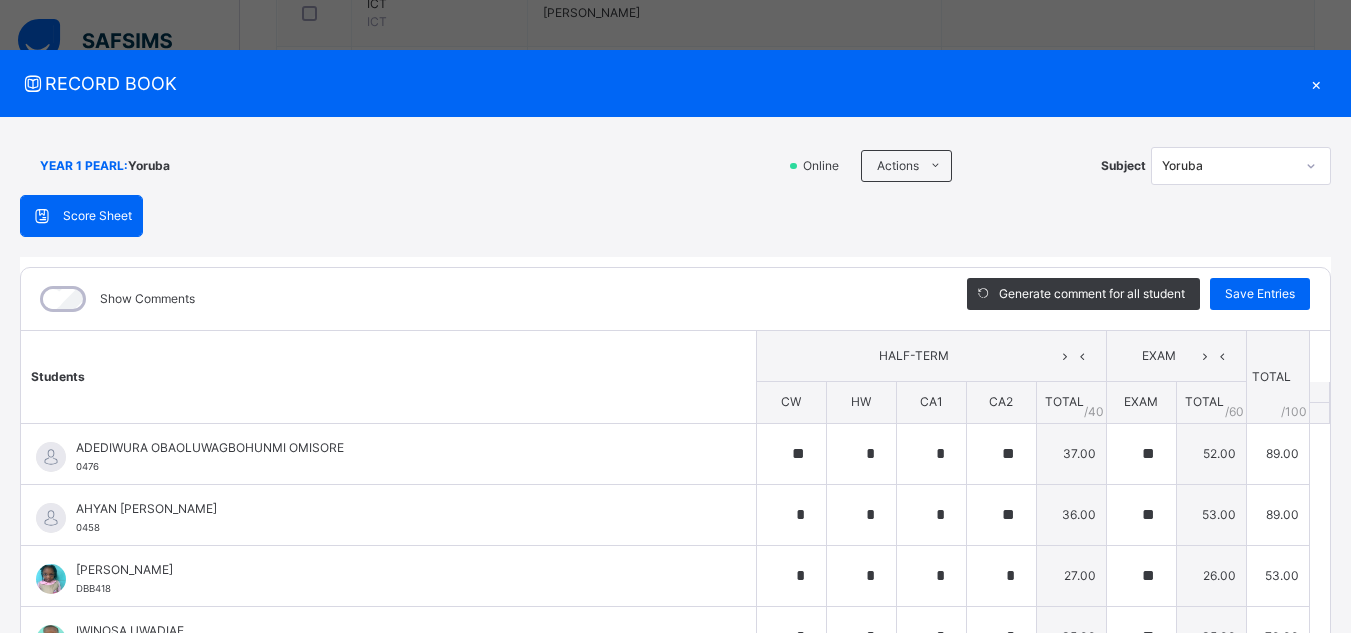 type on "**" 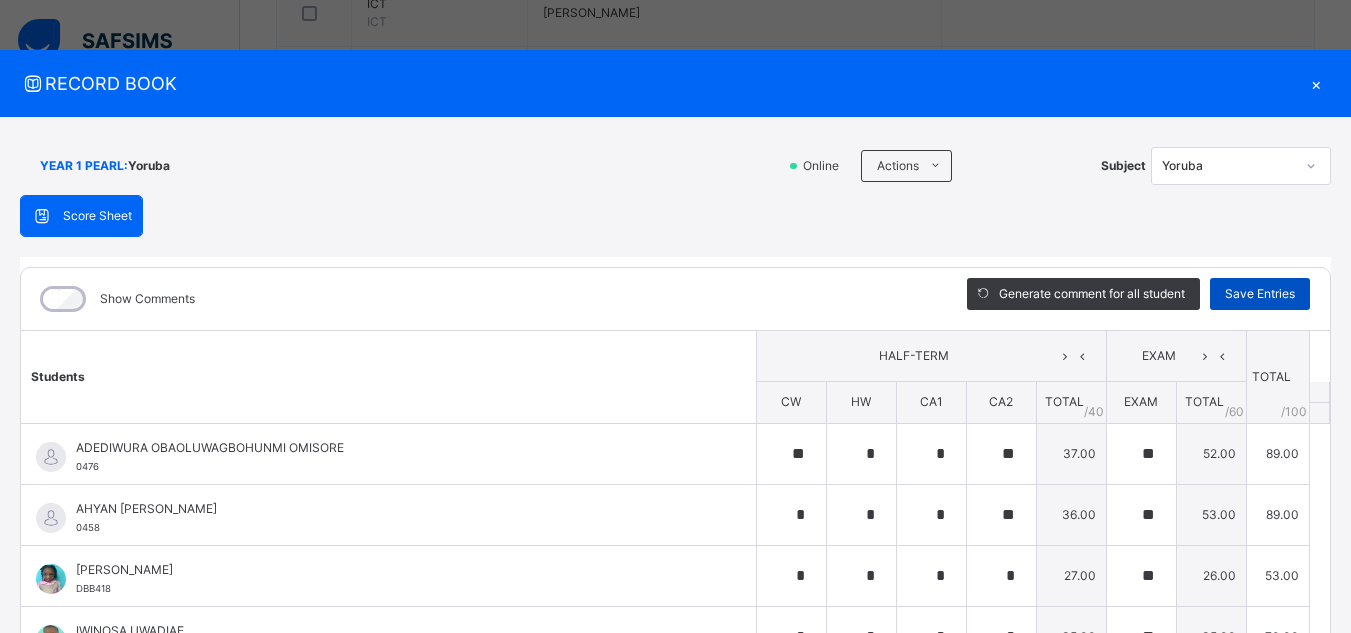 click on "Save Entries" at bounding box center (1260, 294) 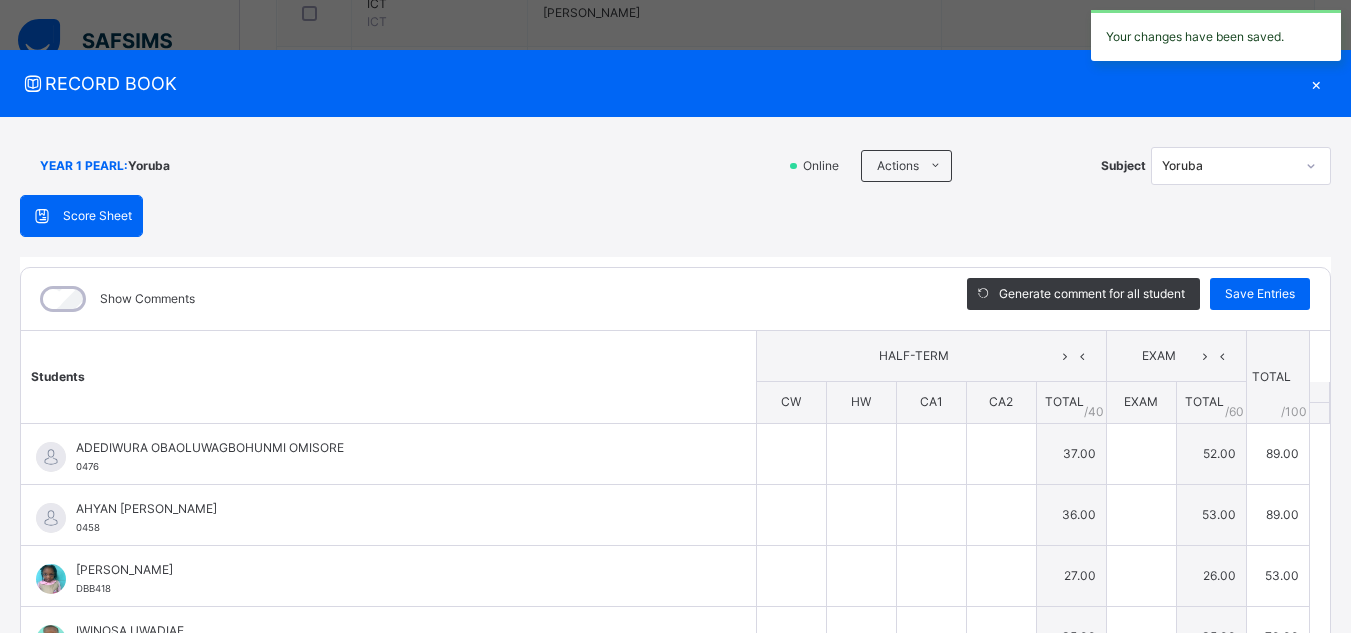 type on "**" 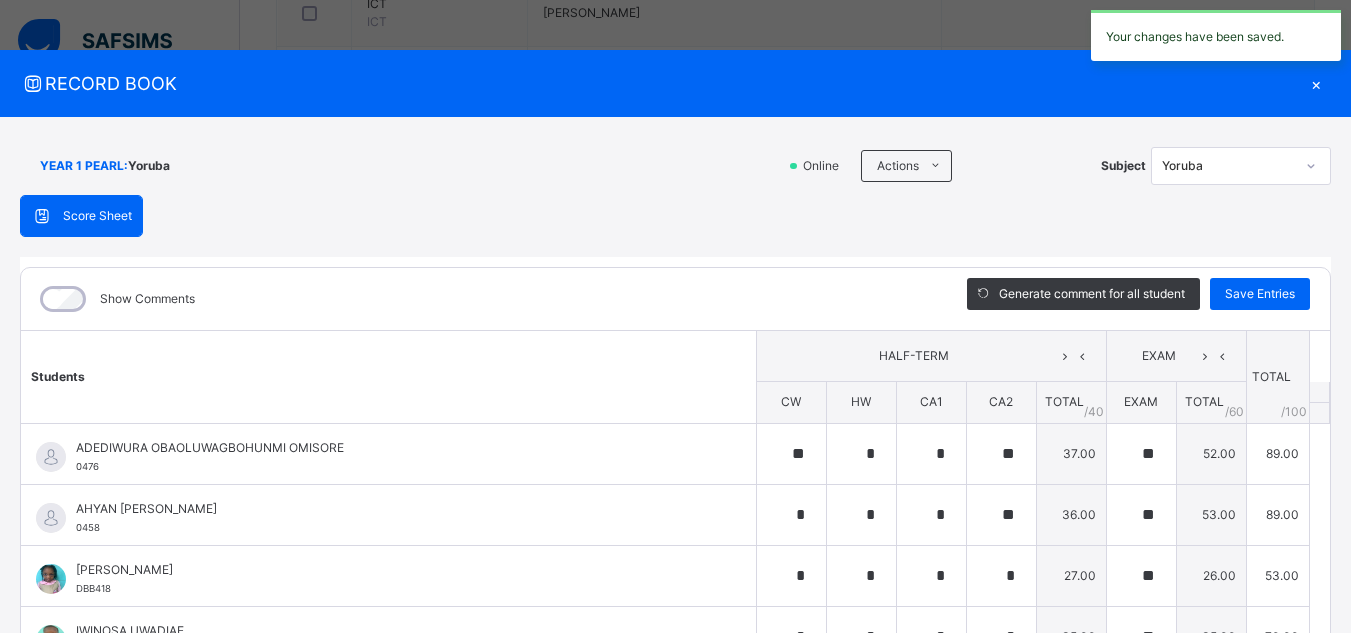 type on "*" 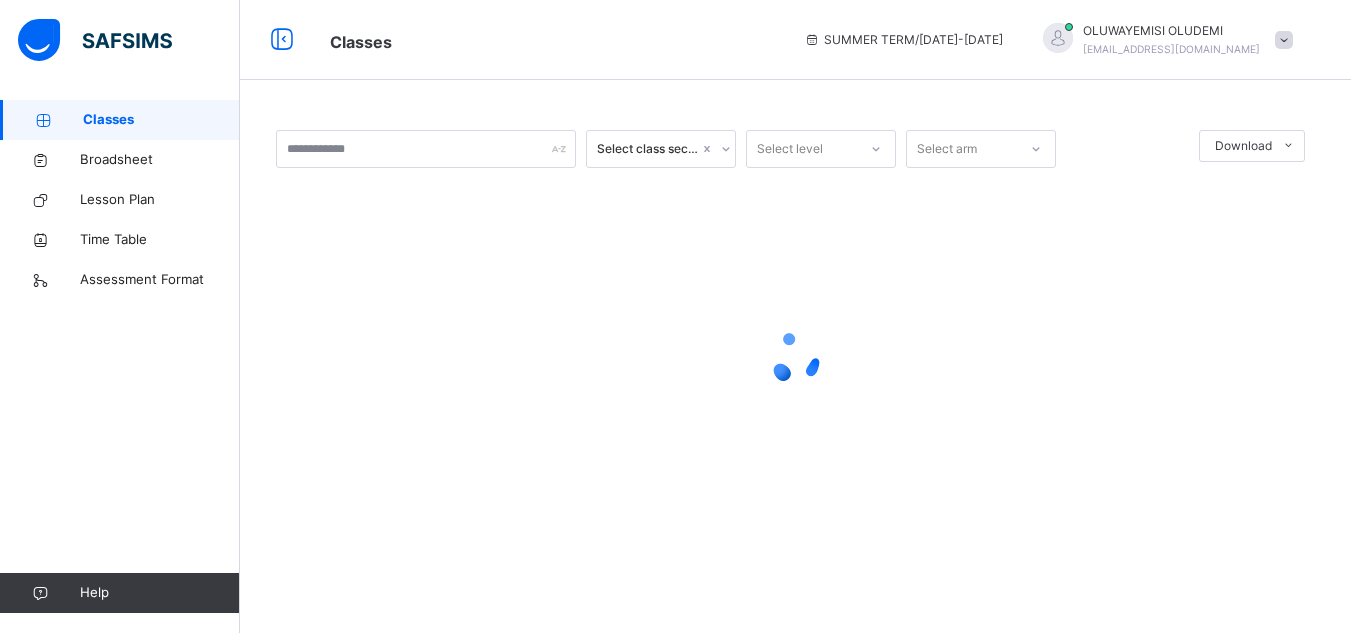 scroll, scrollTop: 0, scrollLeft: 0, axis: both 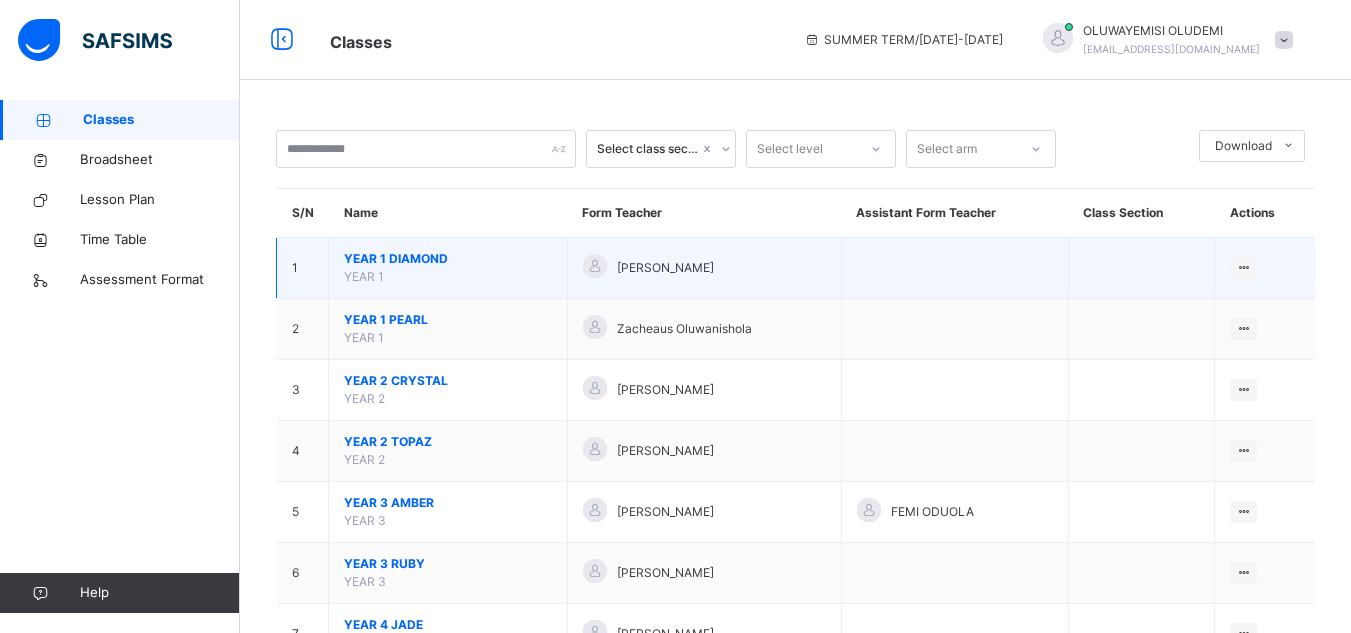 click on "YEAR 1   DIAMOND" at bounding box center [448, 259] 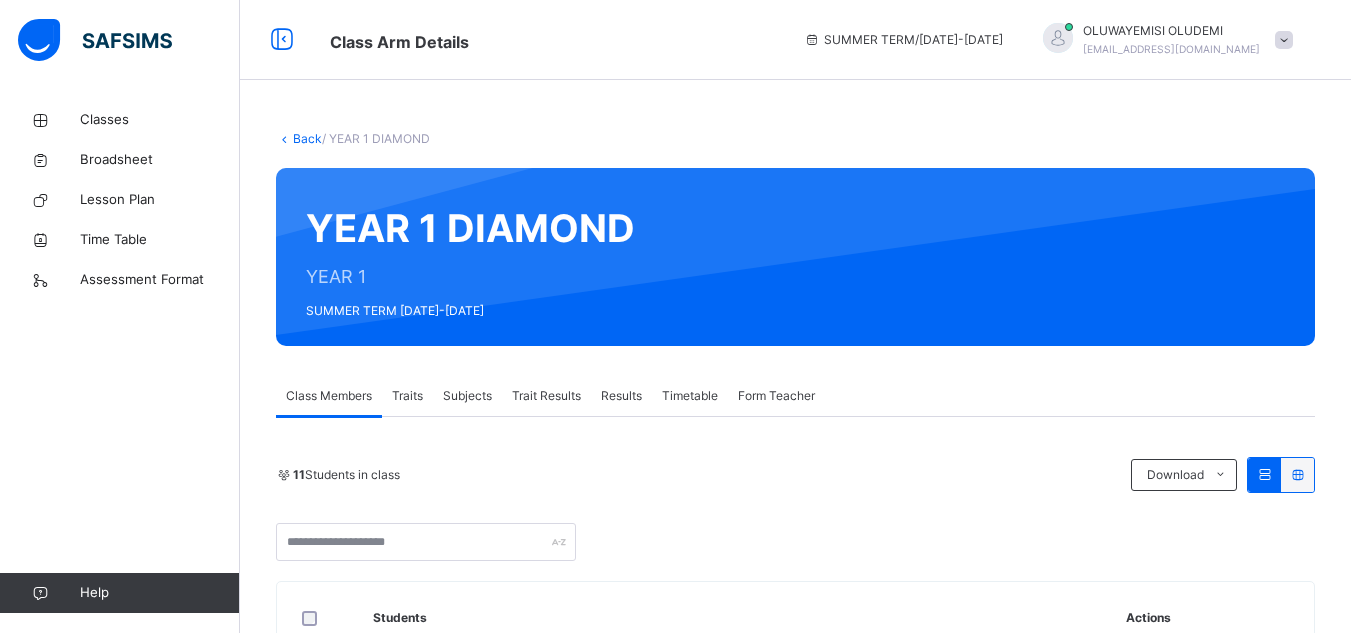 click on "Subjects" at bounding box center (467, 396) 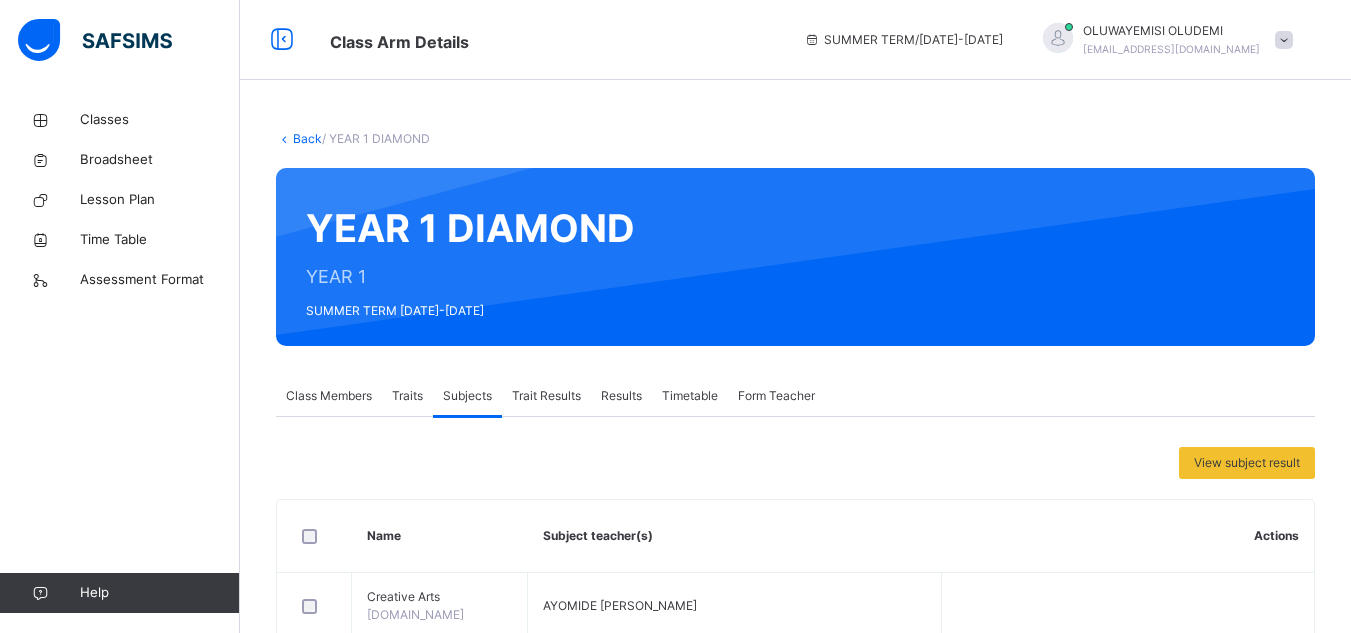 scroll, scrollTop: 553, scrollLeft: 0, axis: vertical 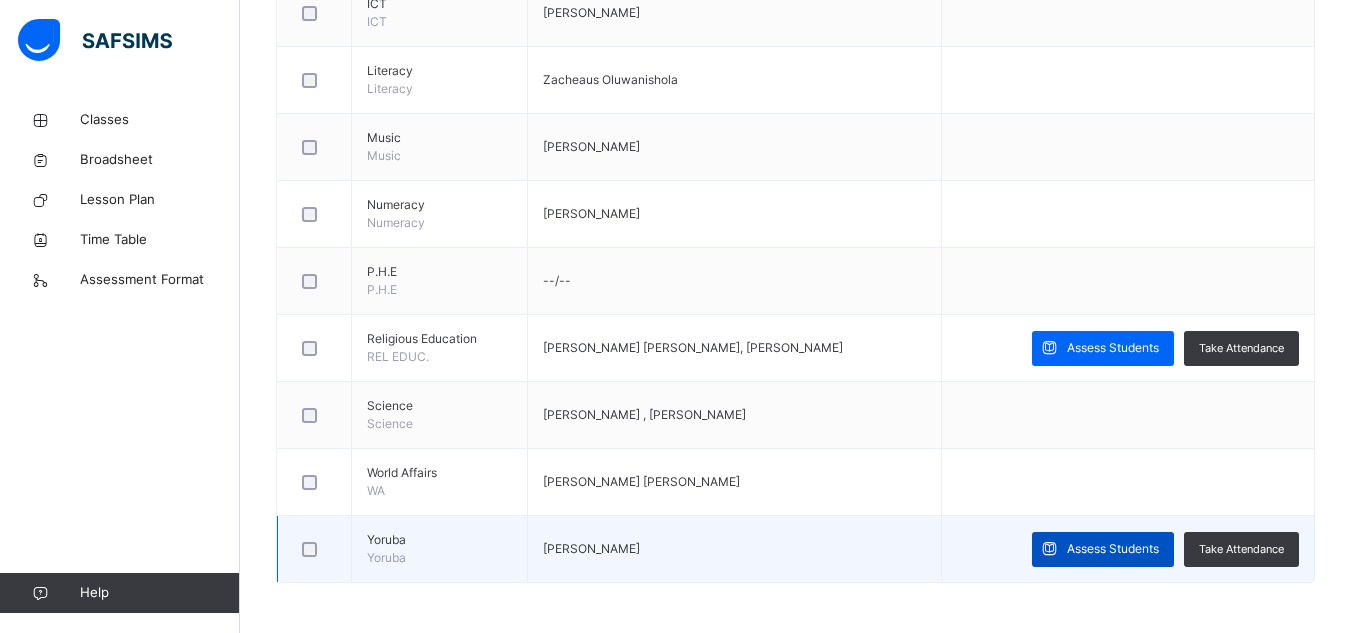 click on "Assess Students" at bounding box center (1113, 549) 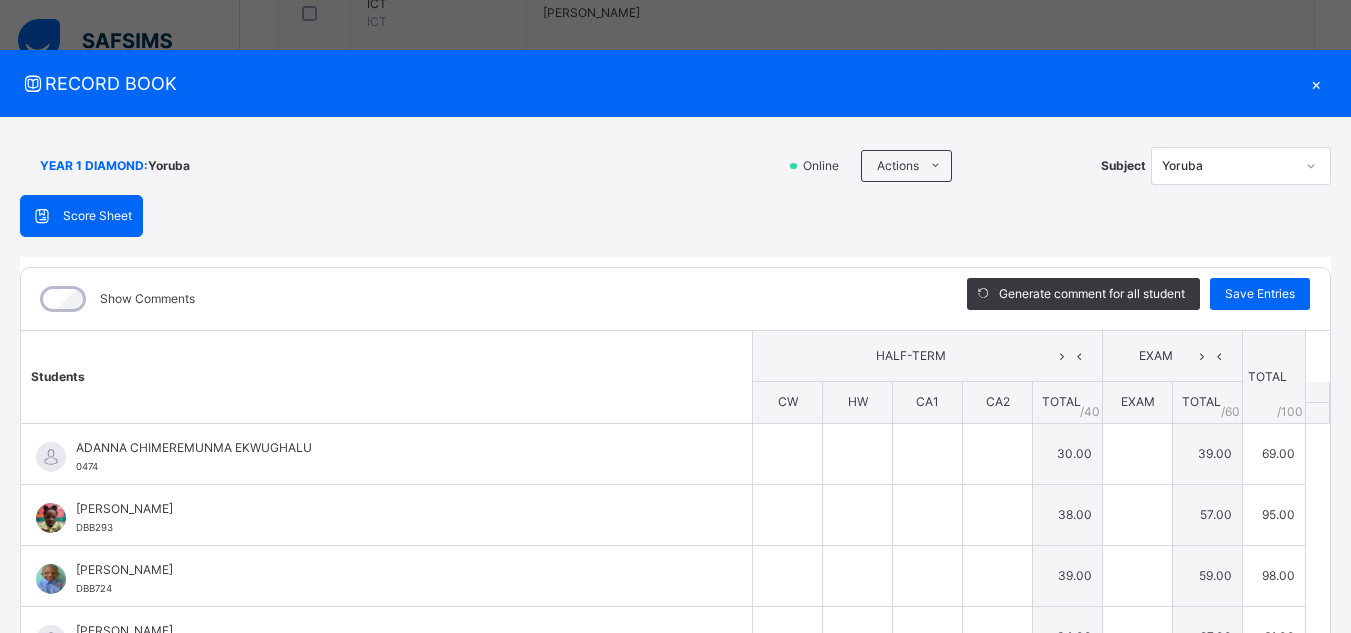 type on "*" 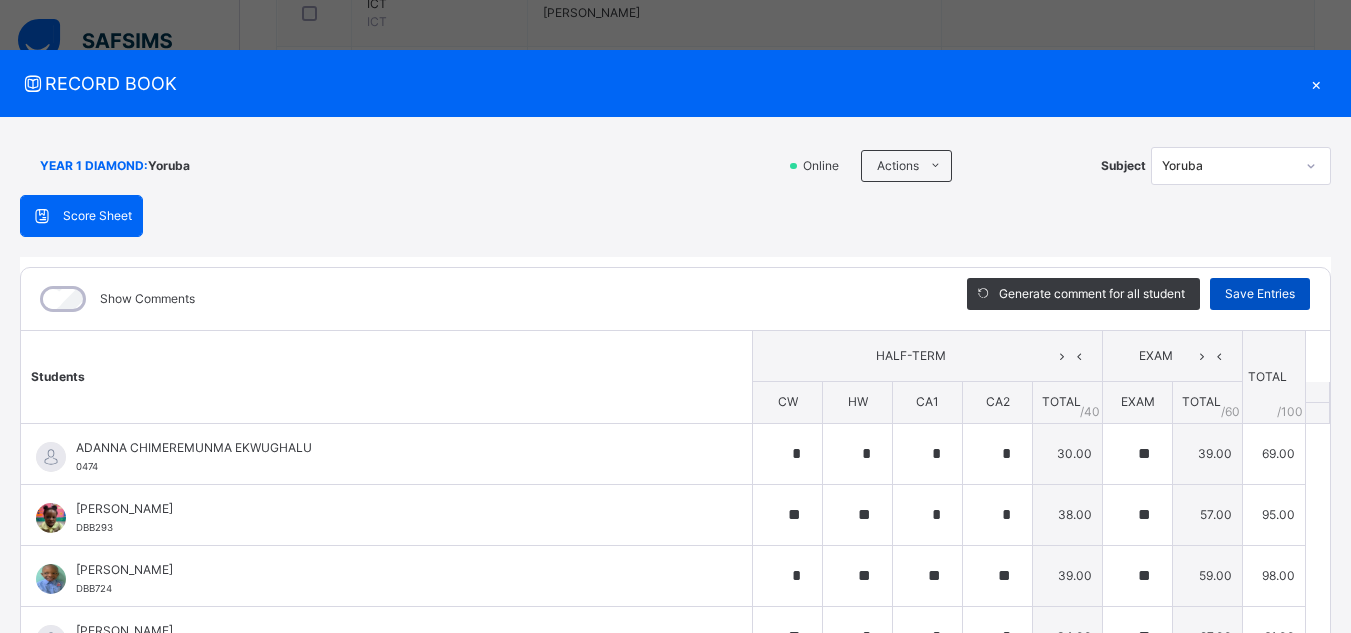 click on "Save Entries" at bounding box center [1260, 294] 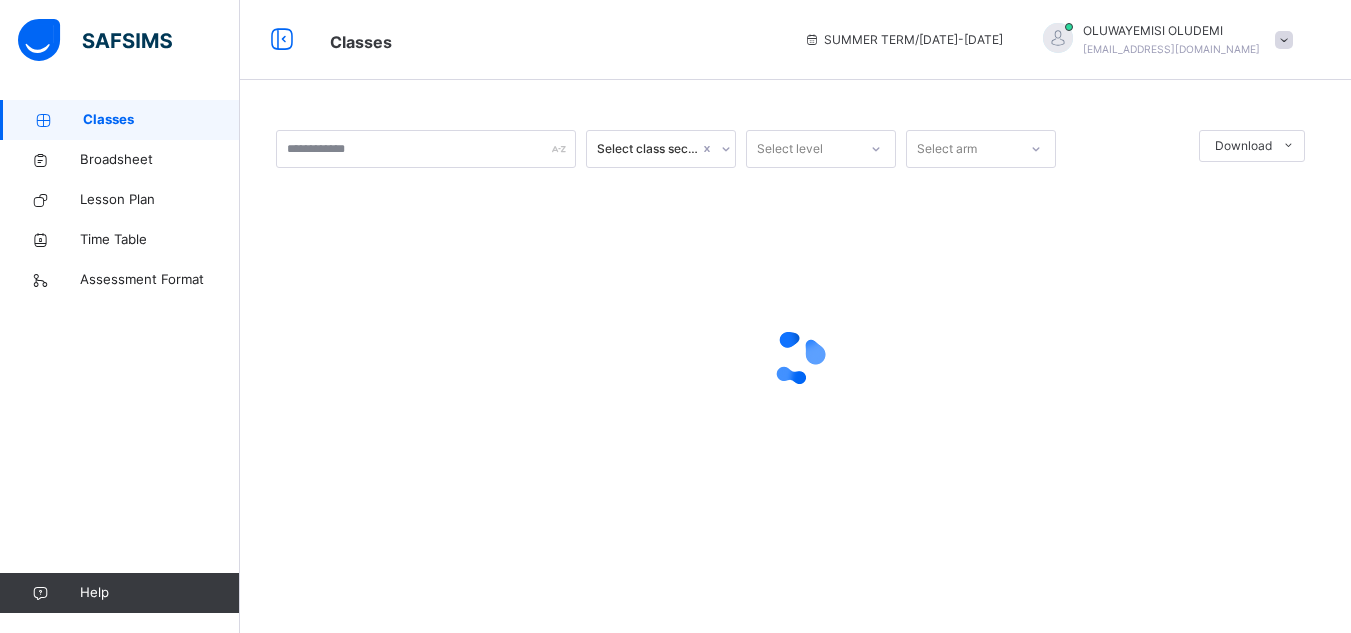 scroll, scrollTop: 0, scrollLeft: 0, axis: both 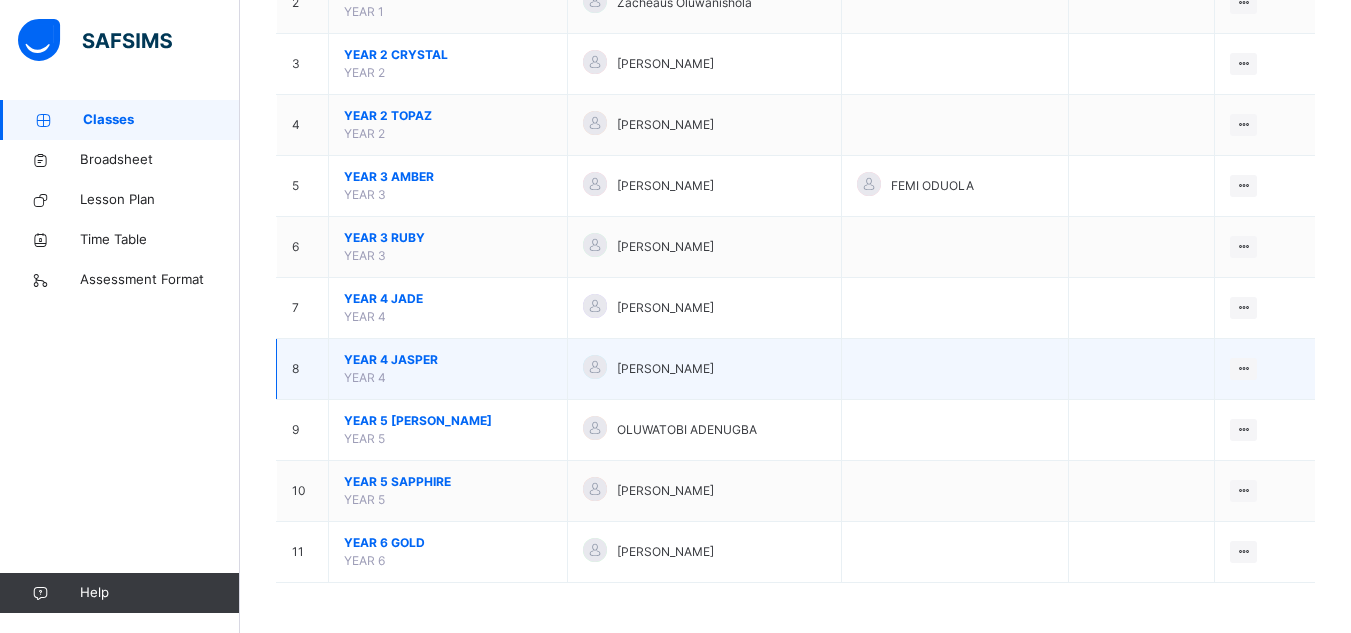 click on "YEAR 4   JASPER" at bounding box center [448, 360] 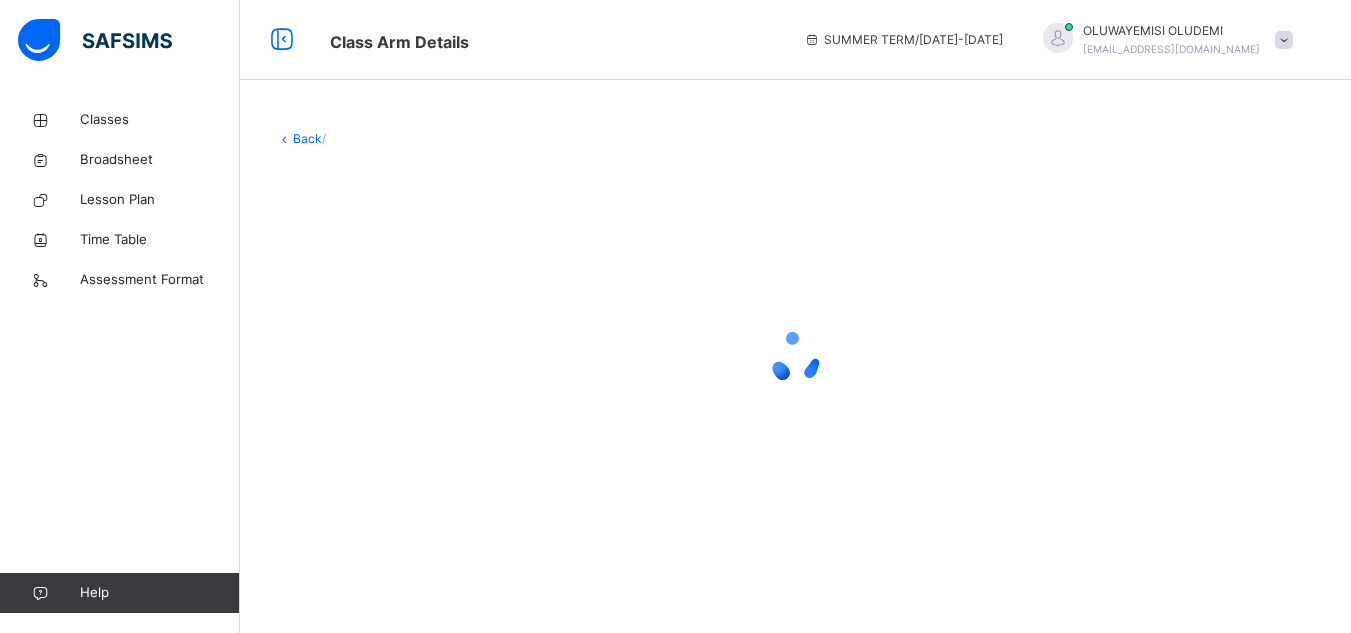 scroll, scrollTop: 0, scrollLeft: 0, axis: both 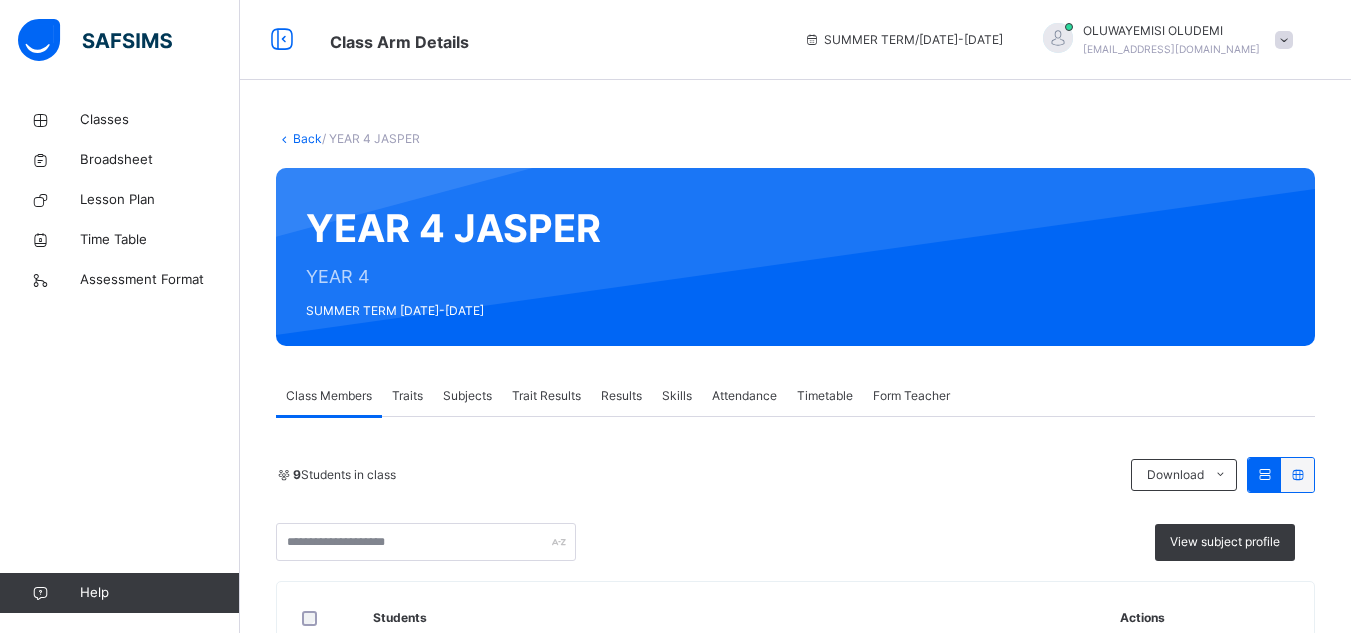click on "Attendance" at bounding box center [744, 396] 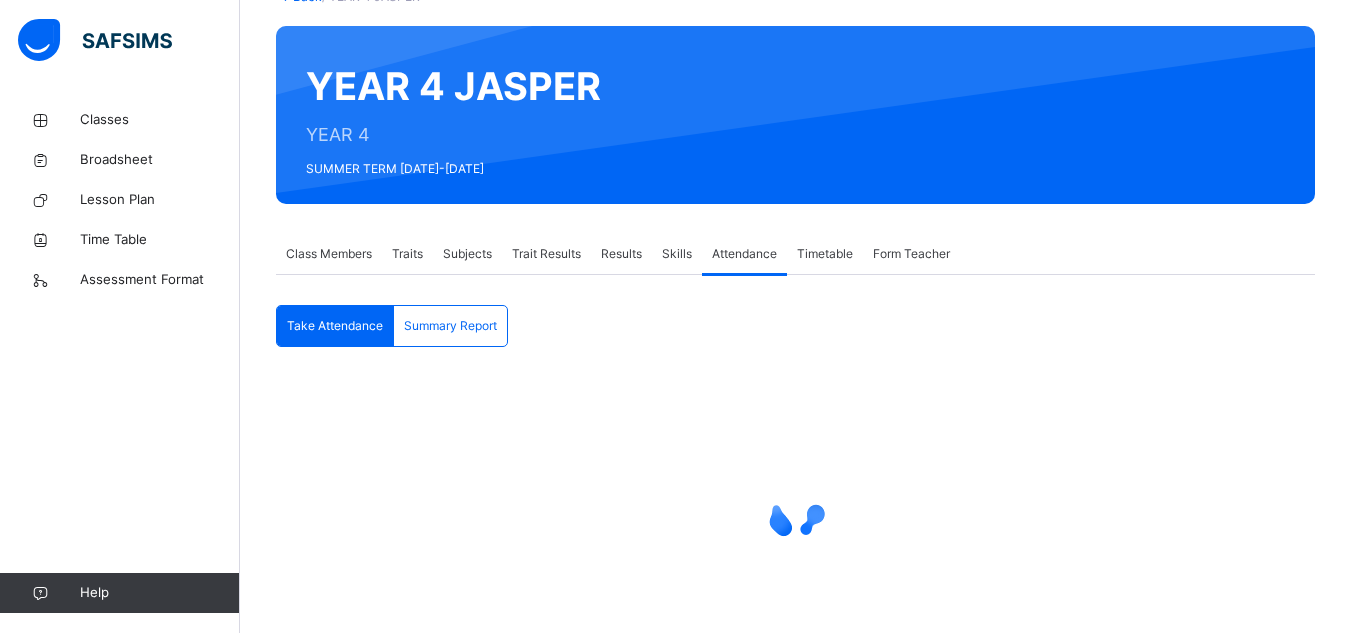 scroll, scrollTop: 216, scrollLeft: 0, axis: vertical 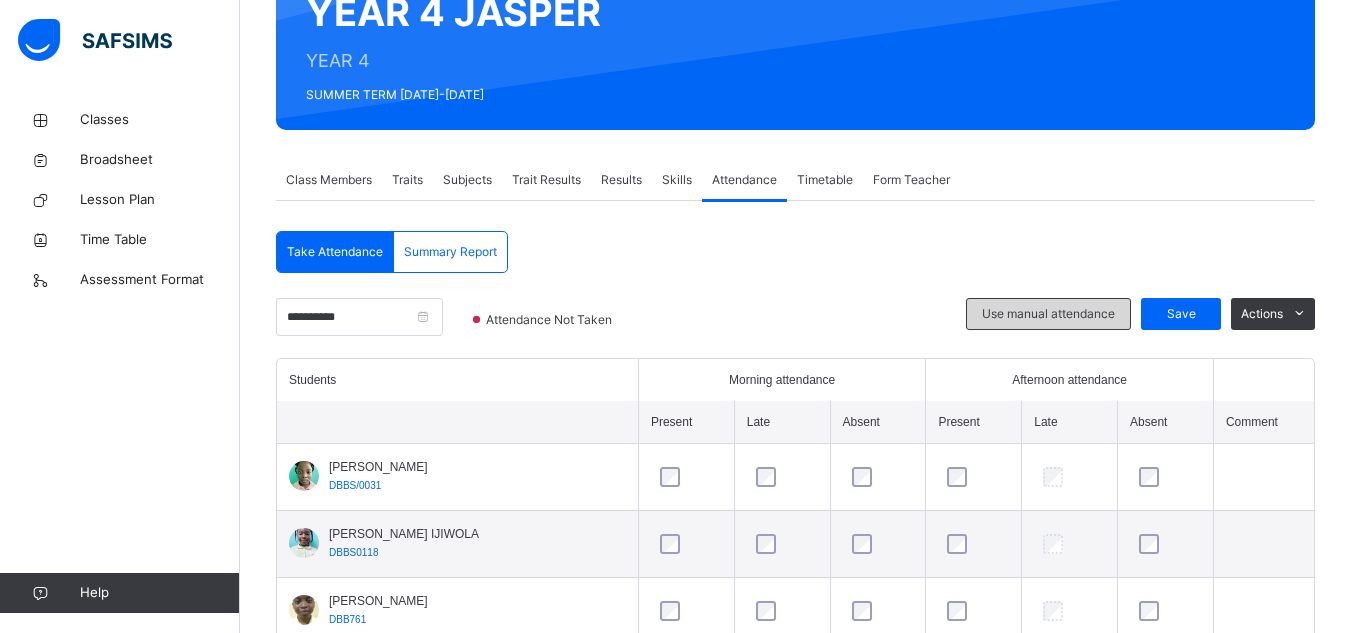 click on "Use manual attendance" at bounding box center [1048, 314] 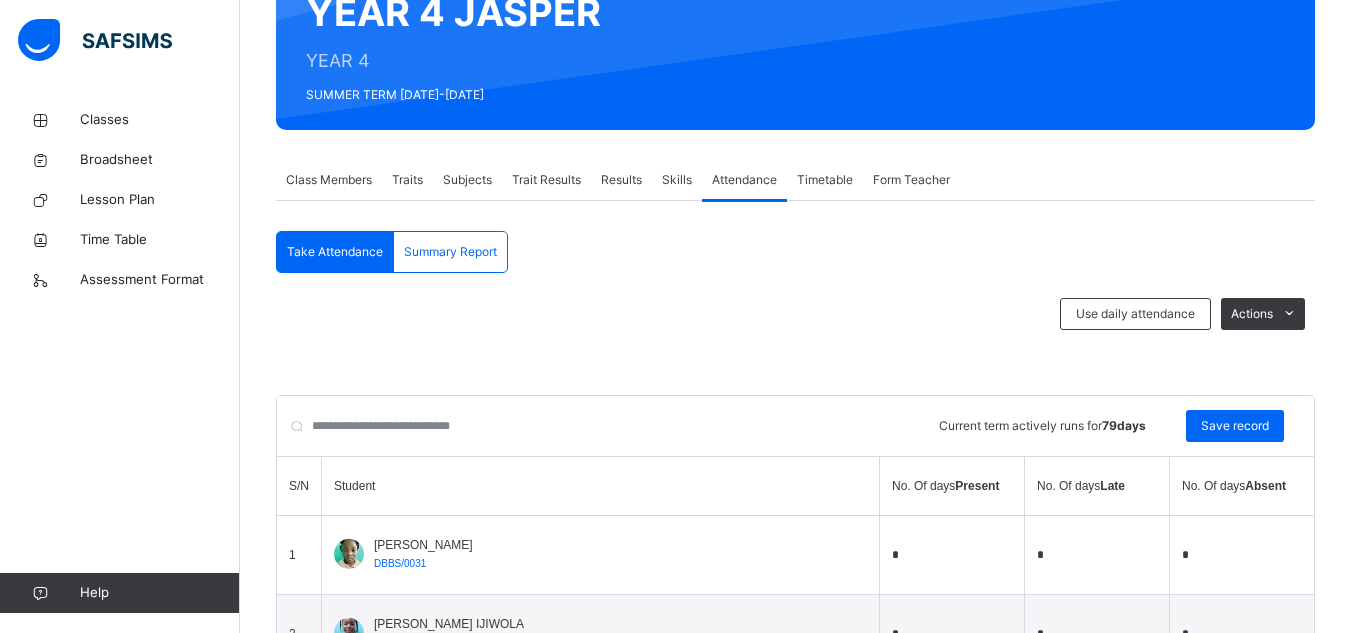 scroll, scrollTop: 769, scrollLeft: 0, axis: vertical 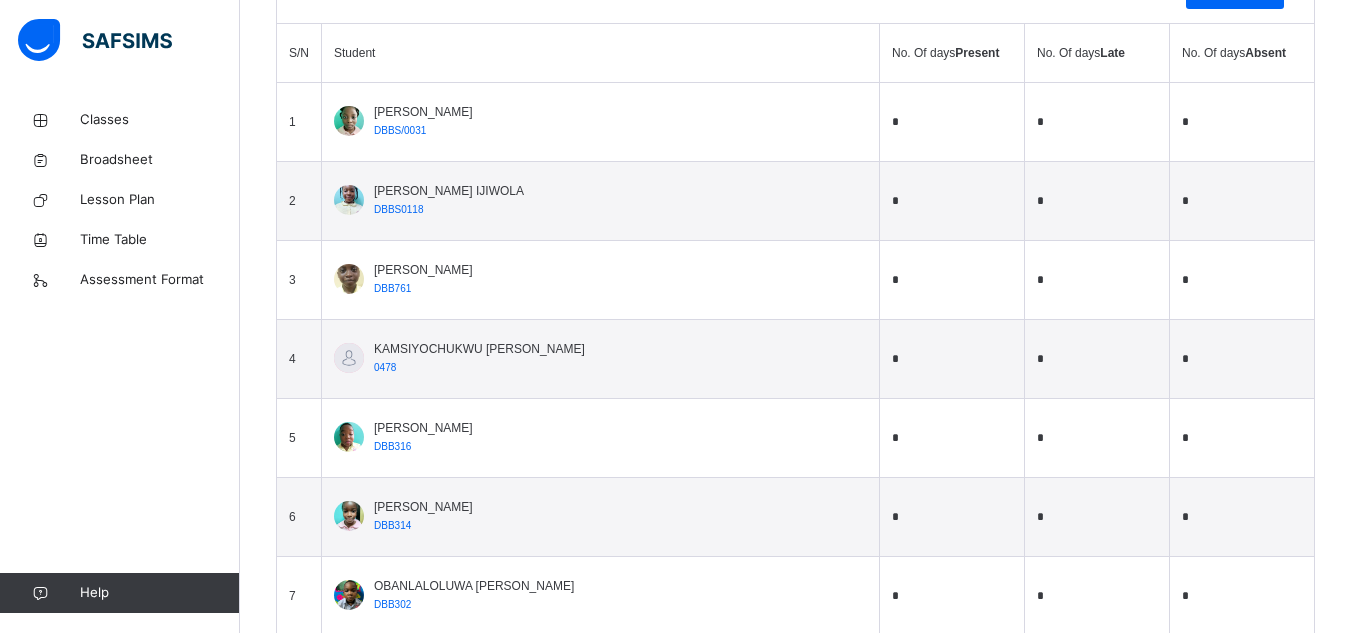 click on "*" at bounding box center [952, 122] 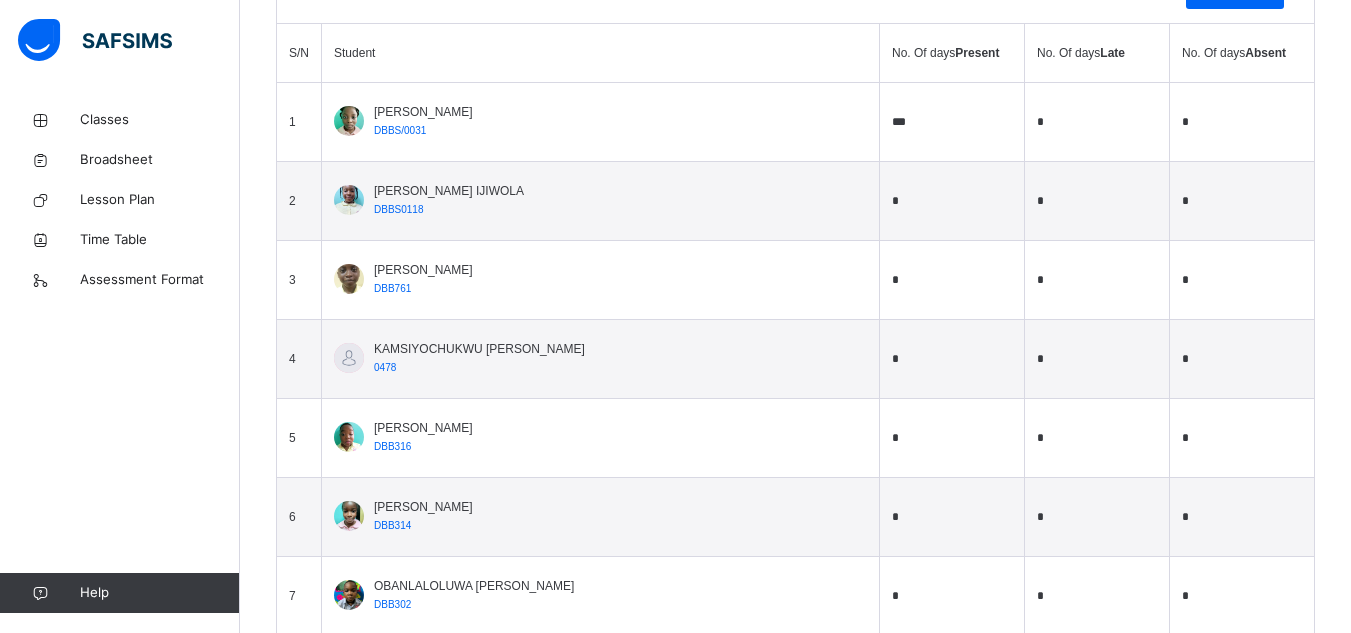 click on "*" at bounding box center [952, 201] 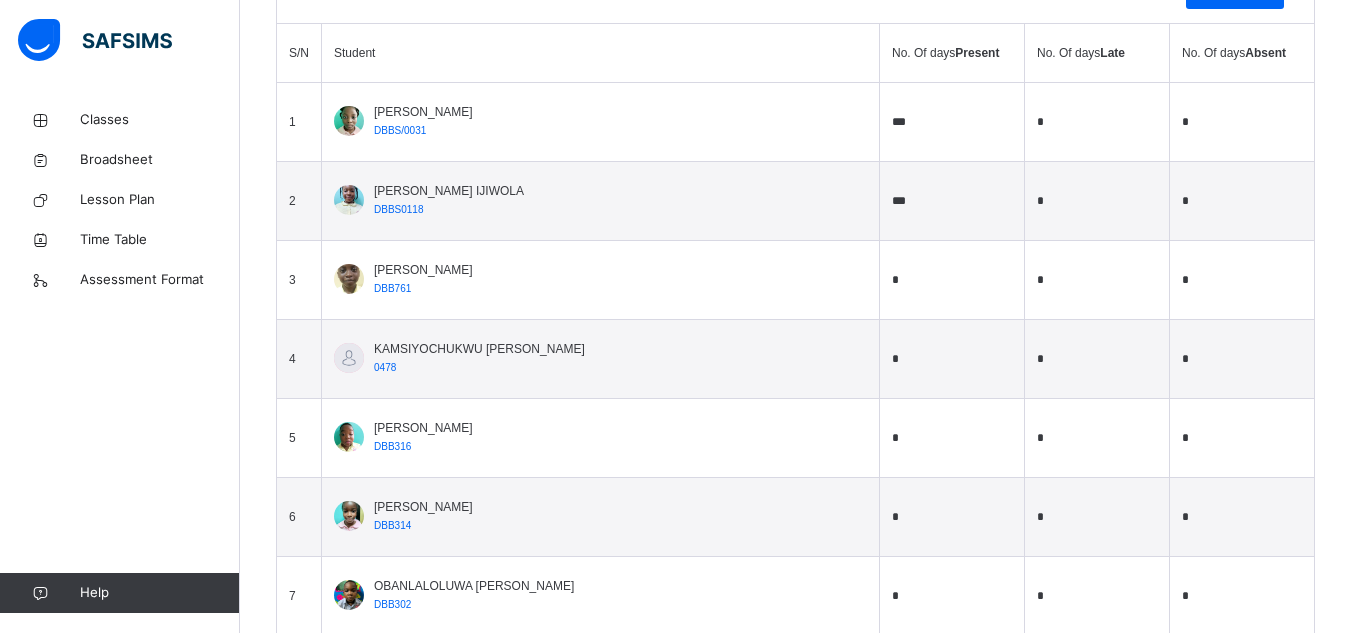 click on "*" at bounding box center [952, 280] 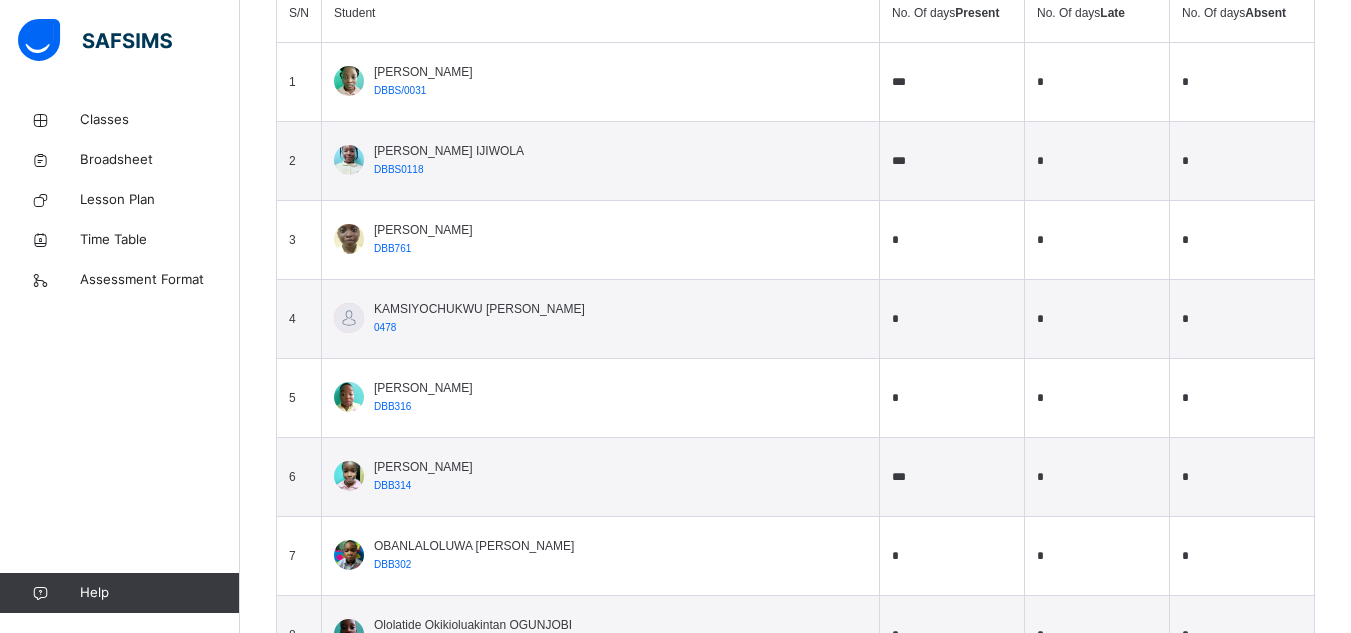 scroll, scrollTop: 865, scrollLeft: 0, axis: vertical 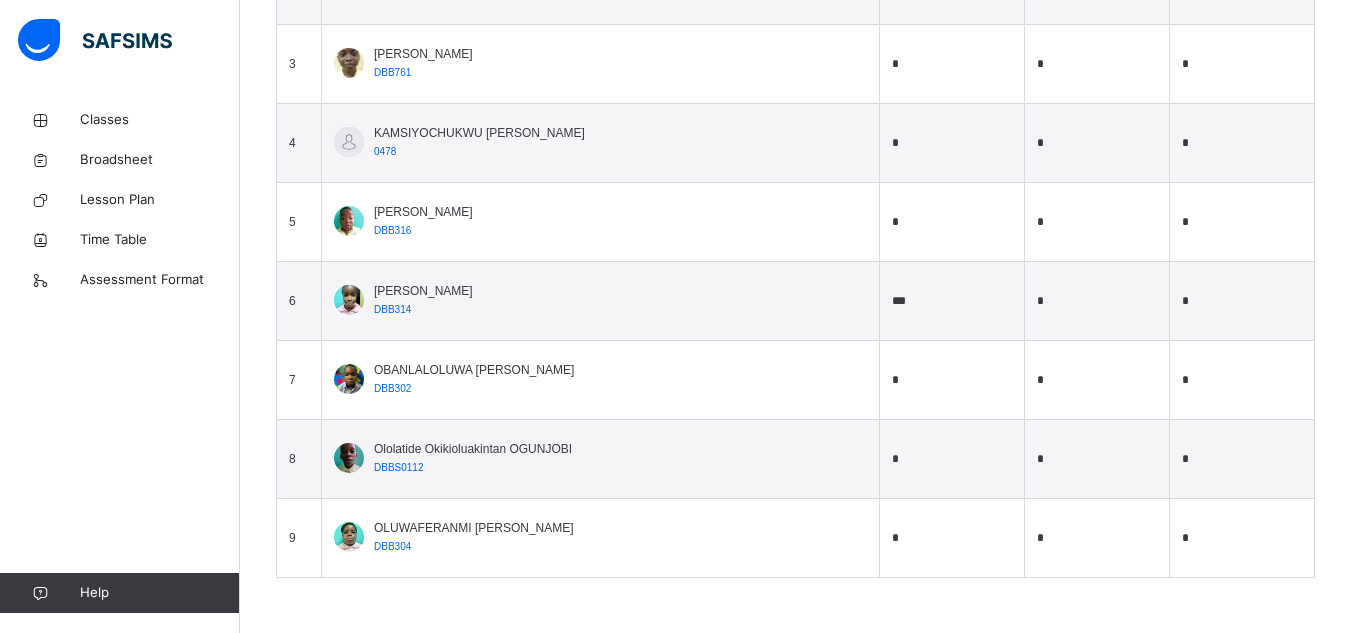 click on "*" at bounding box center (952, 538) 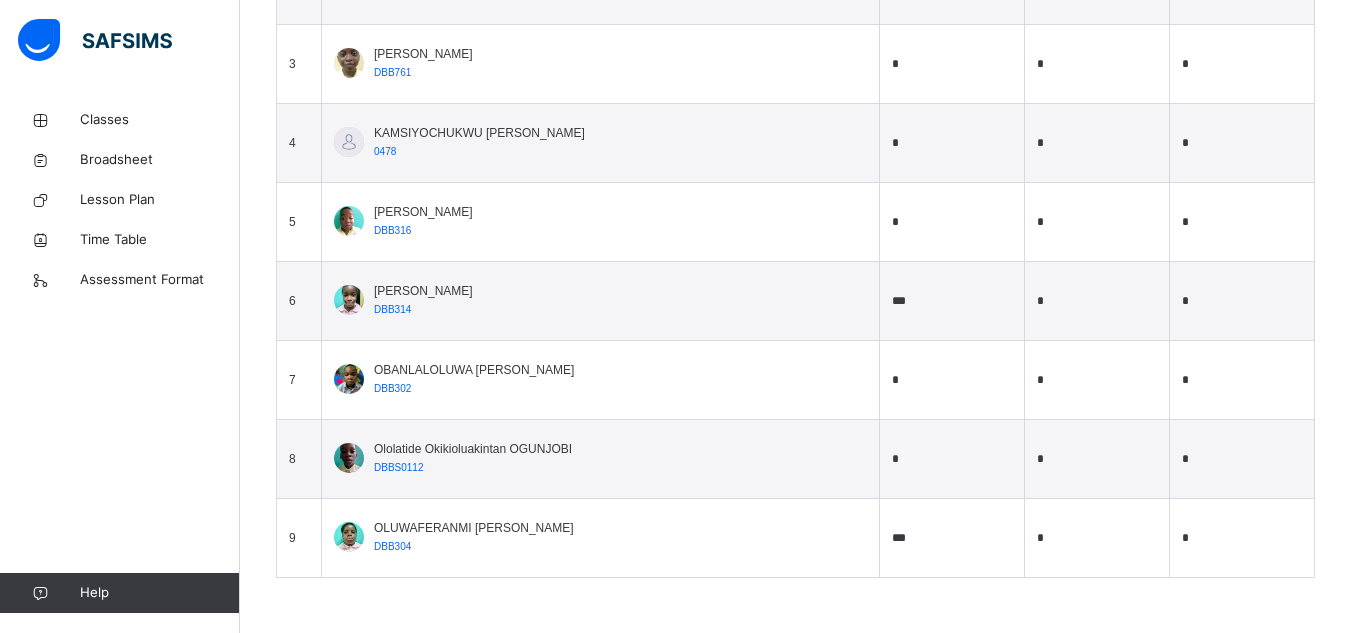 click on "*" at bounding box center (952, 459) 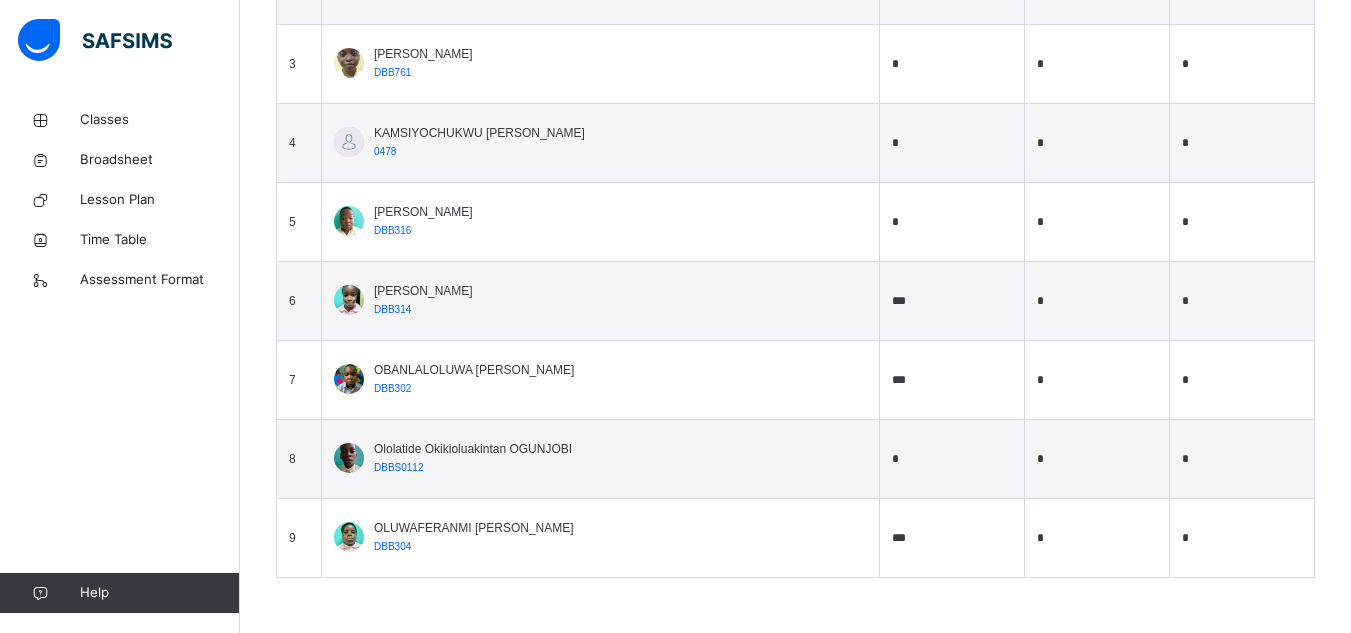 click on "*" at bounding box center [952, 459] 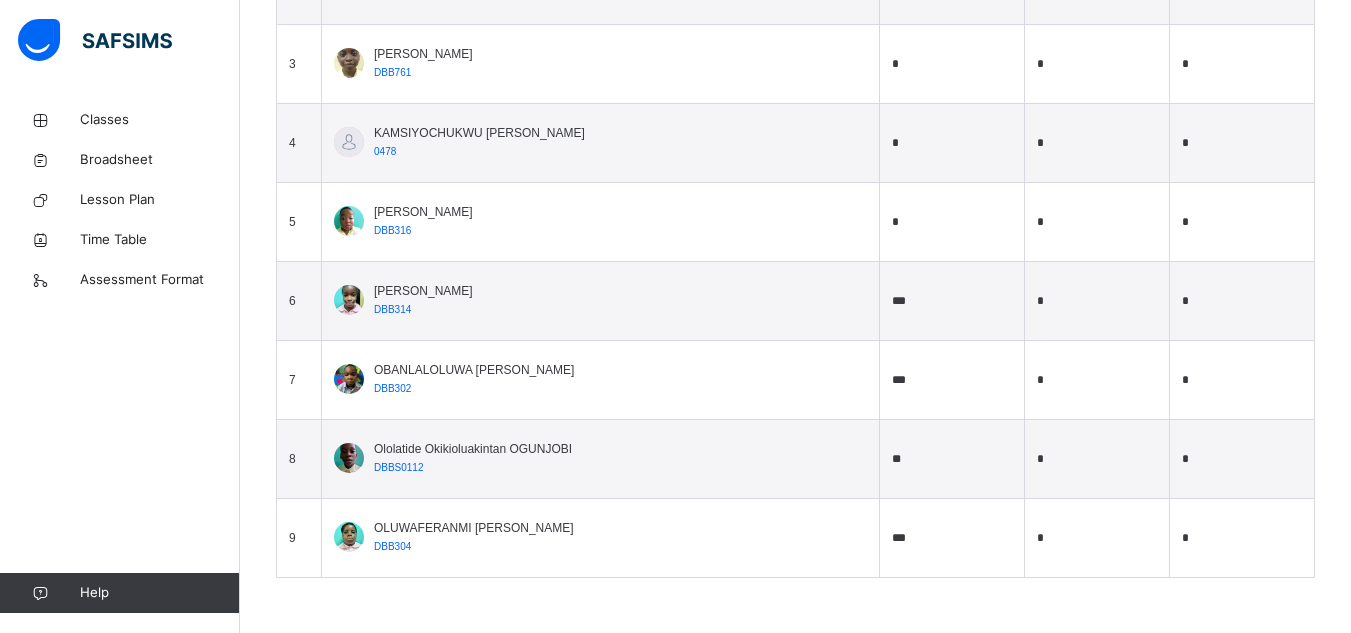 click on "*" at bounding box center [952, 222] 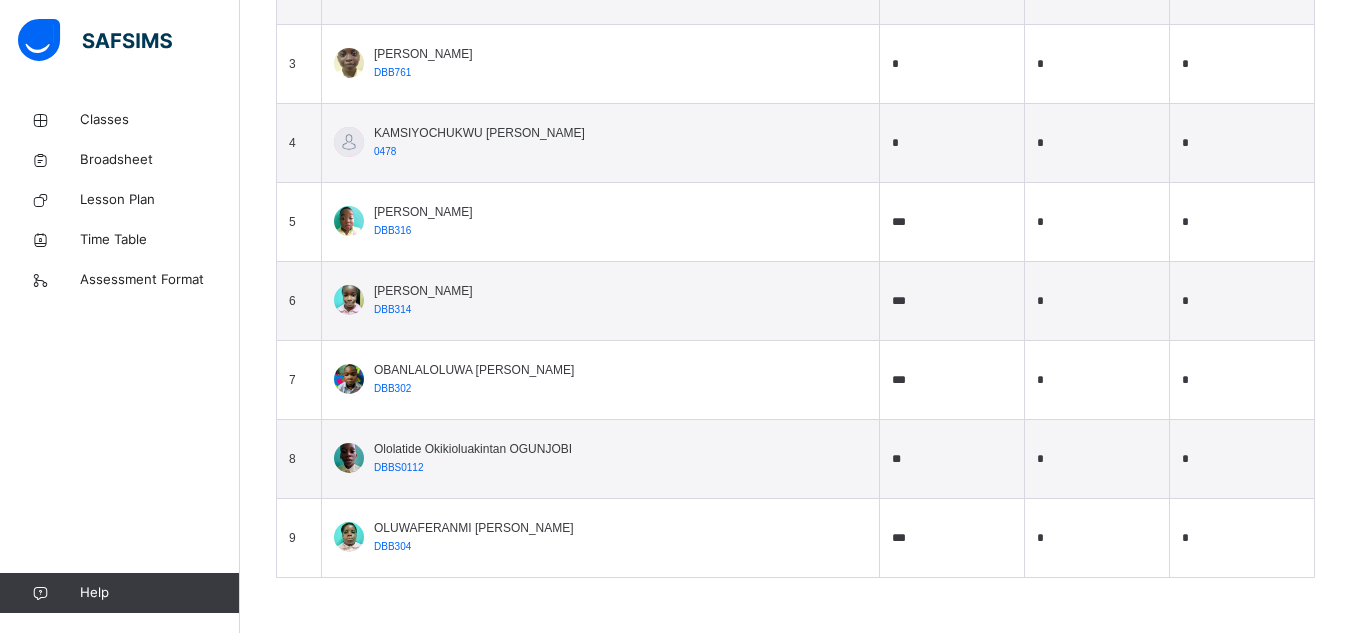 click on "*" at bounding box center (952, 143) 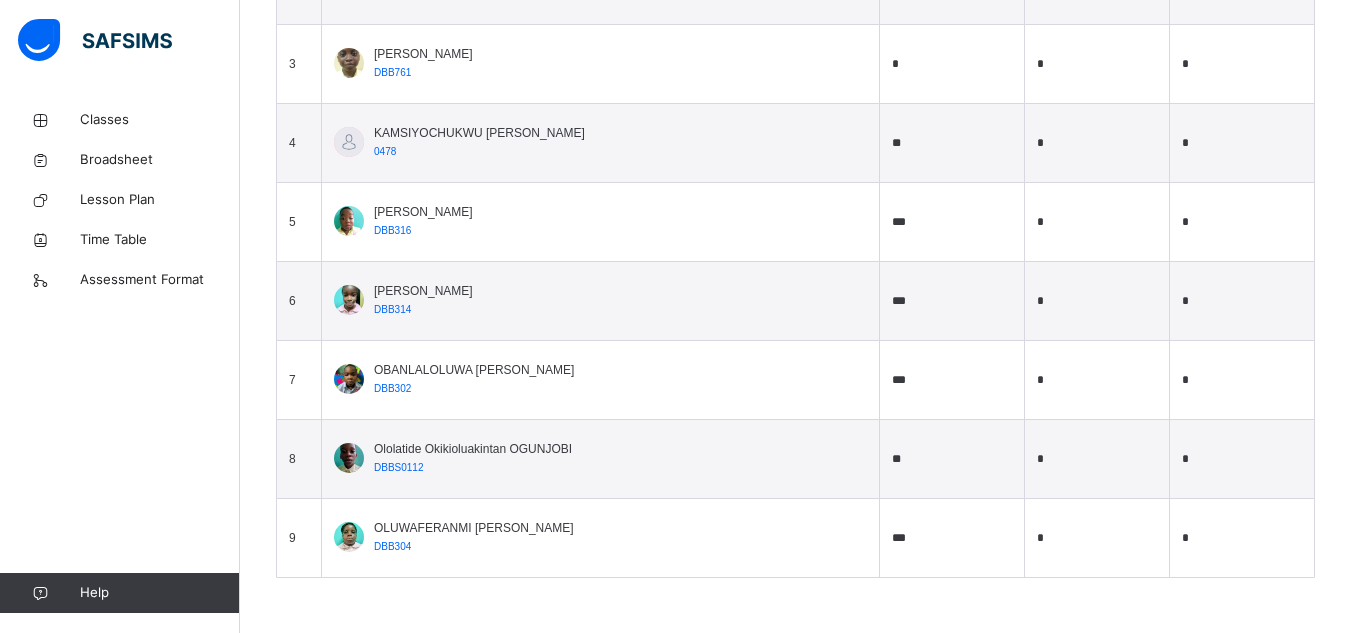 click on "*" at bounding box center (952, 64) 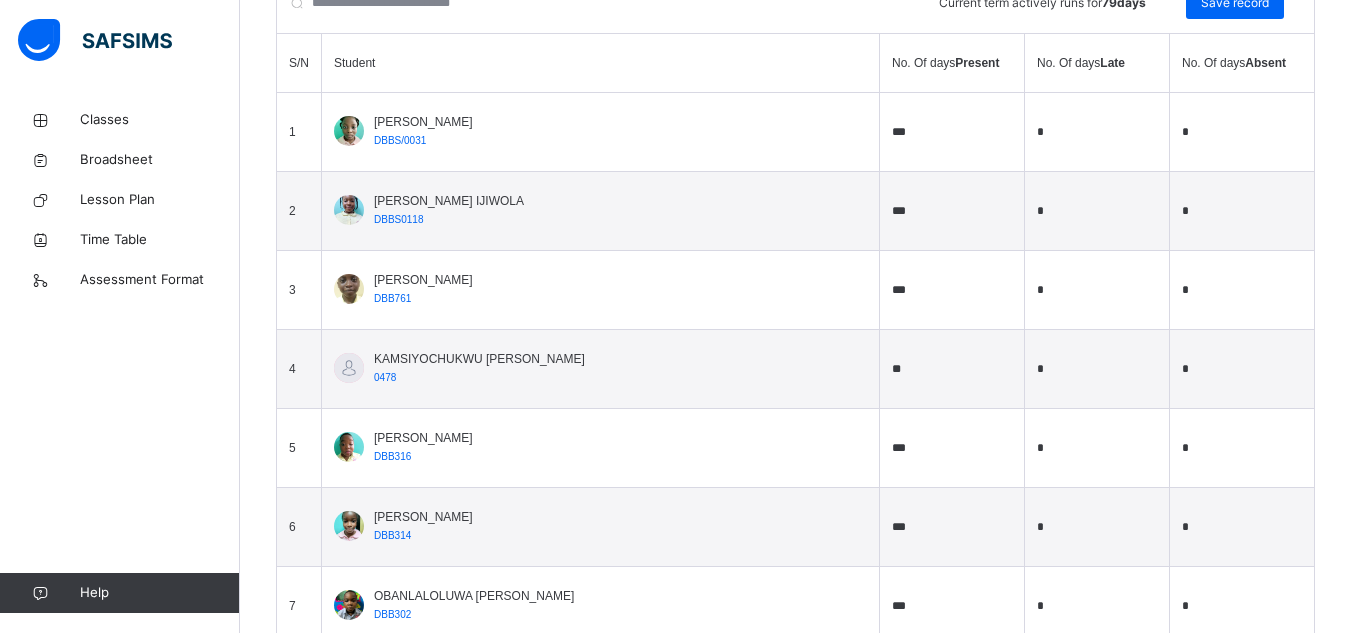 scroll, scrollTop: 625, scrollLeft: 0, axis: vertical 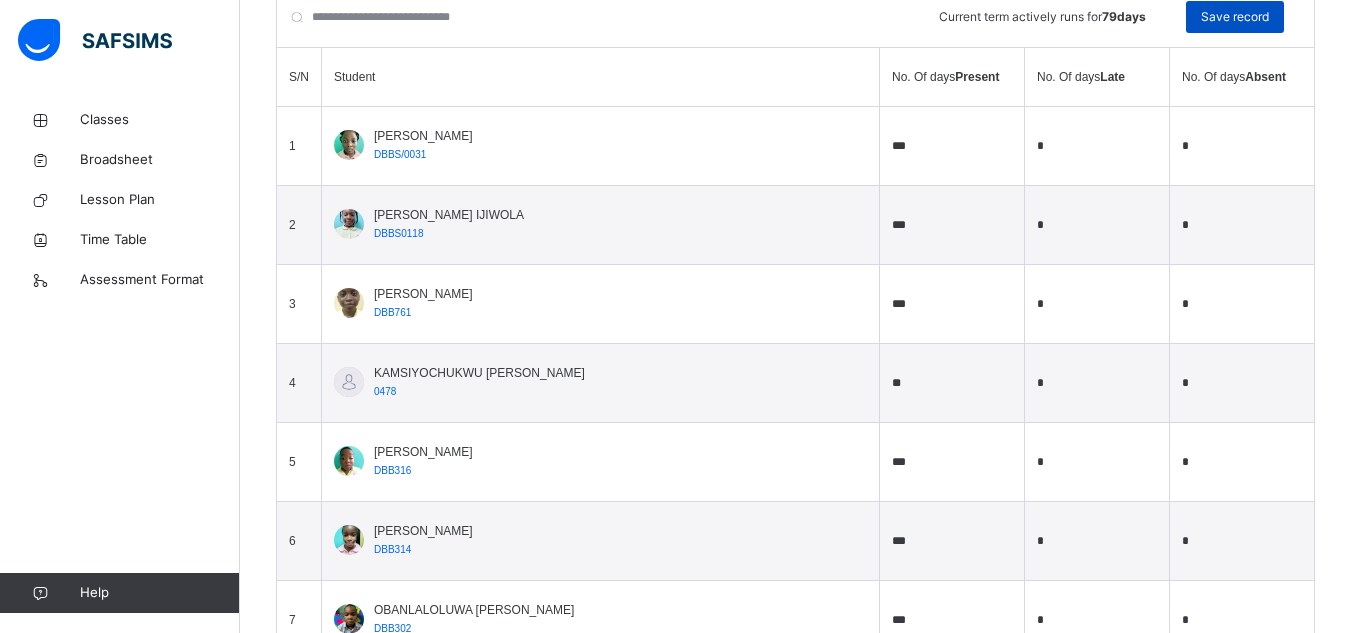 click on "Save record" at bounding box center [1235, 17] 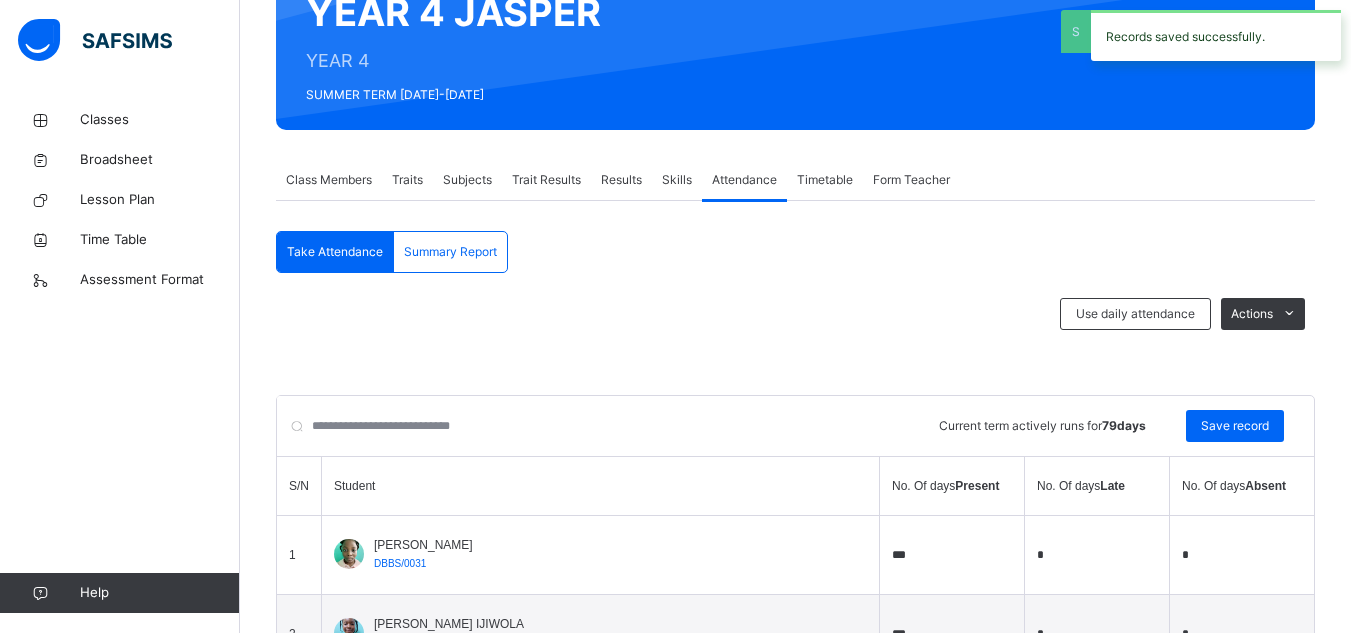 scroll, scrollTop: 625, scrollLeft: 0, axis: vertical 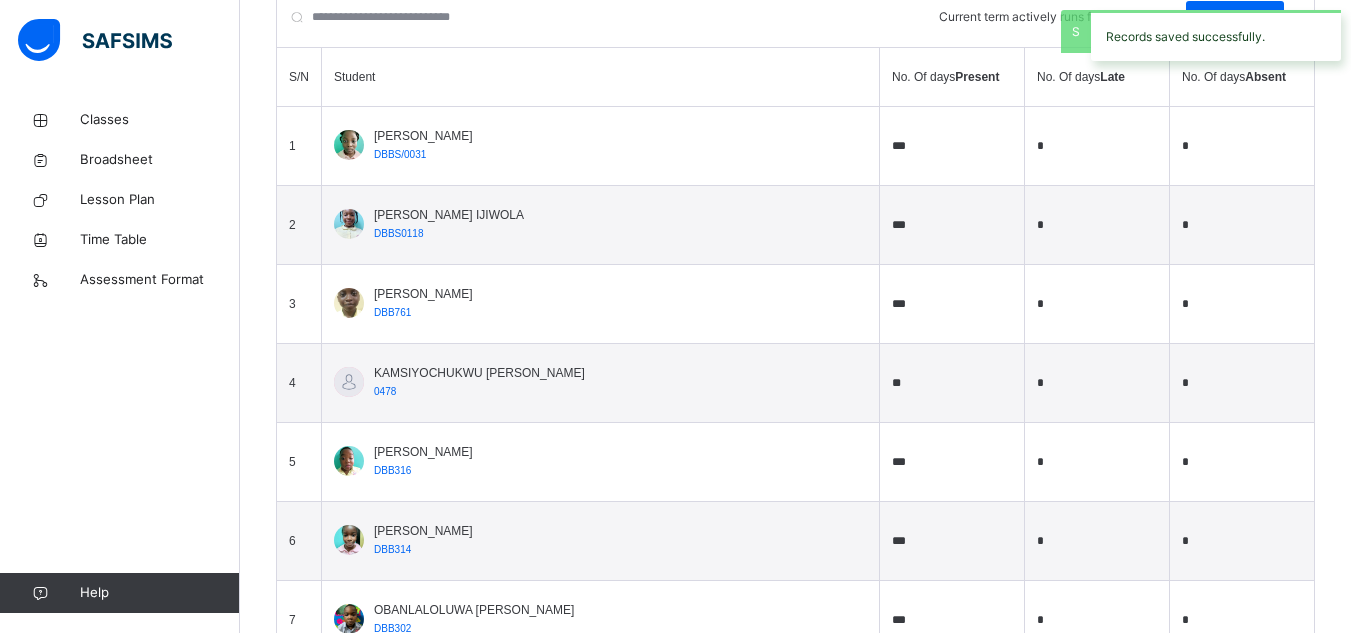 drag, startPoint x: 1017, startPoint y: 357, endPoint x: 1032, endPoint y: 378, distance: 25.806976 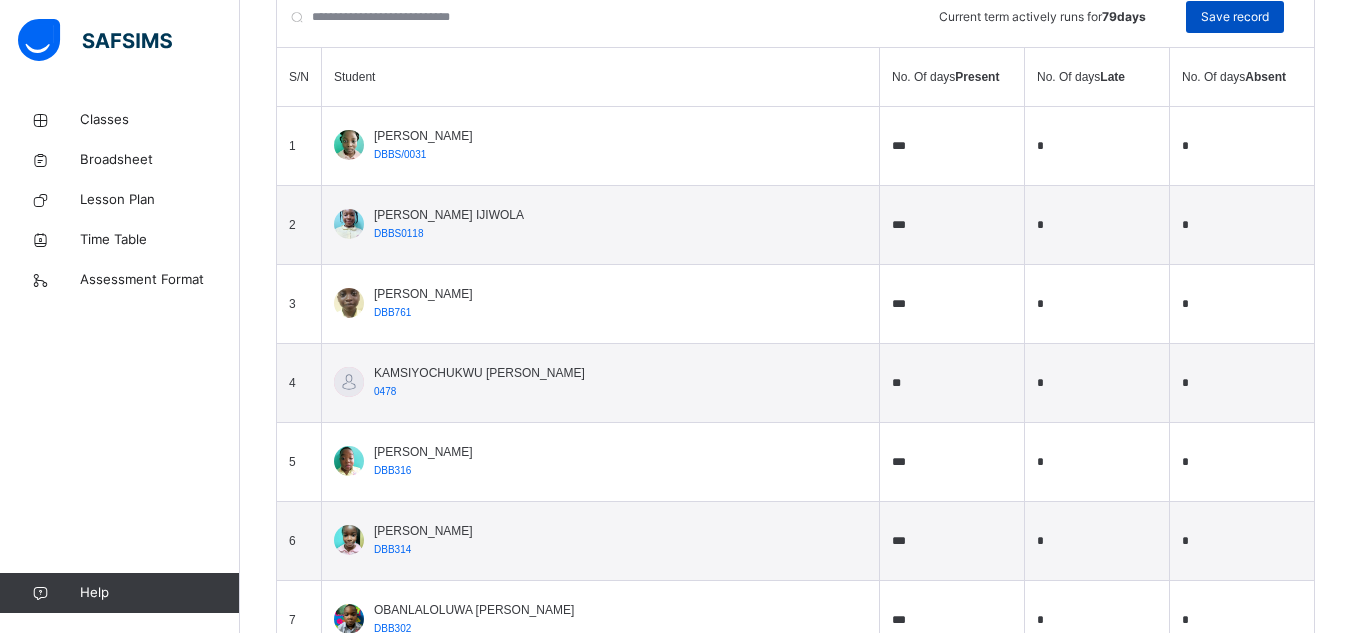 click on "Save record" at bounding box center [1235, 17] 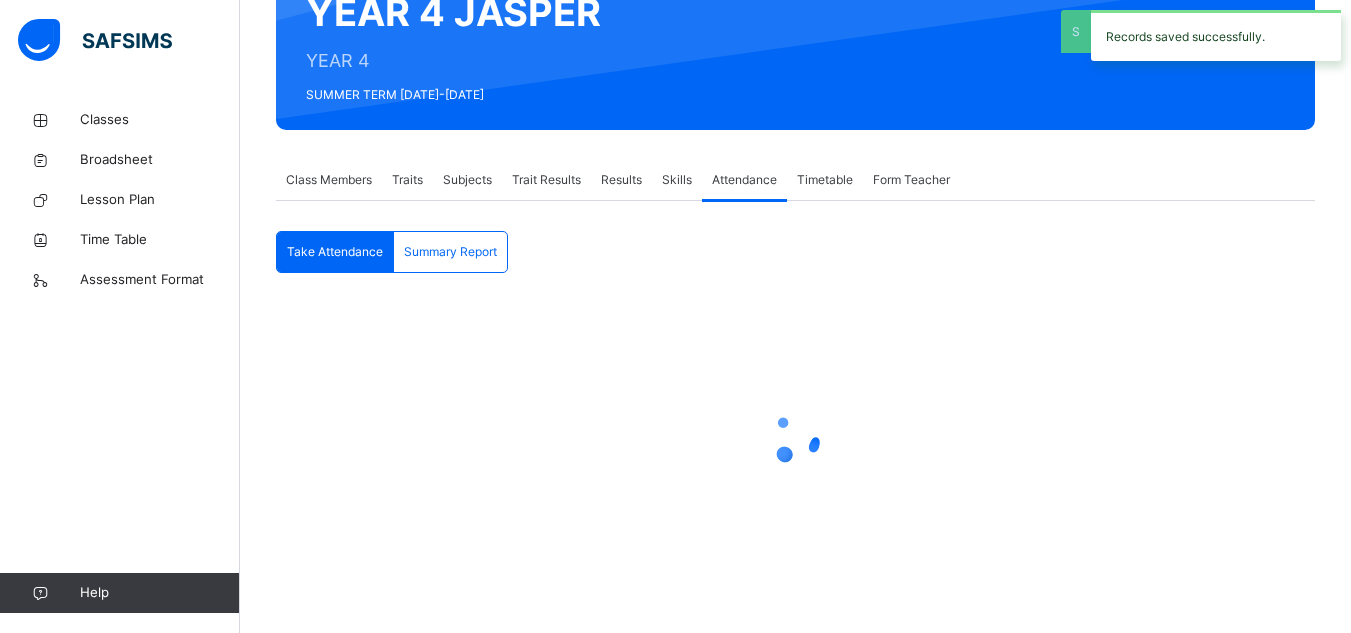 scroll, scrollTop: 625, scrollLeft: 0, axis: vertical 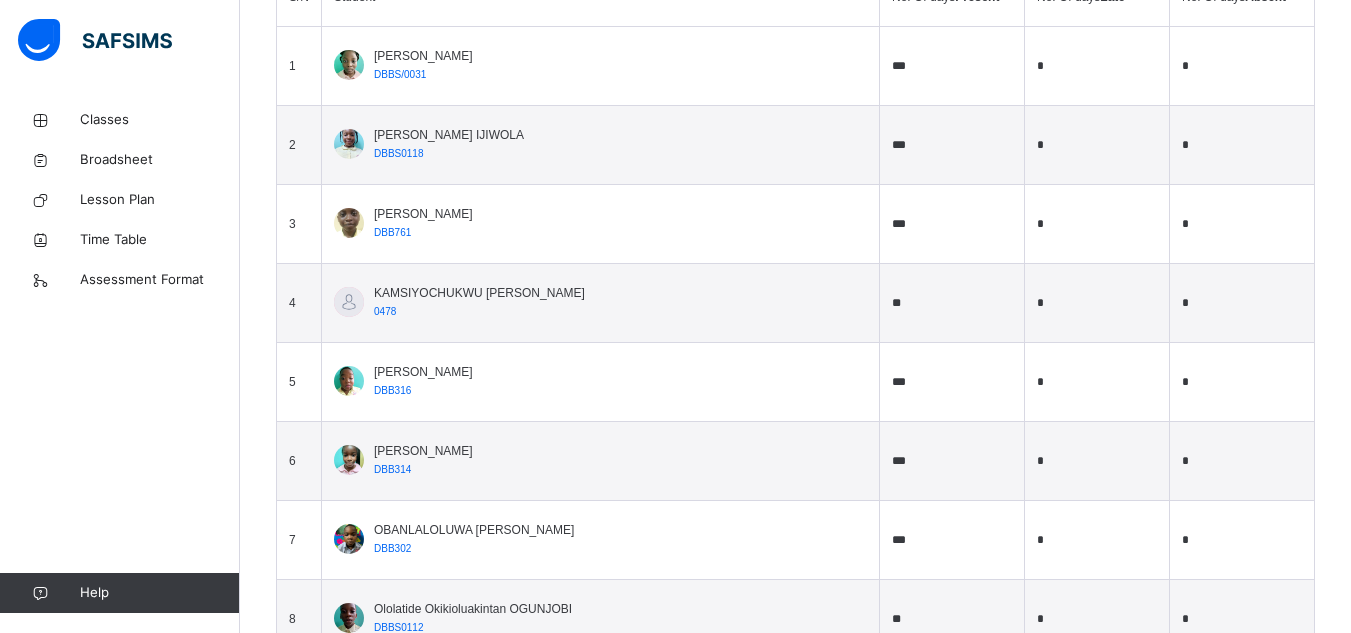 click on "*" at bounding box center [1242, 619] 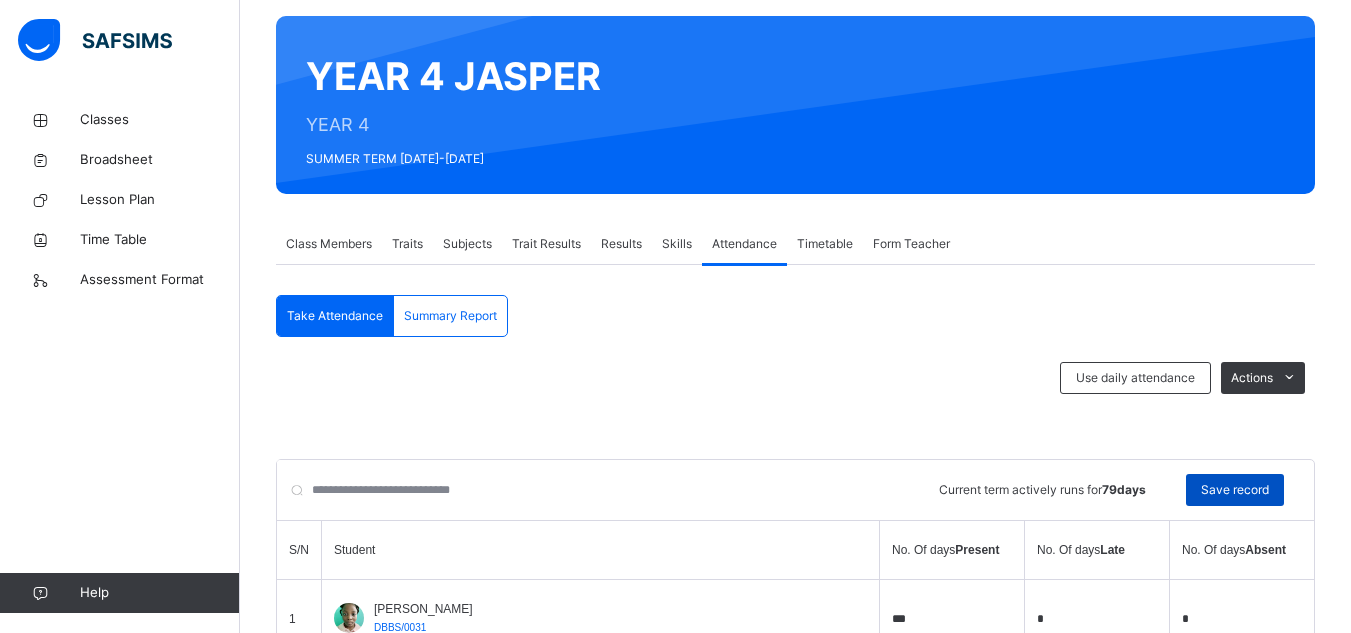 click on "Save record" at bounding box center (1235, 490) 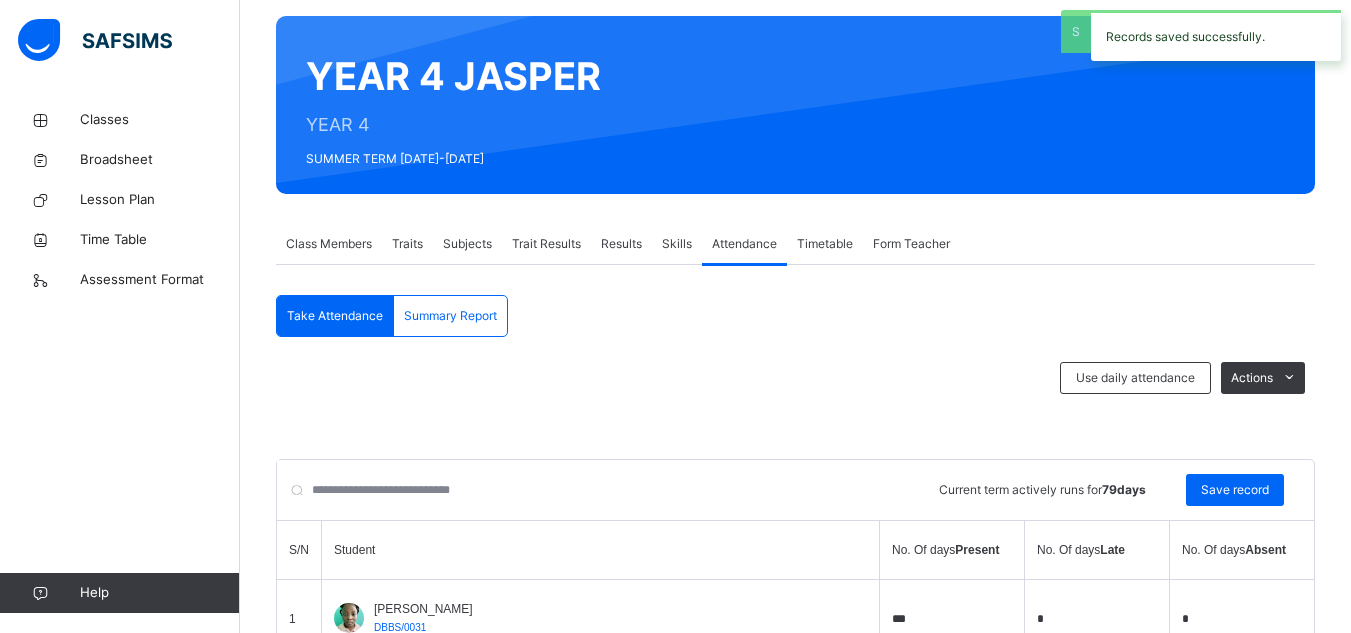 click on "Save record" at bounding box center [1235, 490] 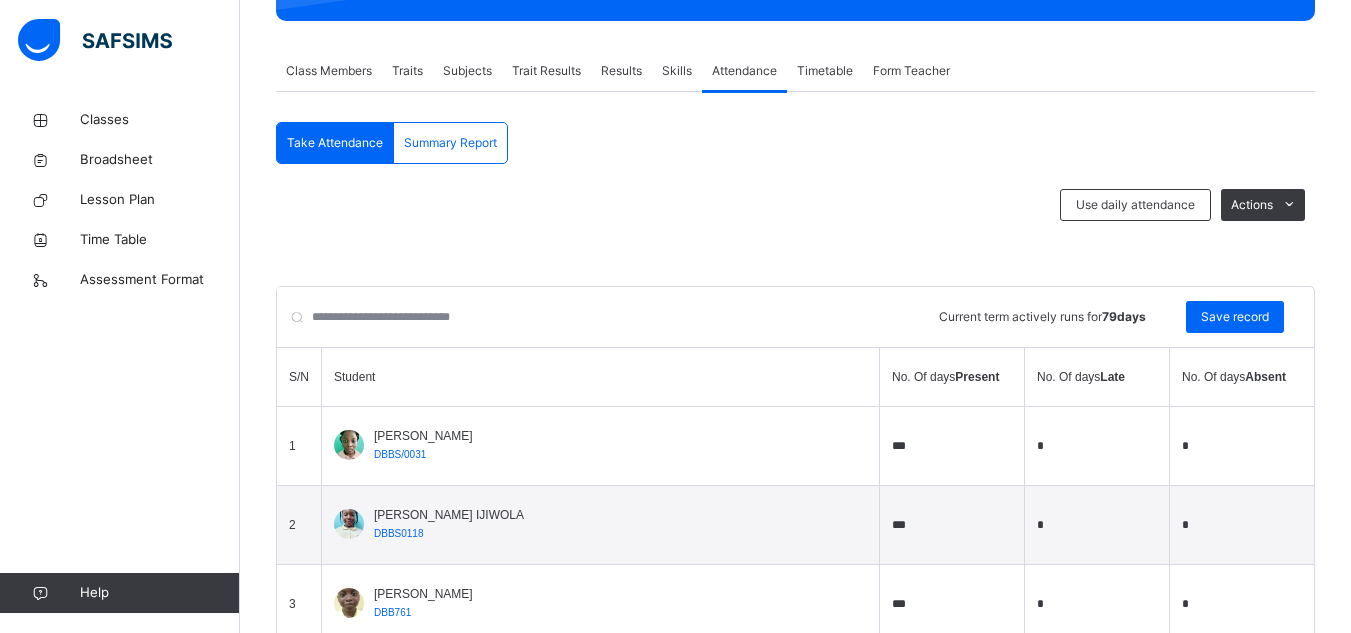 scroll, scrollTop: 445, scrollLeft: 0, axis: vertical 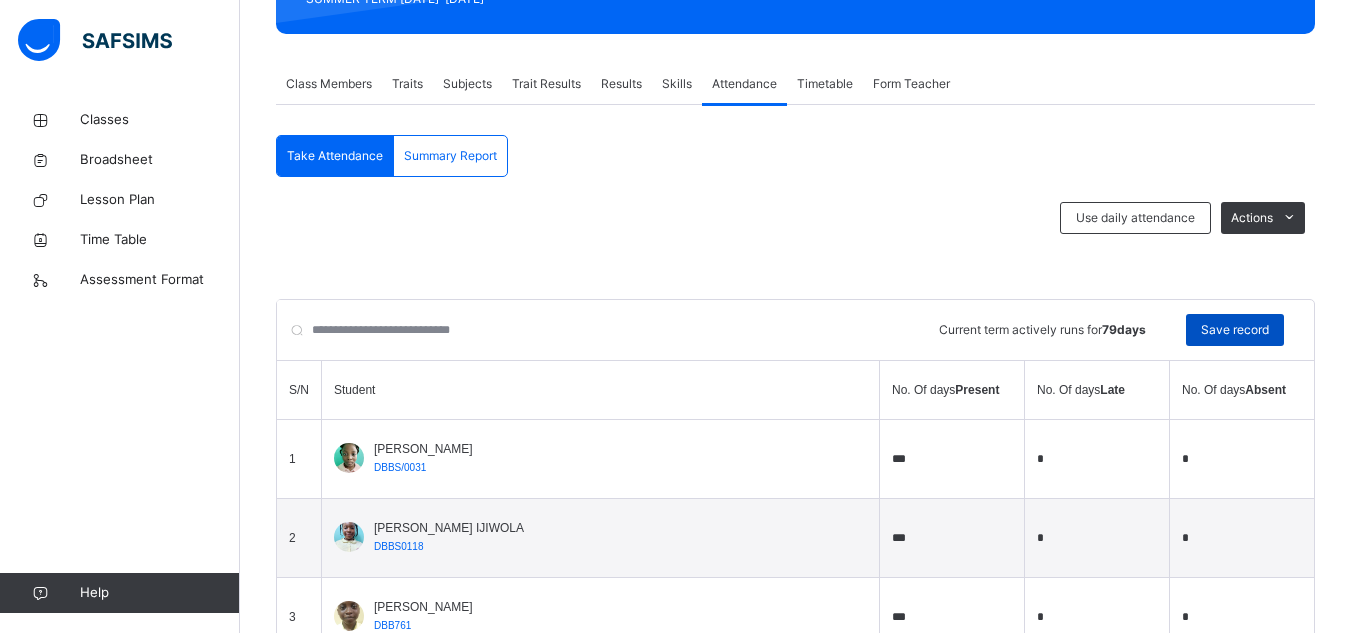 click on "Save record" at bounding box center (1235, 330) 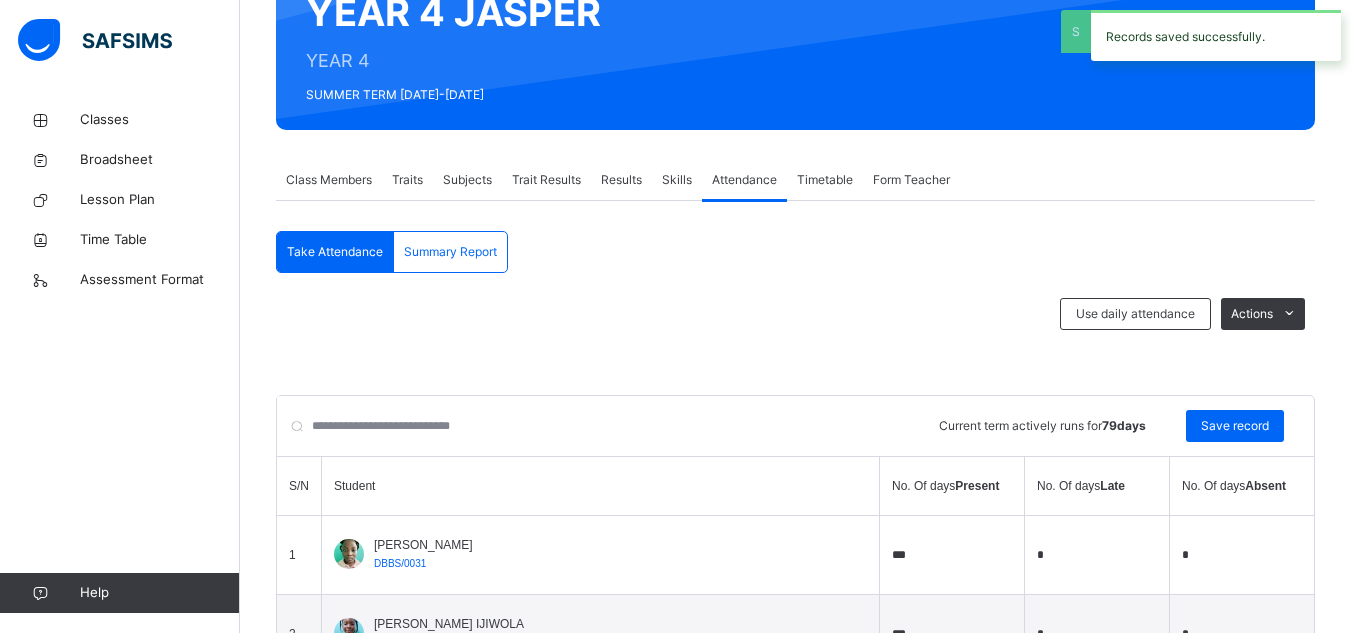 scroll, scrollTop: 312, scrollLeft: 0, axis: vertical 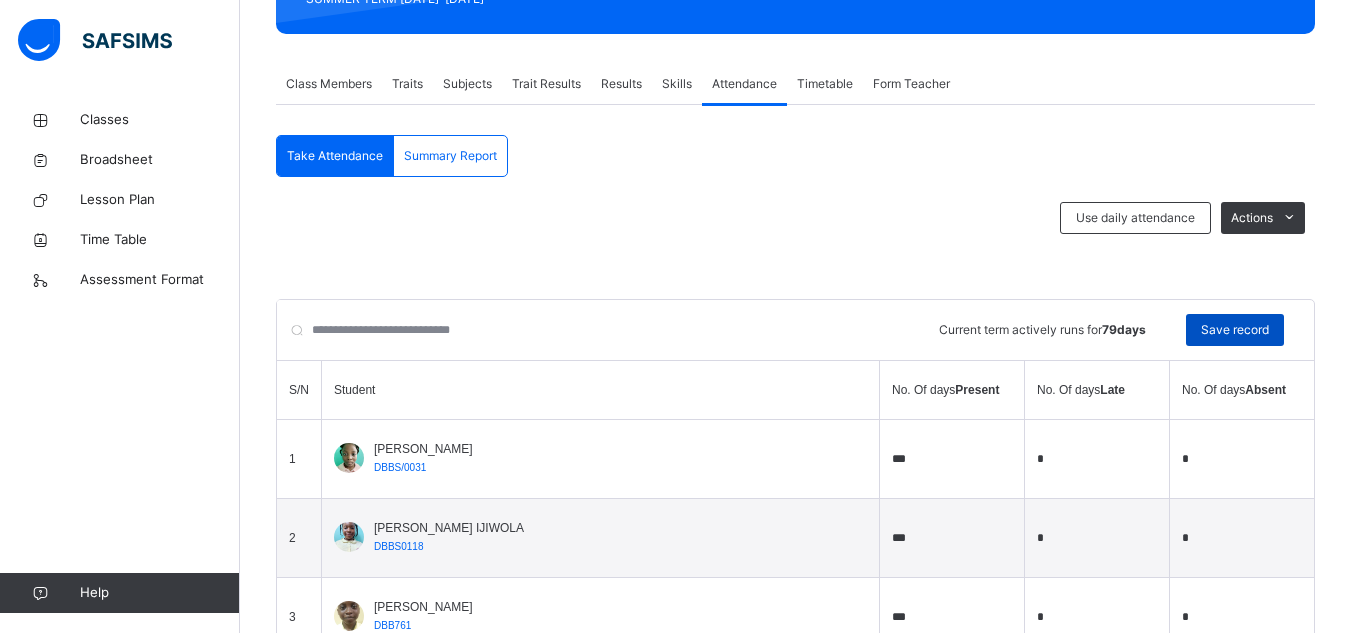 click on "Save record" at bounding box center [1235, 330] 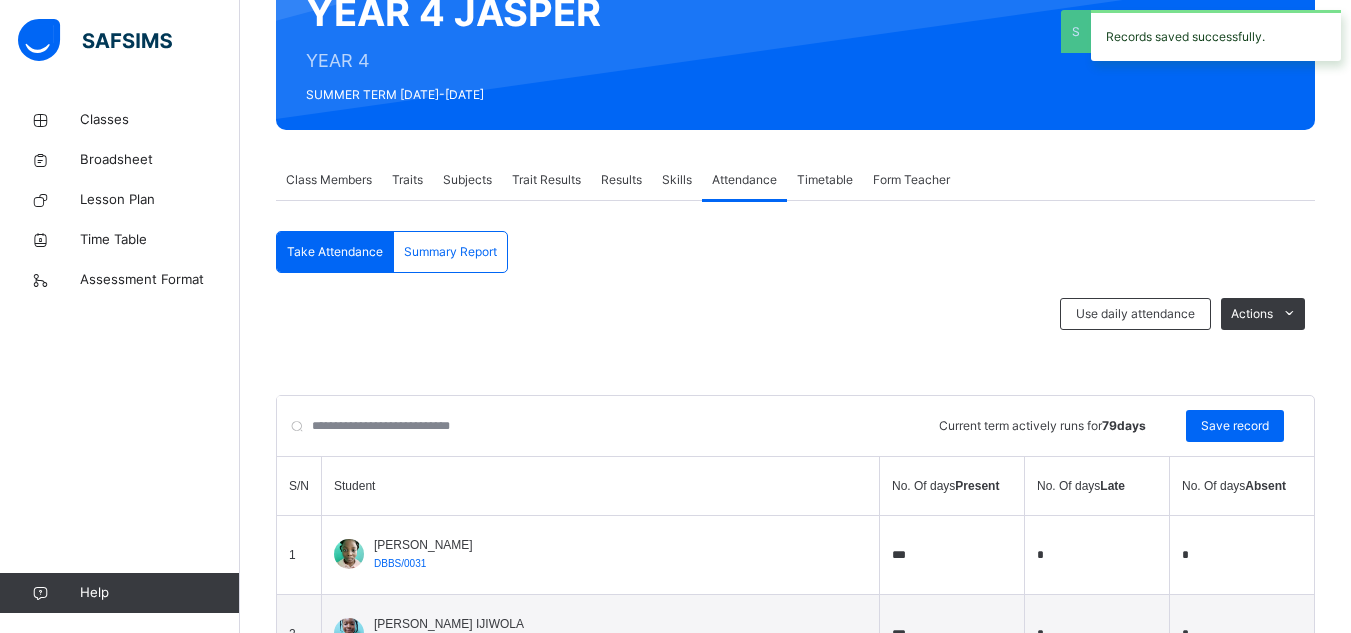 scroll, scrollTop: 312, scrollLeft: 0, axis: vertical 